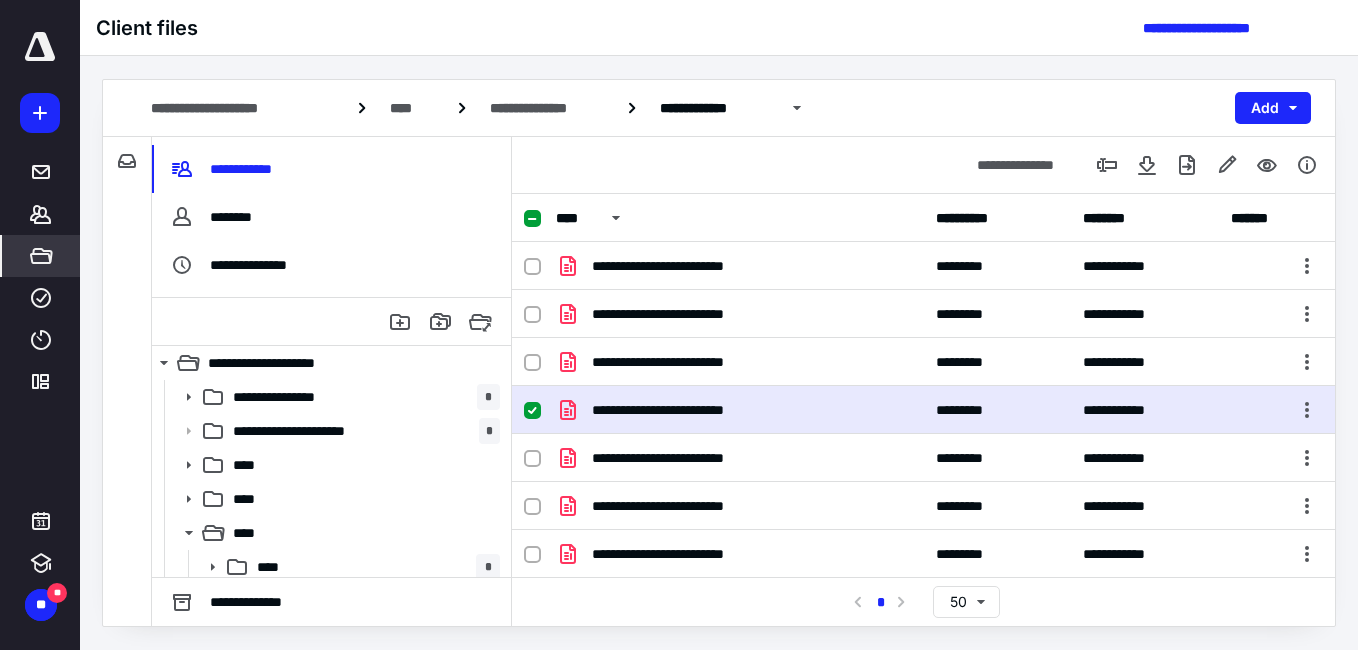 scroll, scrollTop: 0, scrollLeft: 0, axis: both 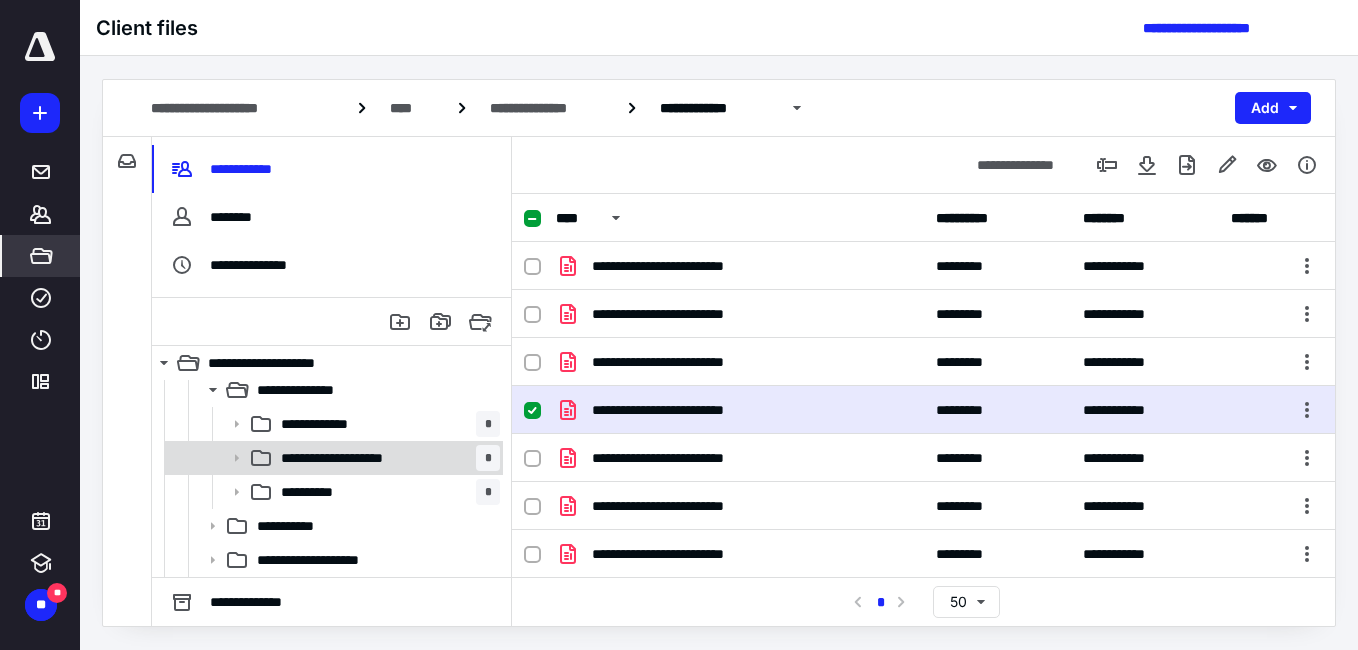 click on "**********" at bounding box center [354, 458] 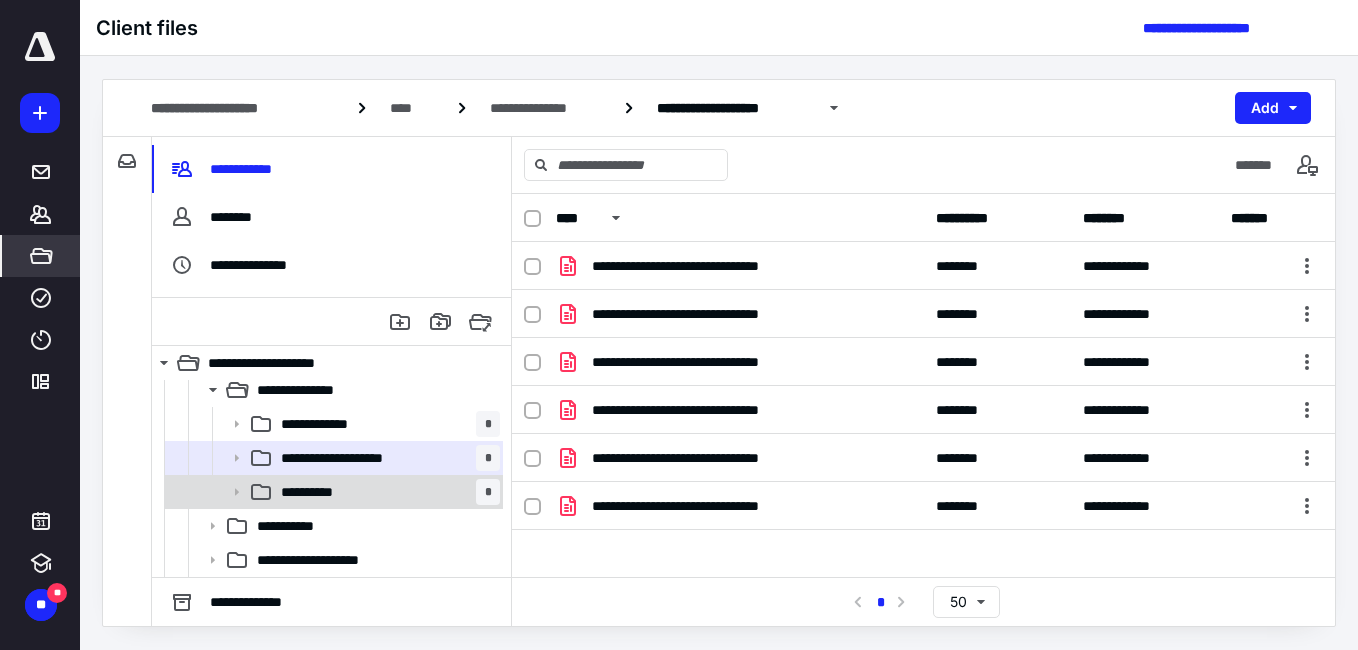click on "**********" at bounding box center [322, 492] 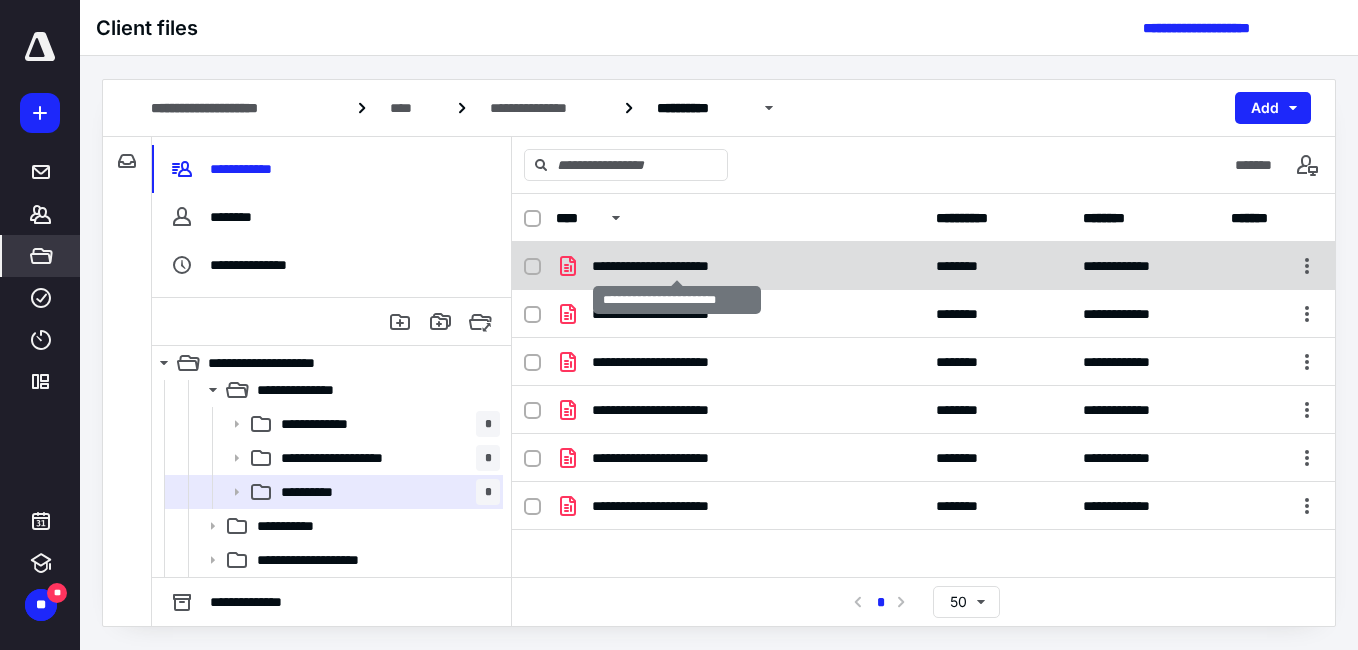 click on "**********" at bounding box center (677, 266) 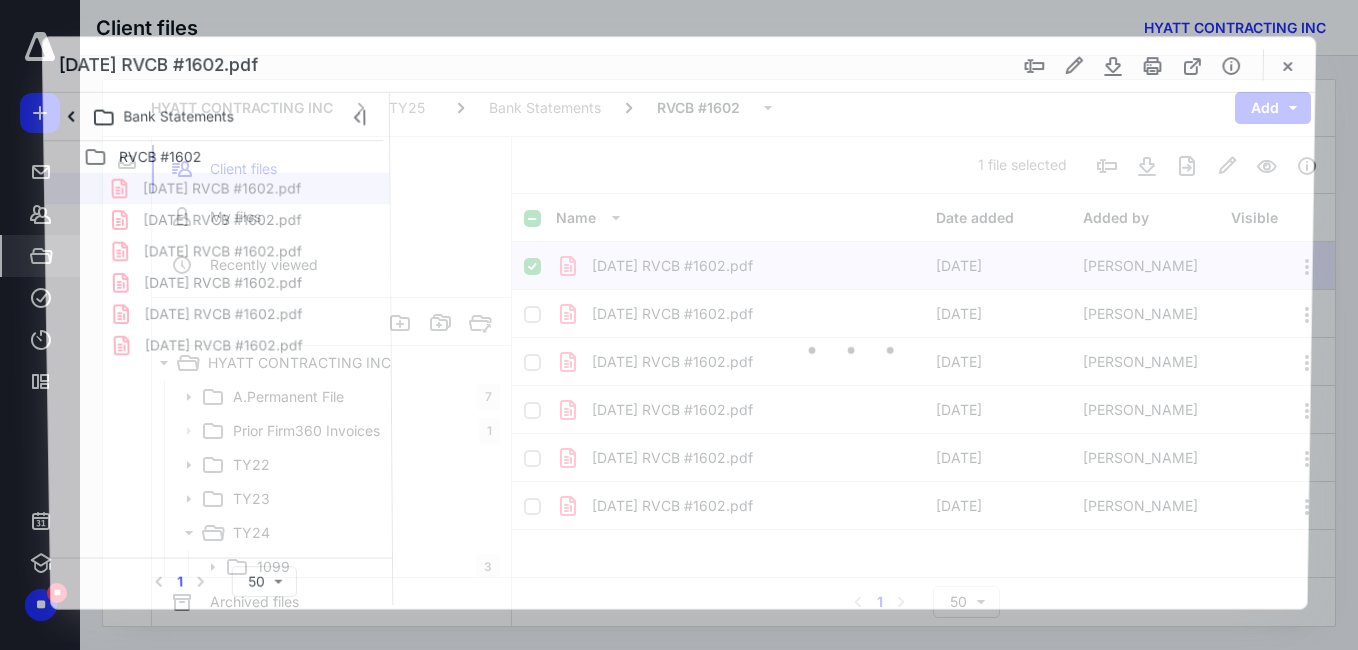 scroll, scrollTop: 653, scrollLeft: 0, axis: vertical 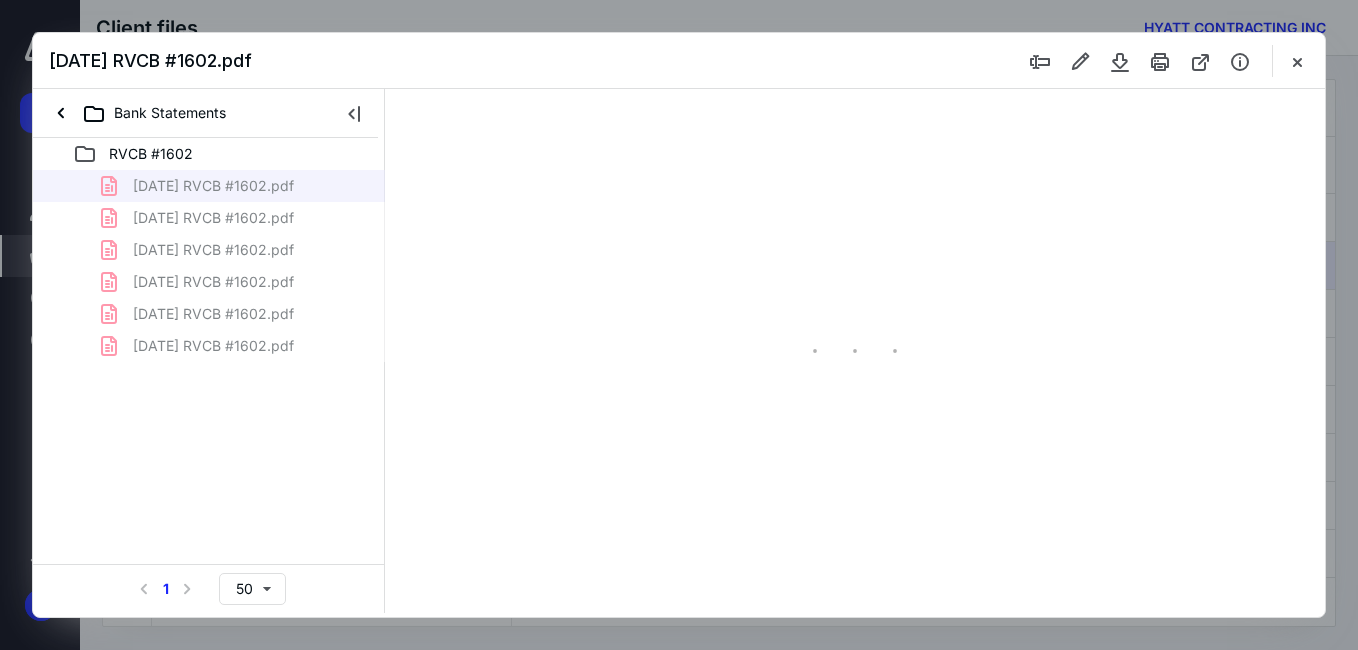 click at bounding box center (1200, 61) 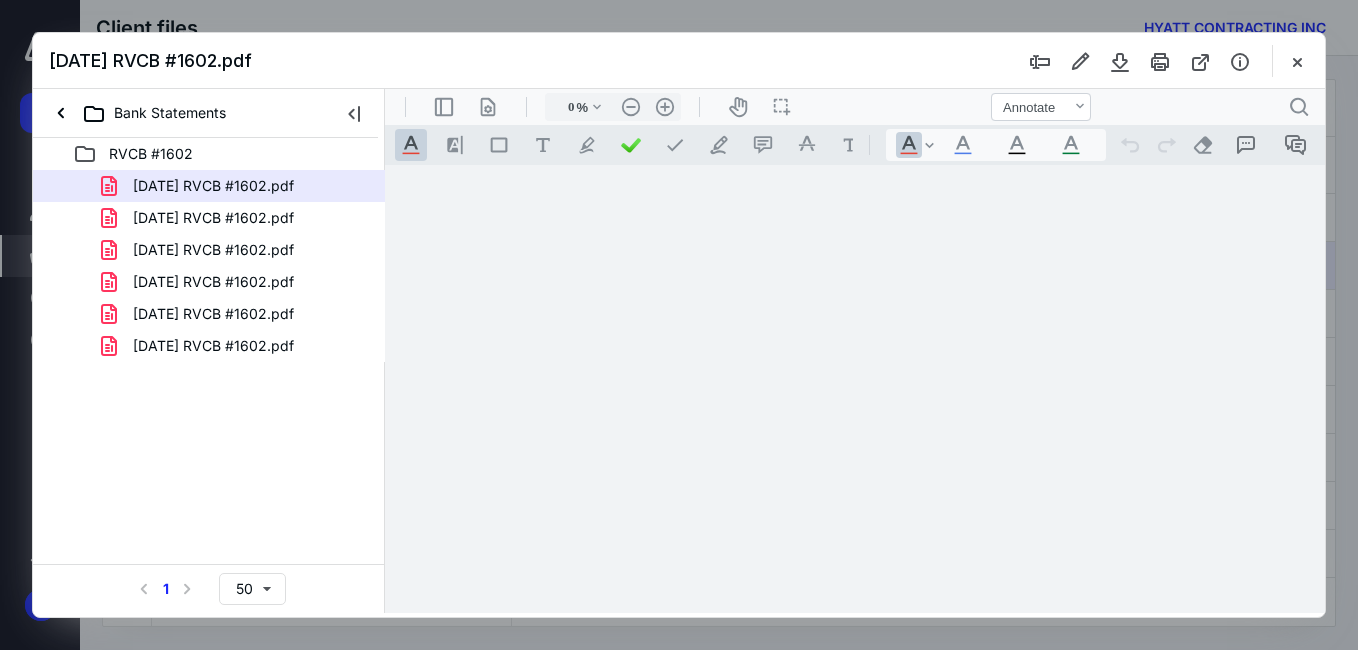 type on "57" 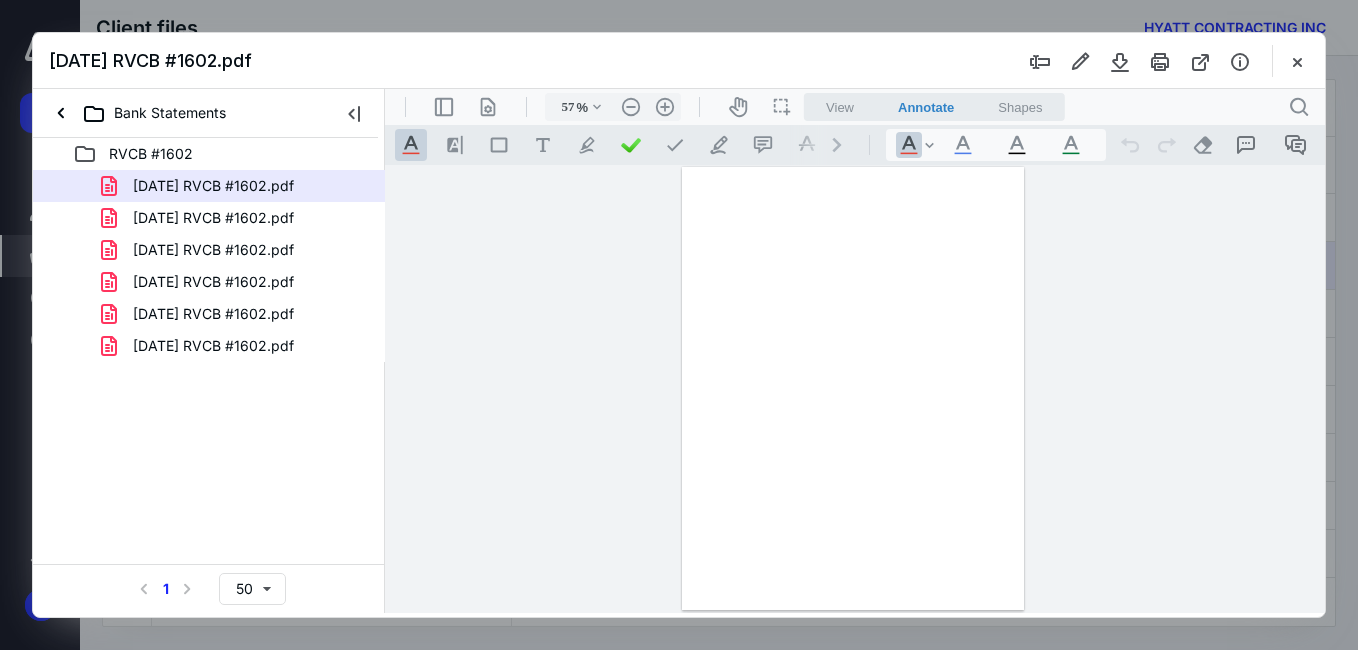 scroll, scrollTop: 0, scrollLeft: 0, axis: both 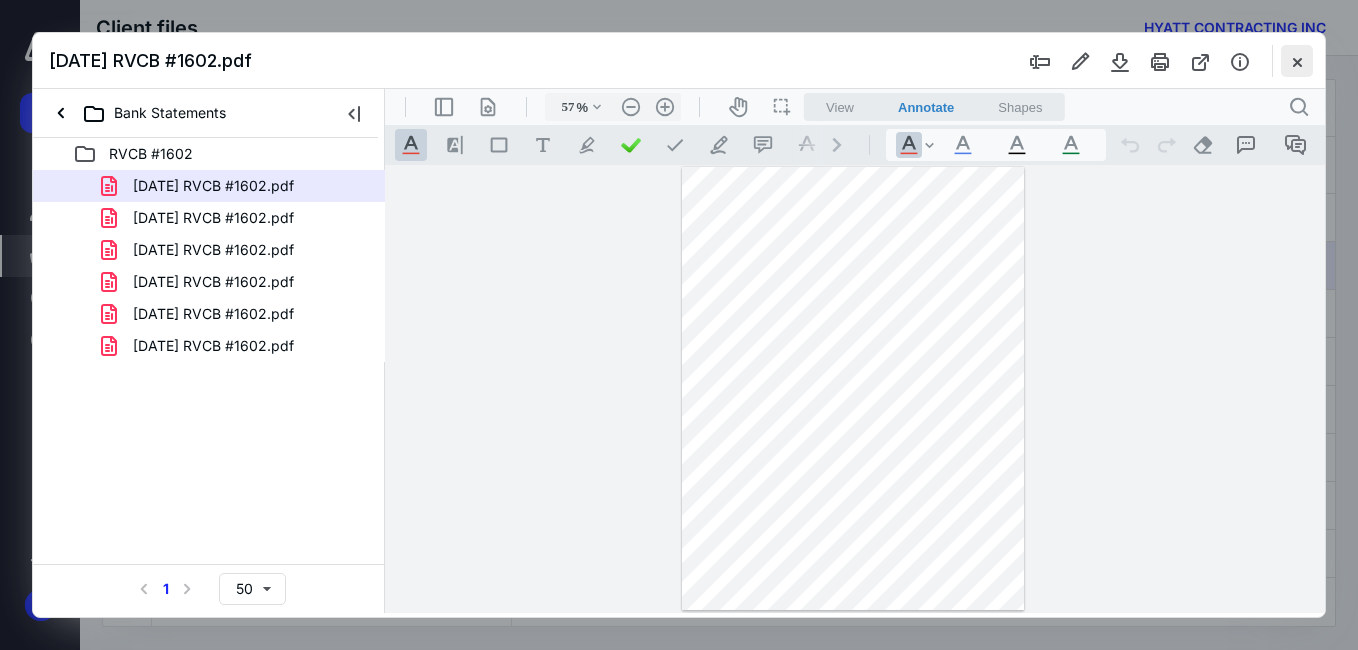 click at bounding box center [1297, 61] 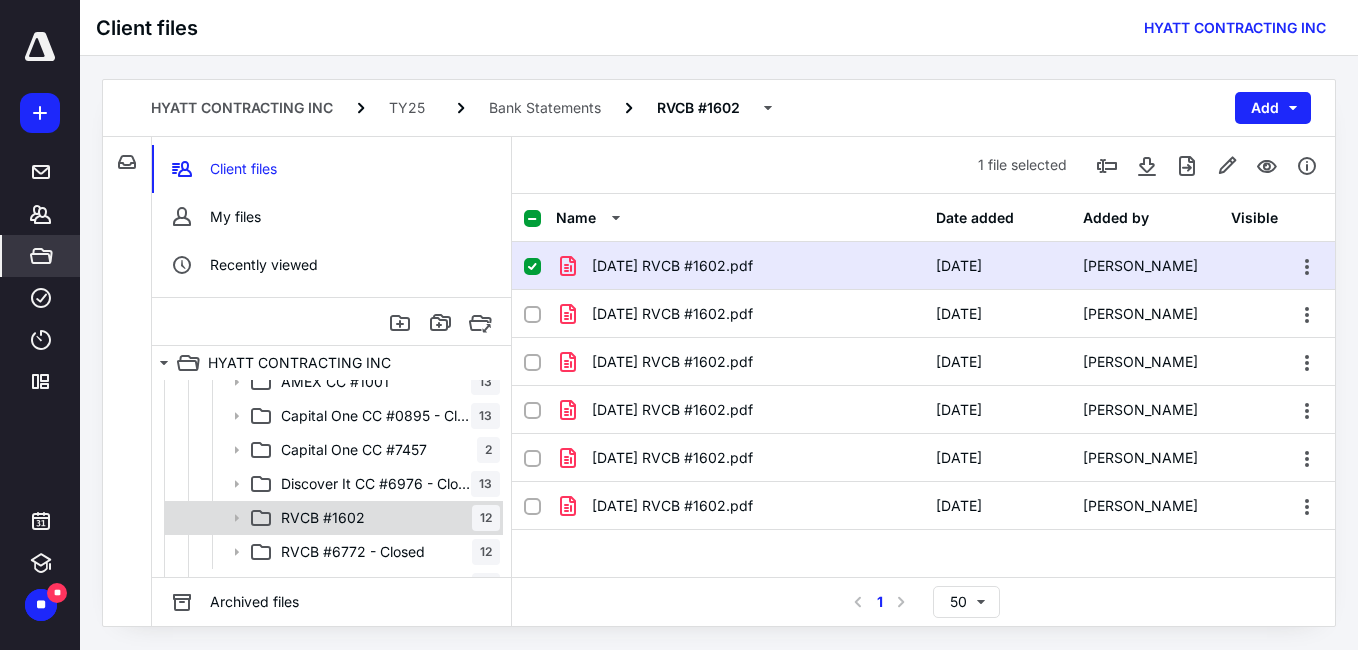 scroll, scrollTop: 153, scrollLeft: 0, axis: vertical 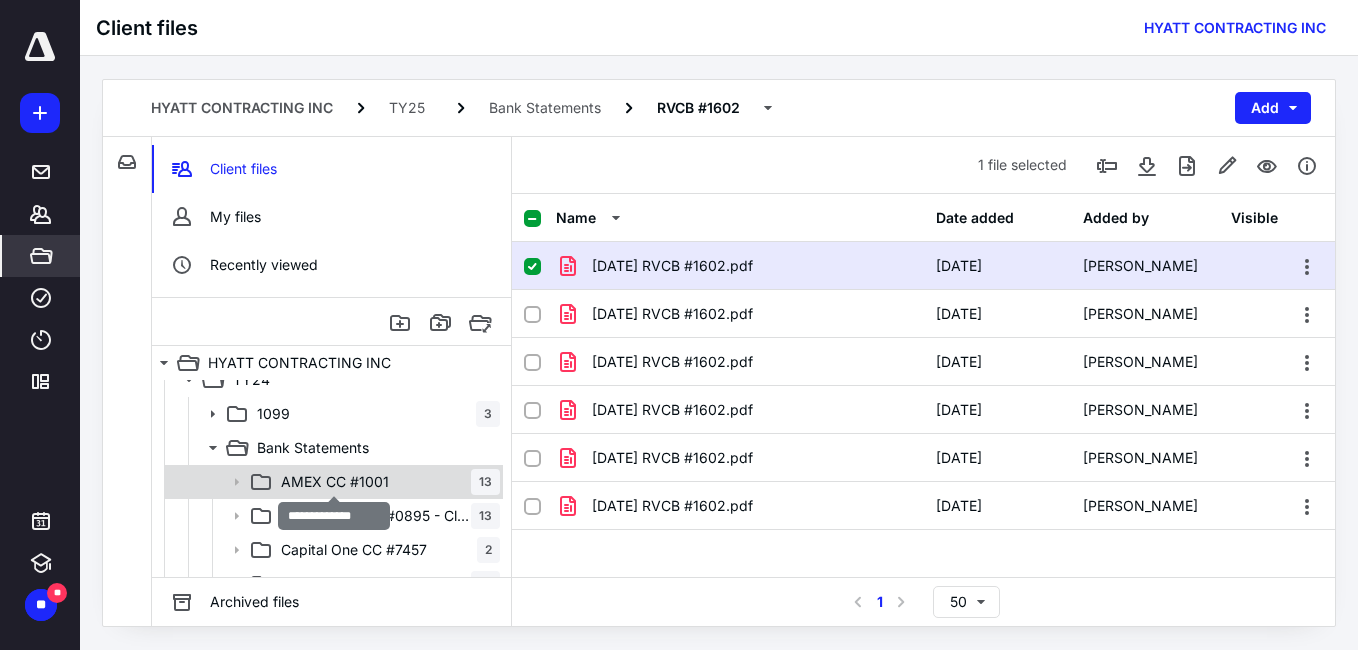 click on "AMEX CC #1001" at bounding box center (335, 482) 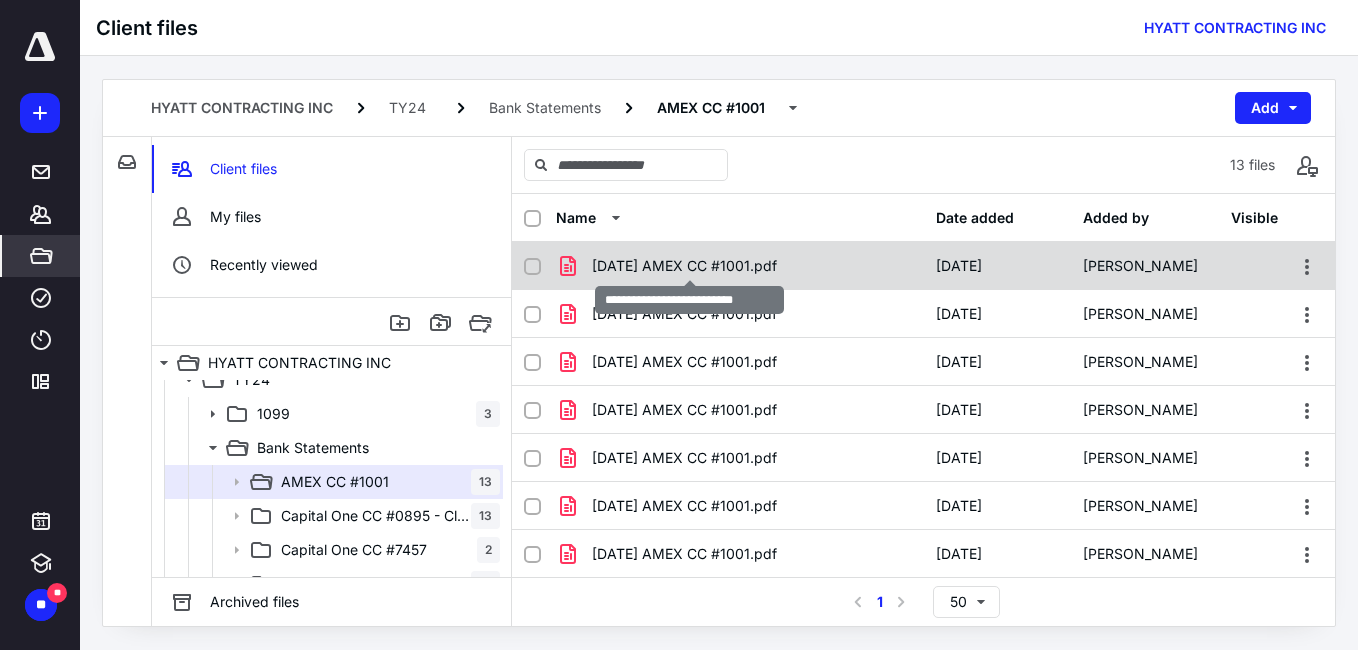 click on "[DATE] AMEX CC #1001.pdf" at bounding box center [684, 266] 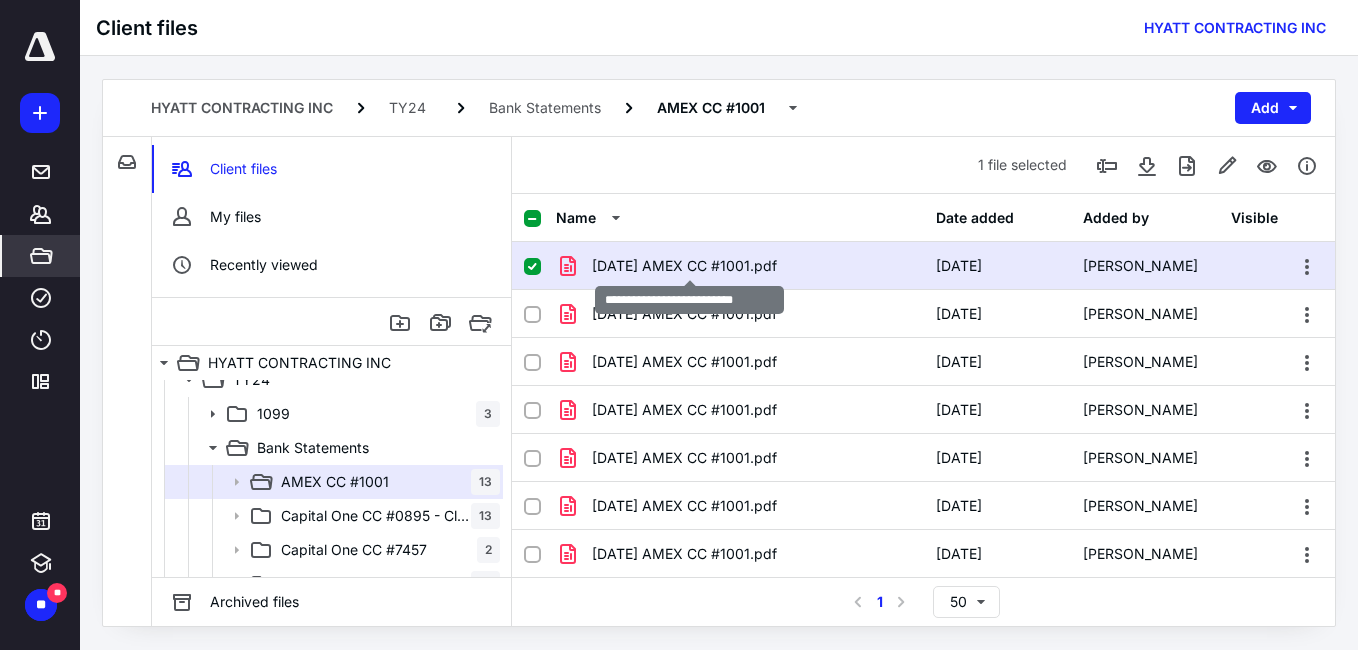 click on "[DATE] AMEX CC #1001.pdf" at bounding box center (684, 266) 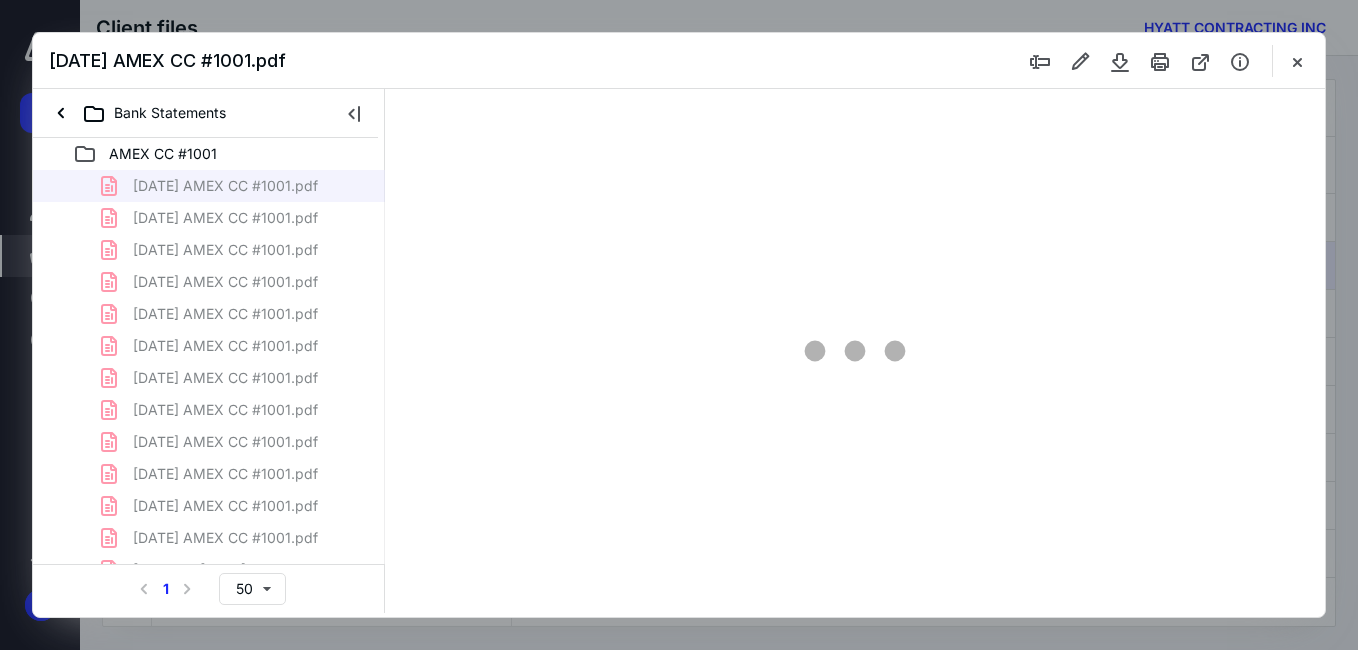scroll, scrollTop: 0, scrollLeft: 0, axis: both 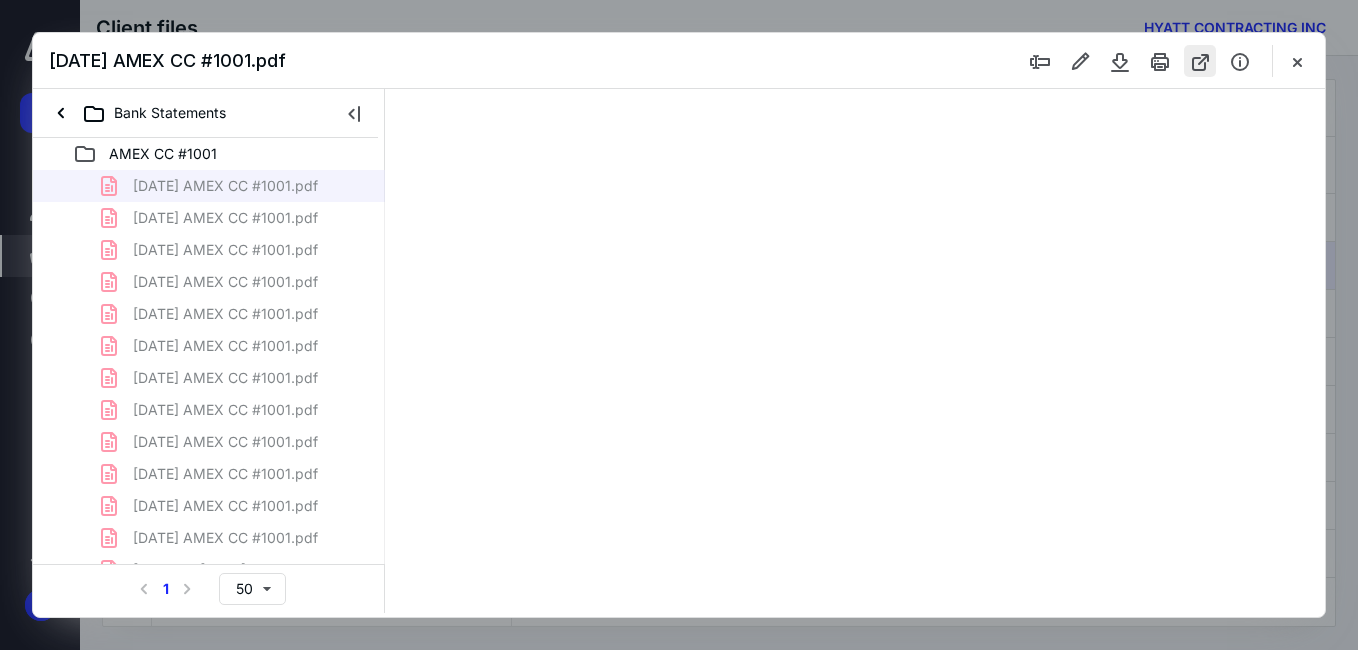 click at bounding box center [1200, 61] 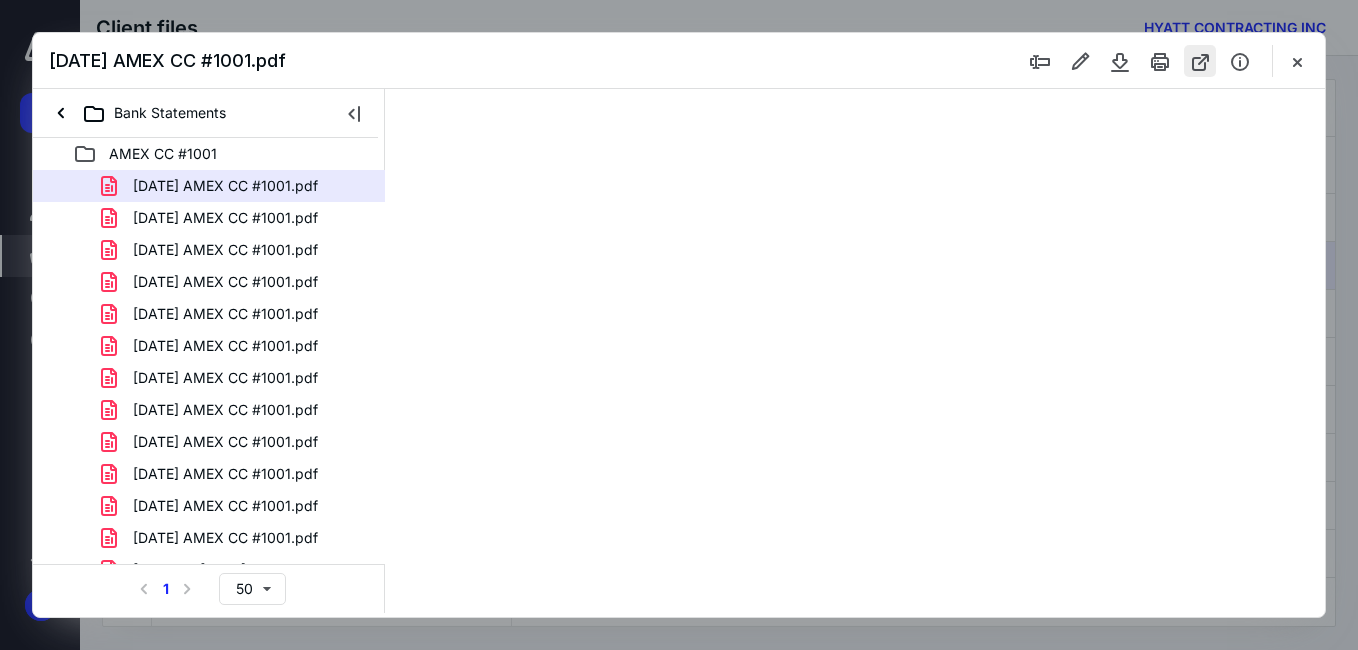 type on "57" 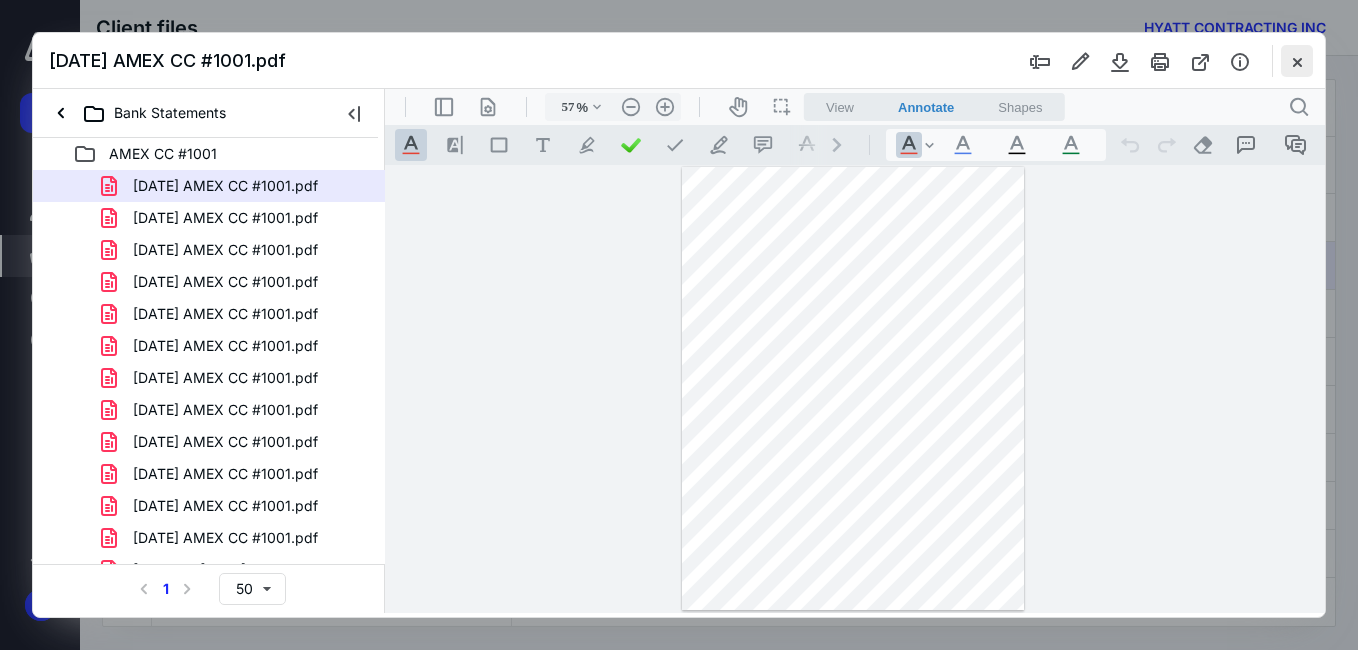 click at bounding box center (1297, 61) 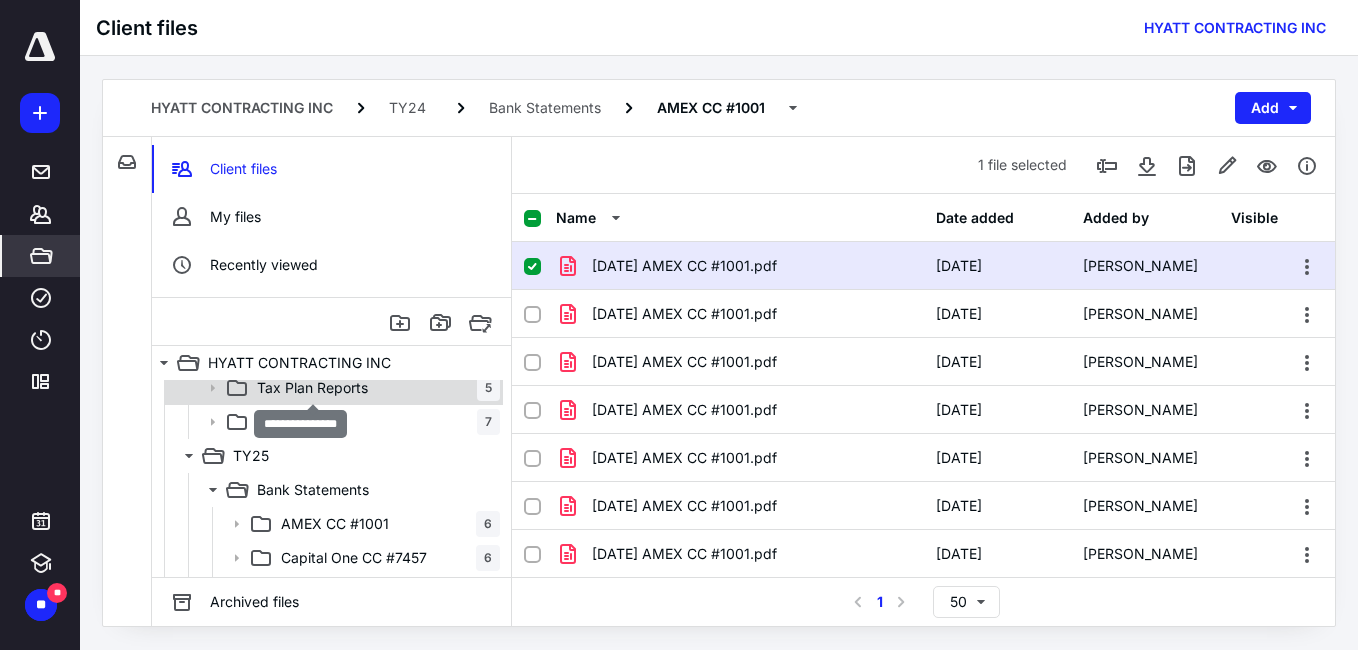 scroll, scrollTop: 653, scrollLeft: 0, axis: vertical 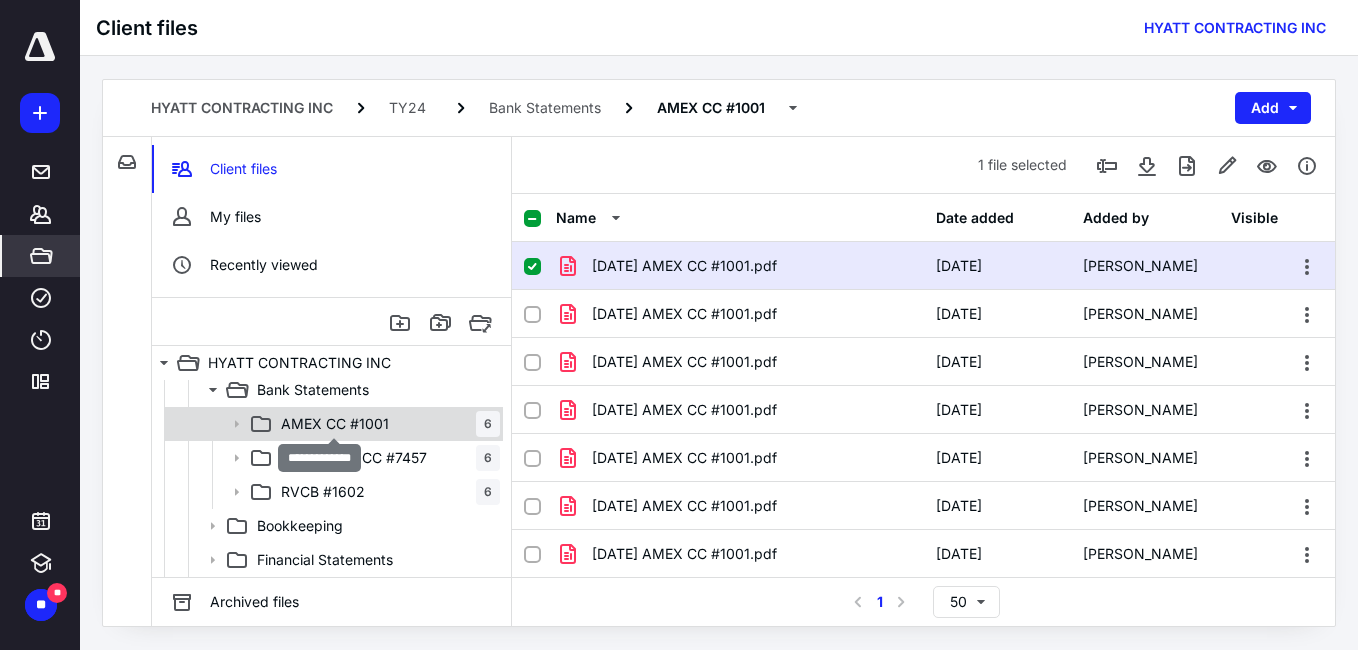 click on "AMEX CC #1001" at bounding box center [335, 424] 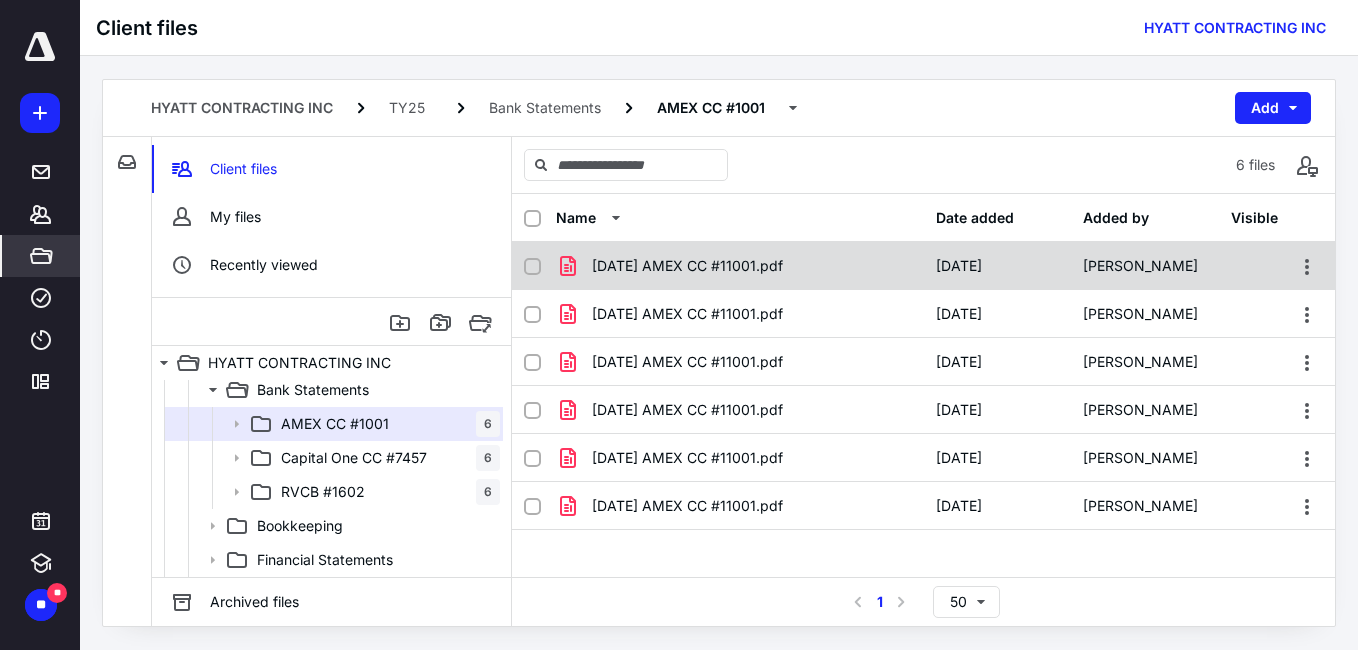 click on "[DATE] AMEX CC #11001.pdf" at bounding box center (687, 266) 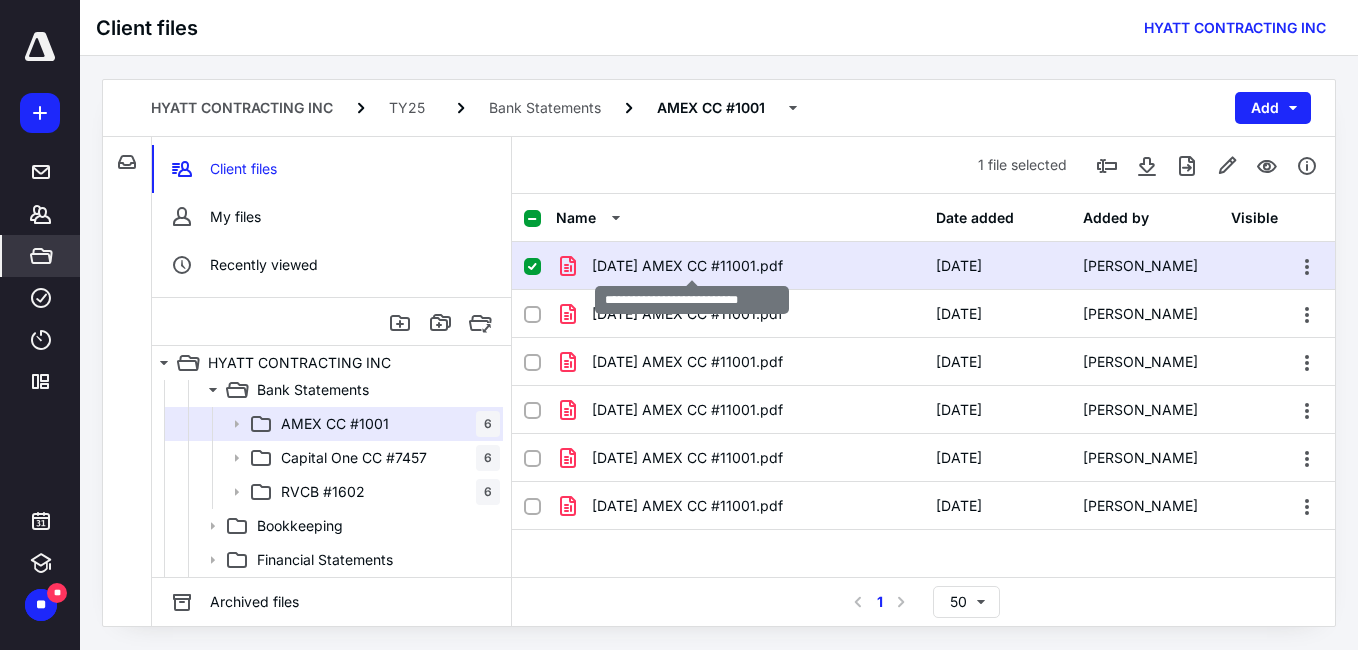 click on "[DATE] AMEX CC #11001.pdf" at bounding box center (687, 266) 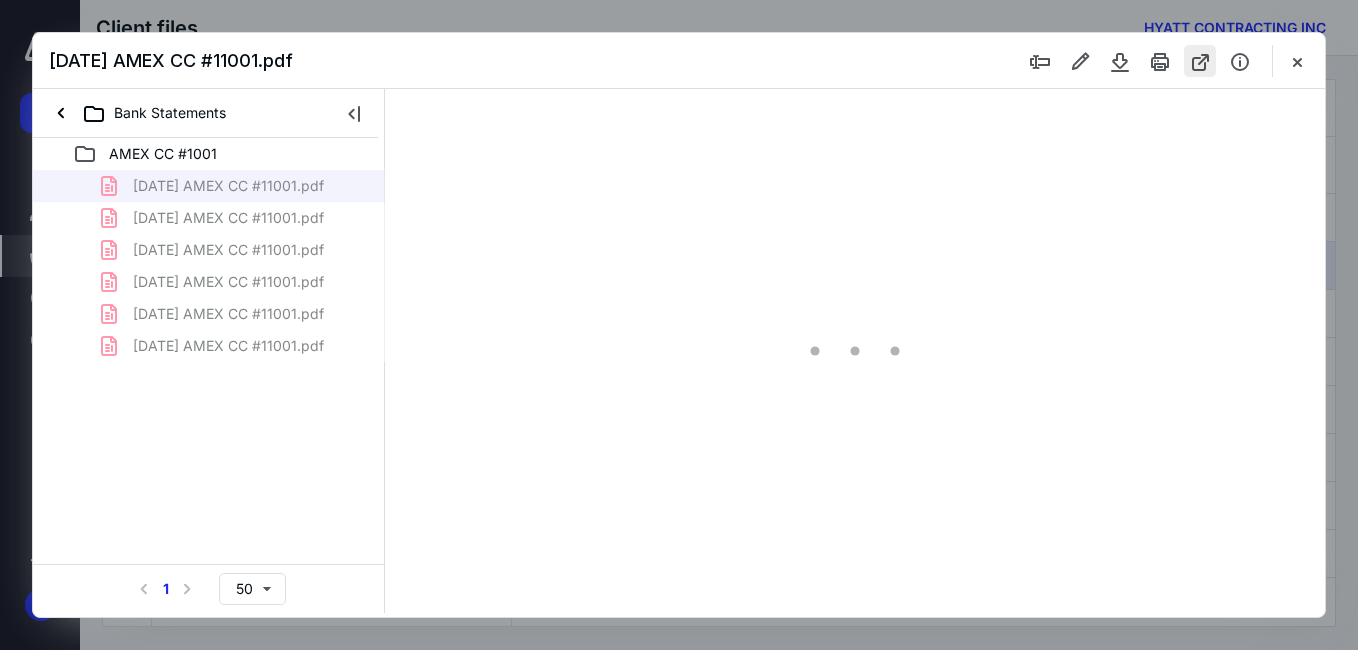 scroll, scrollTop: 0, scrollLeft: 0, axis: both 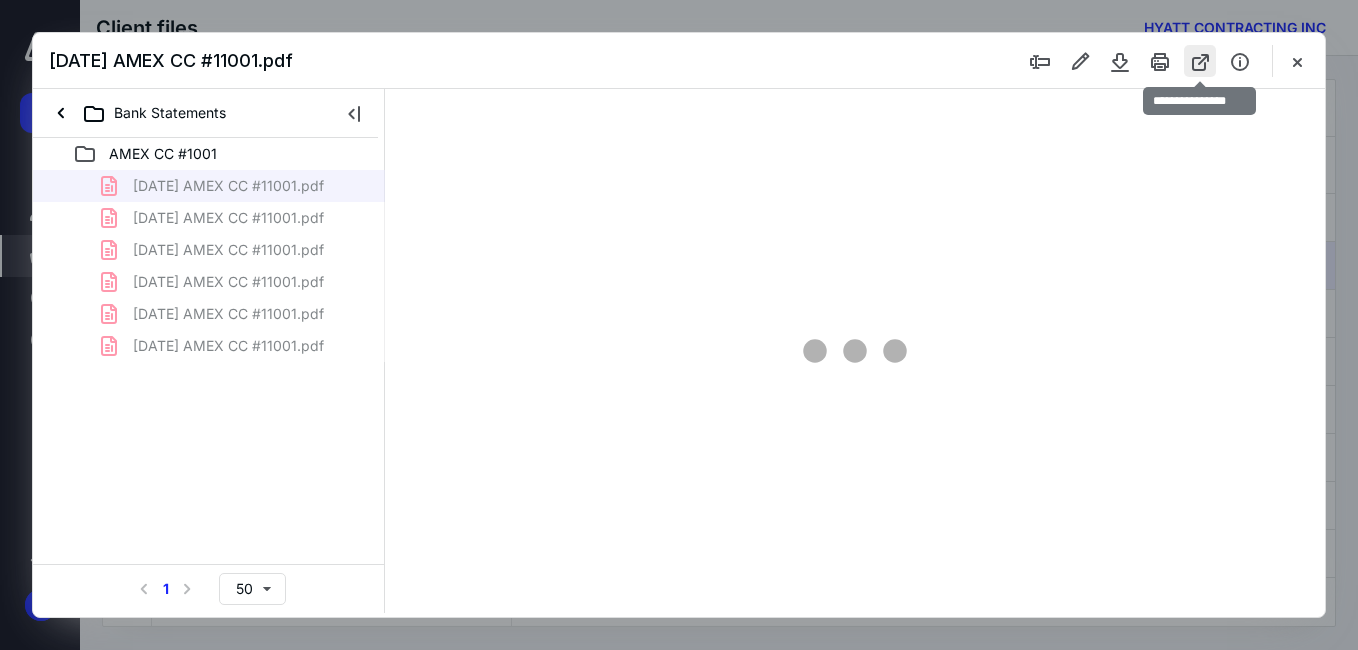 click at bounding box center [1200, 61] 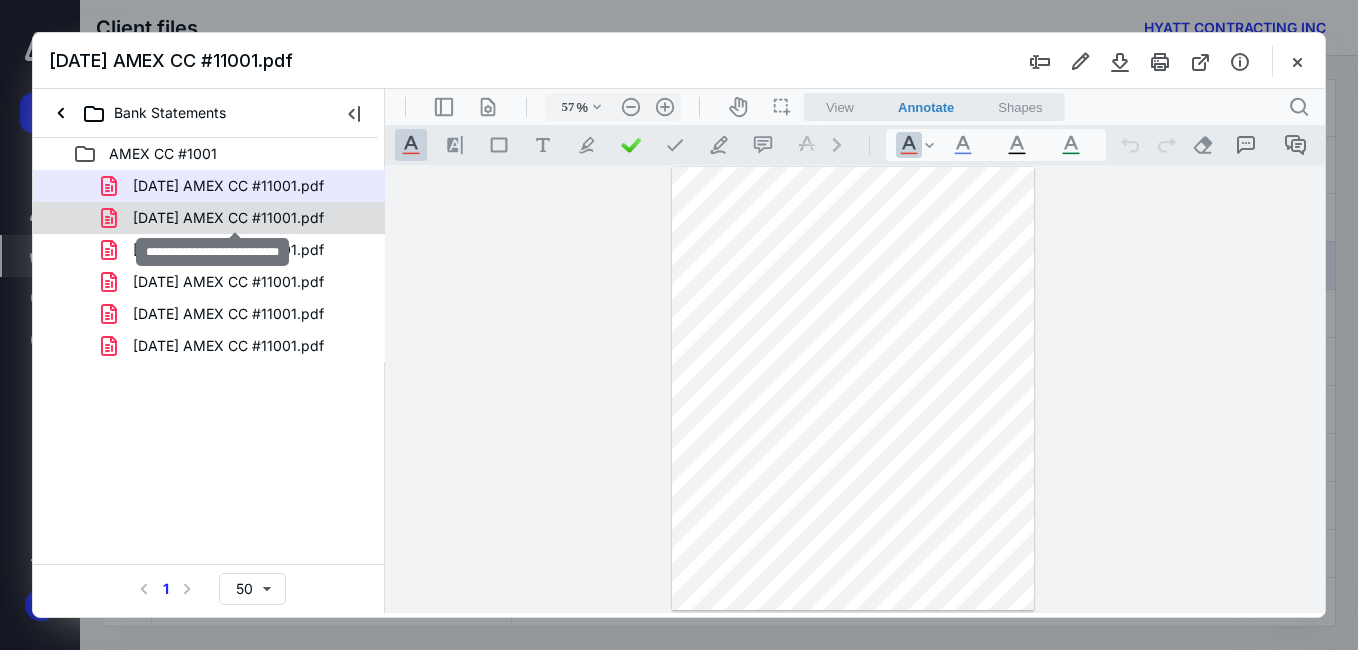 click on "[DATE] AMEX CC #11001.pdf" at bounding box center (228, 218) 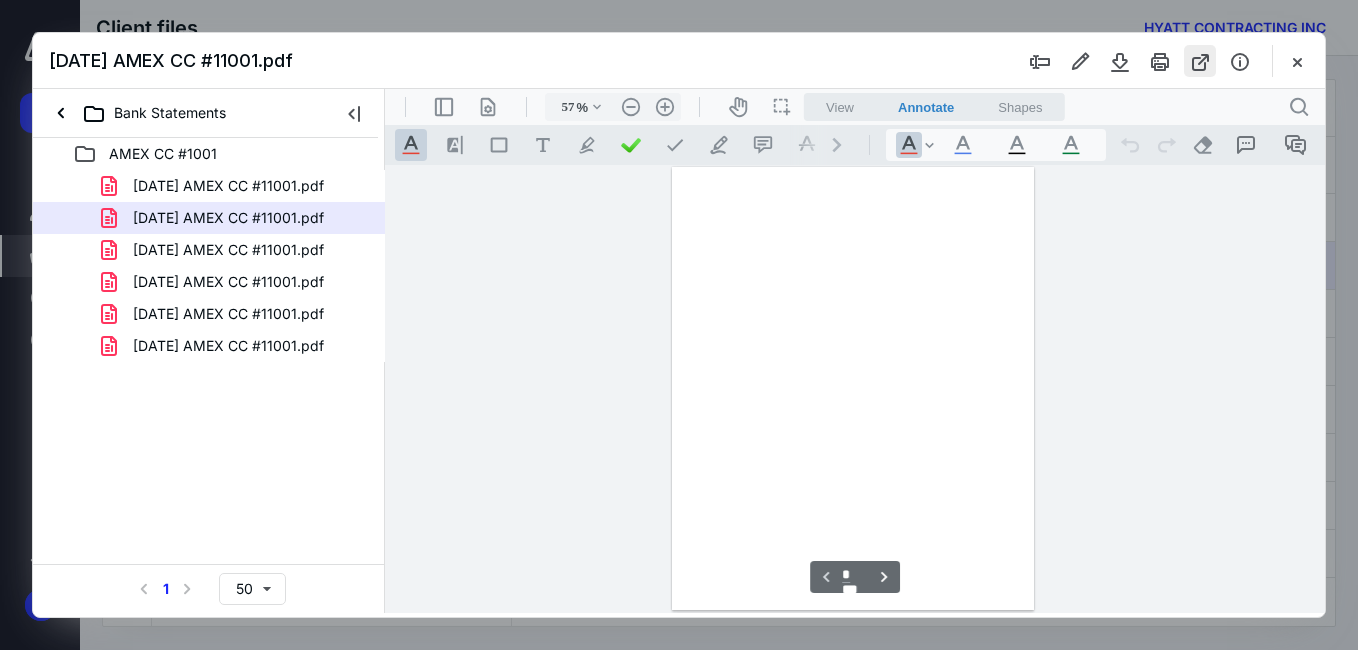 scroll, scrollTop: 78, scrollLeft: 0, axis: vertical 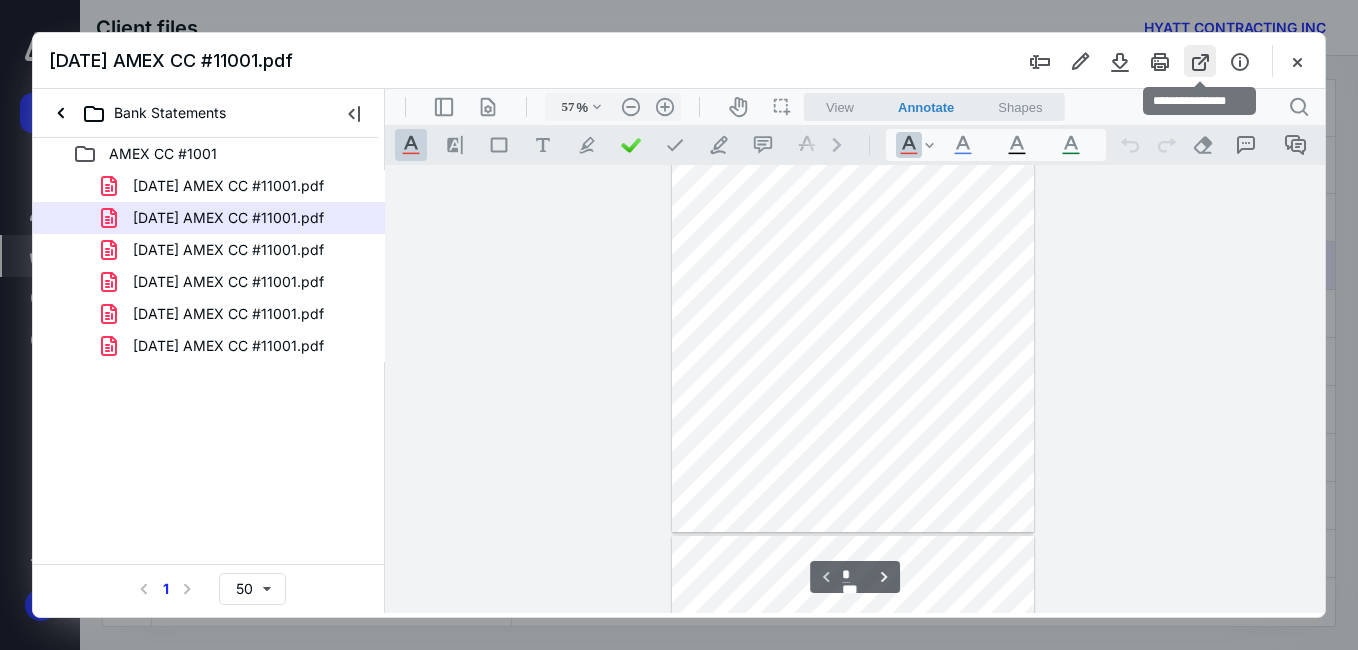 click at bounding box center [1200, 61] 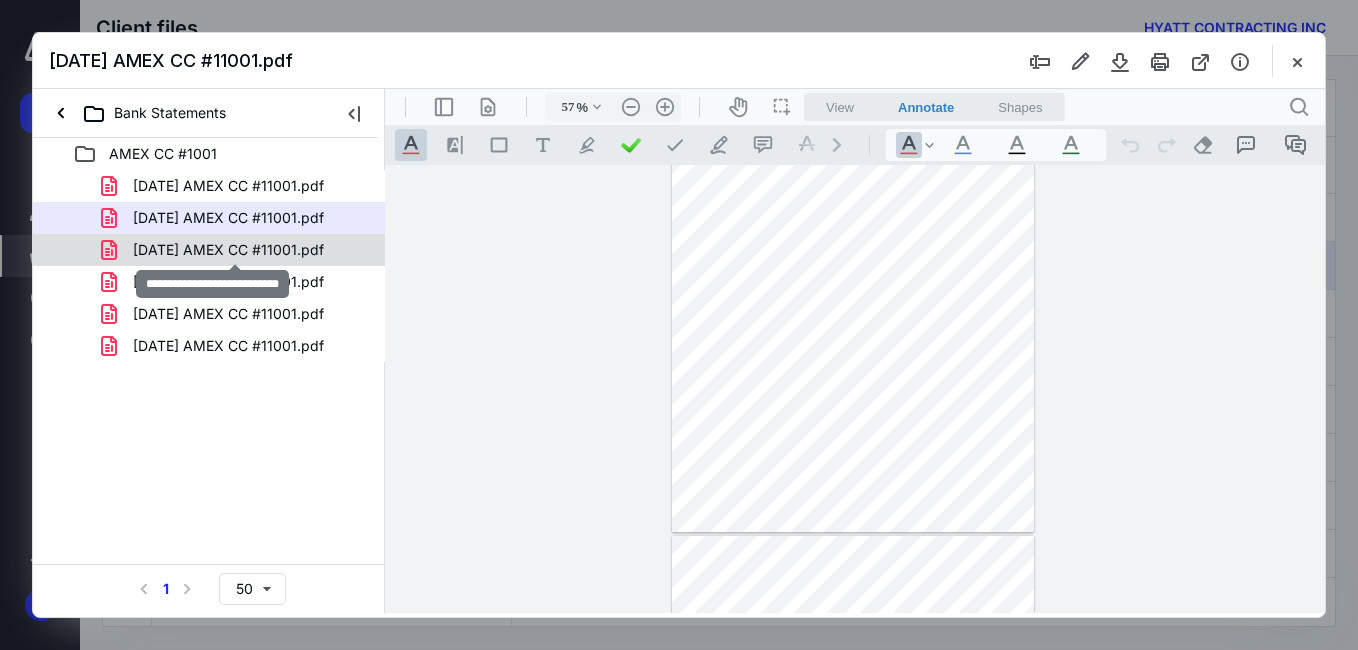 click on "[DATE] AMEX CC #11001.pdf" at bounding box center (228, 250) 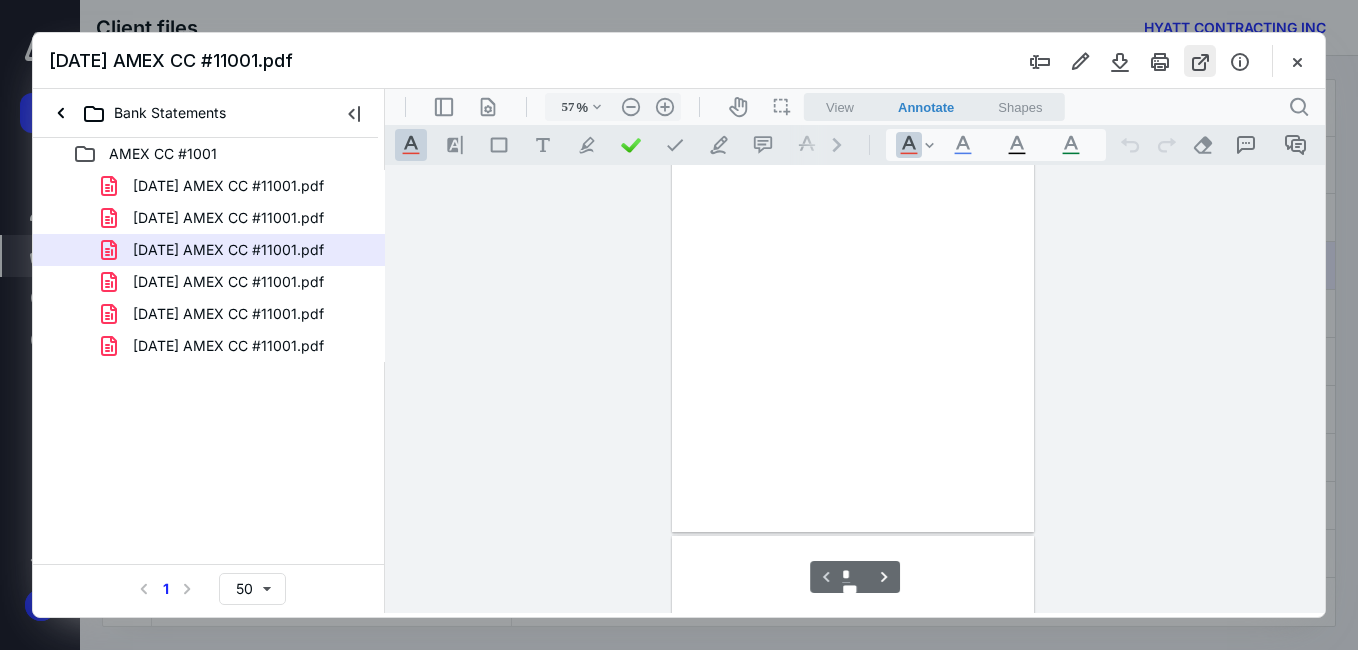 scroll, scrollTop: 78, scrollLeft: 0, axis: vertical 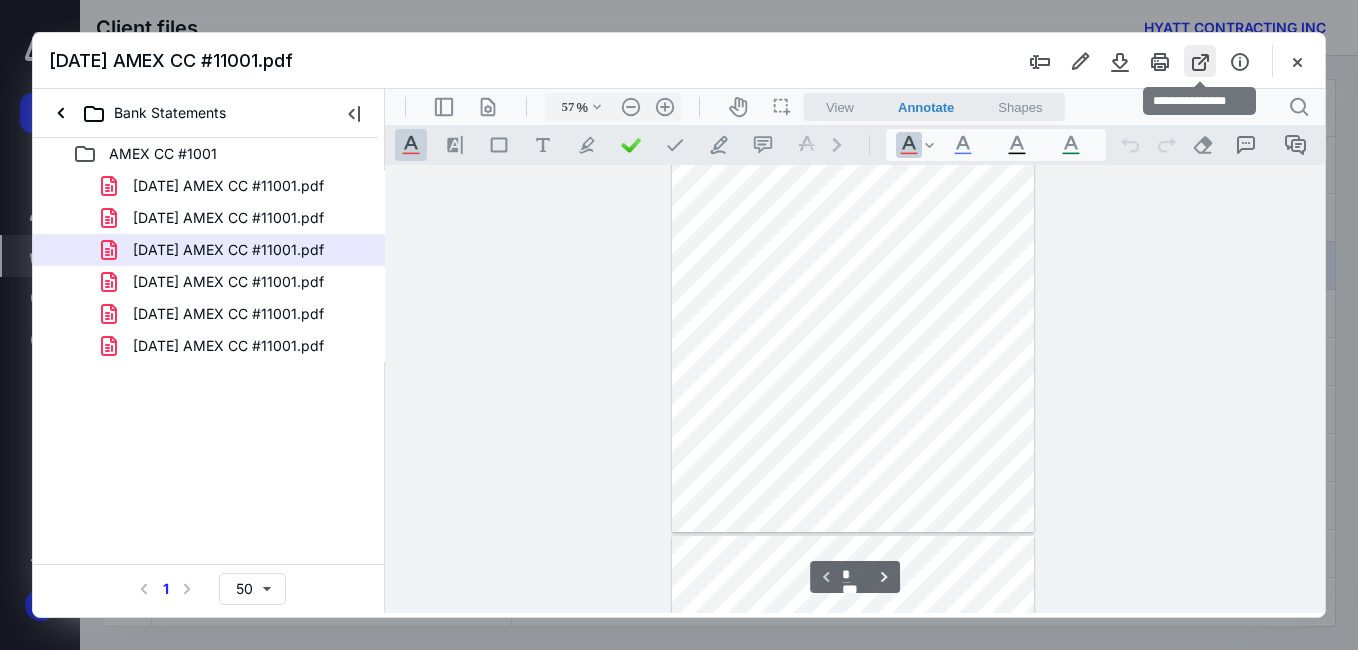 click at bounding box center [1200, 61] 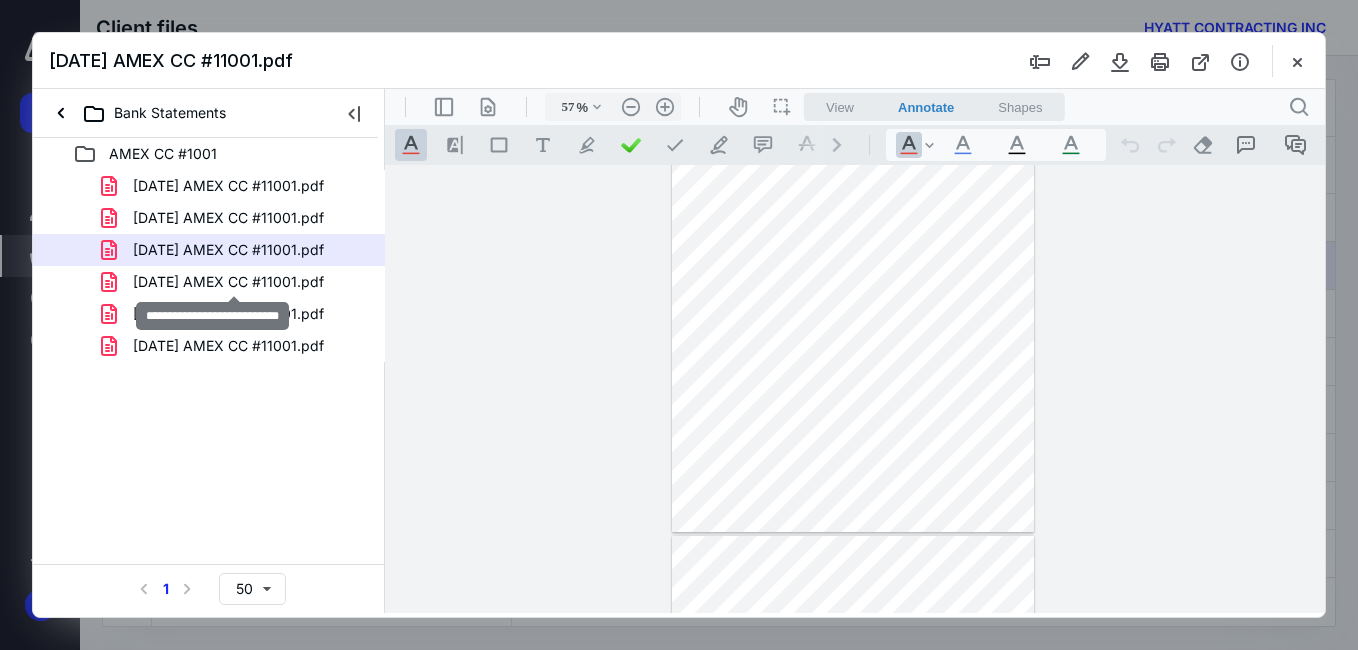 click on "[DATE] AMEX CC #11001.pdf" at bounding box center (228, 282) 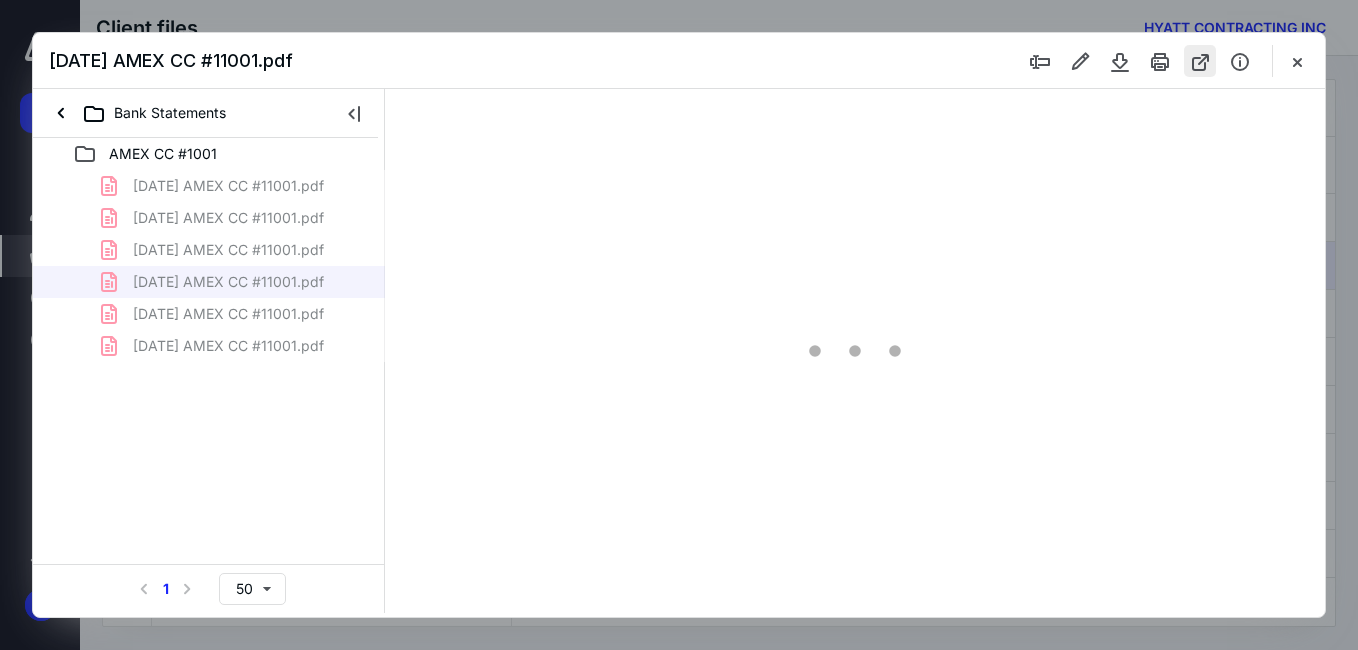 scroll, scrollTop: 78, scrollLeft: 0, axis: vertical 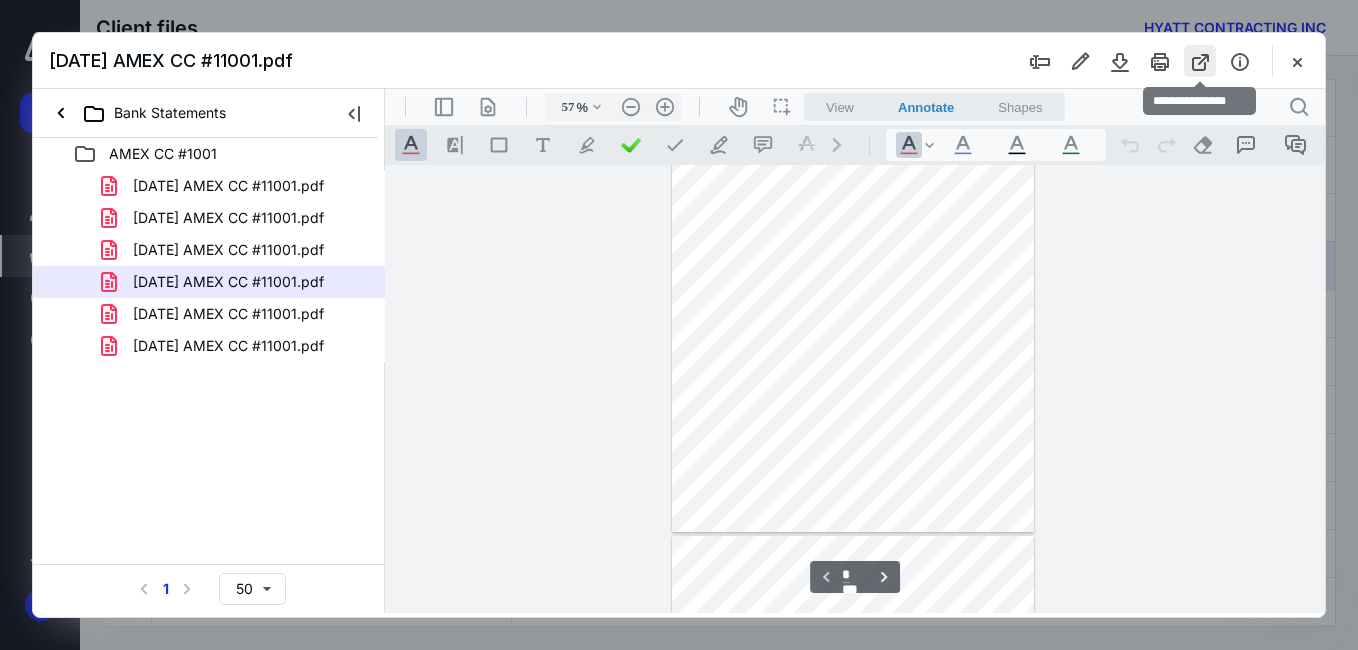 click at bounding box center (1200, 61) 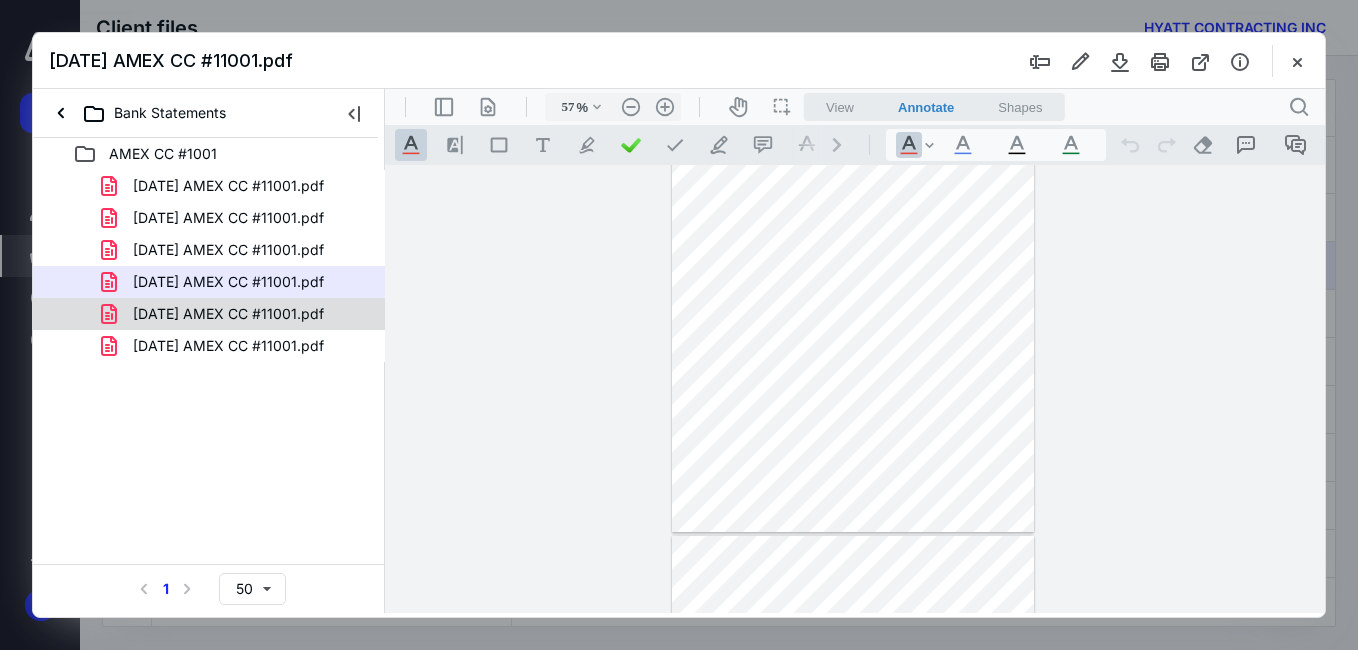 click on "[DATE] AMEX CC #11001.pdf" at bounding box center (228, 314) 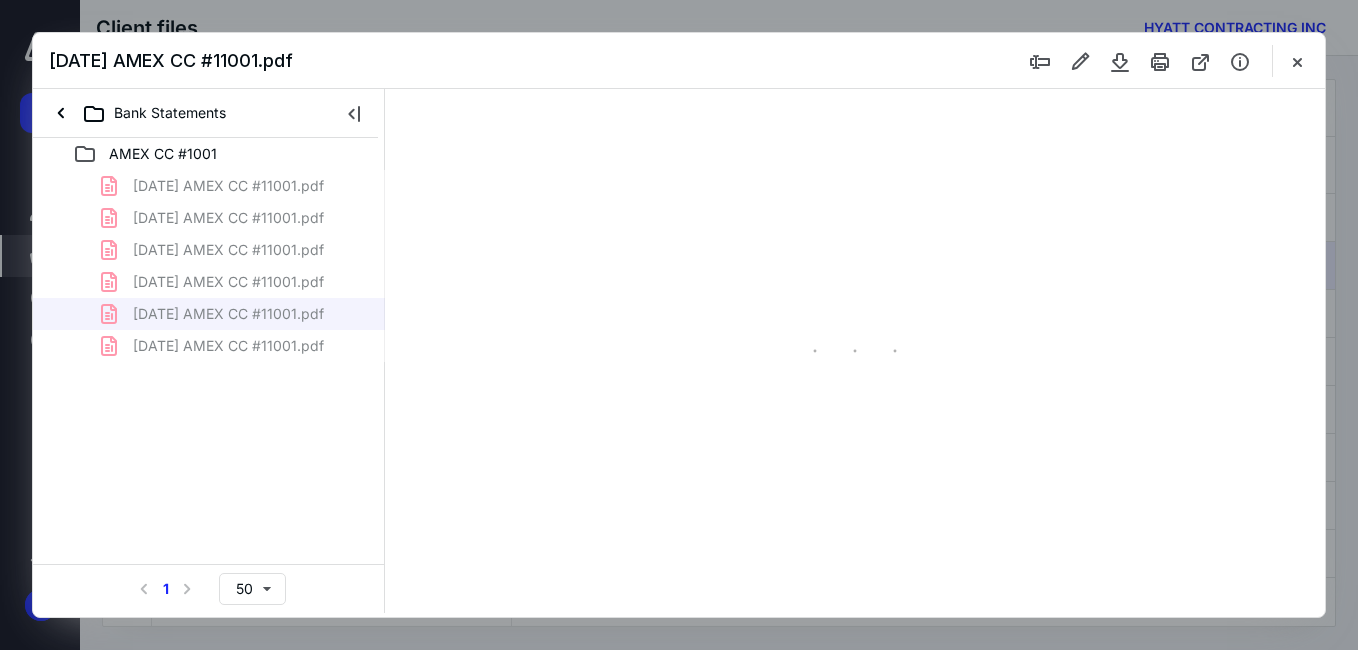 scroll, scrollTop: 78, scrollLeft: 0, axis: vertical 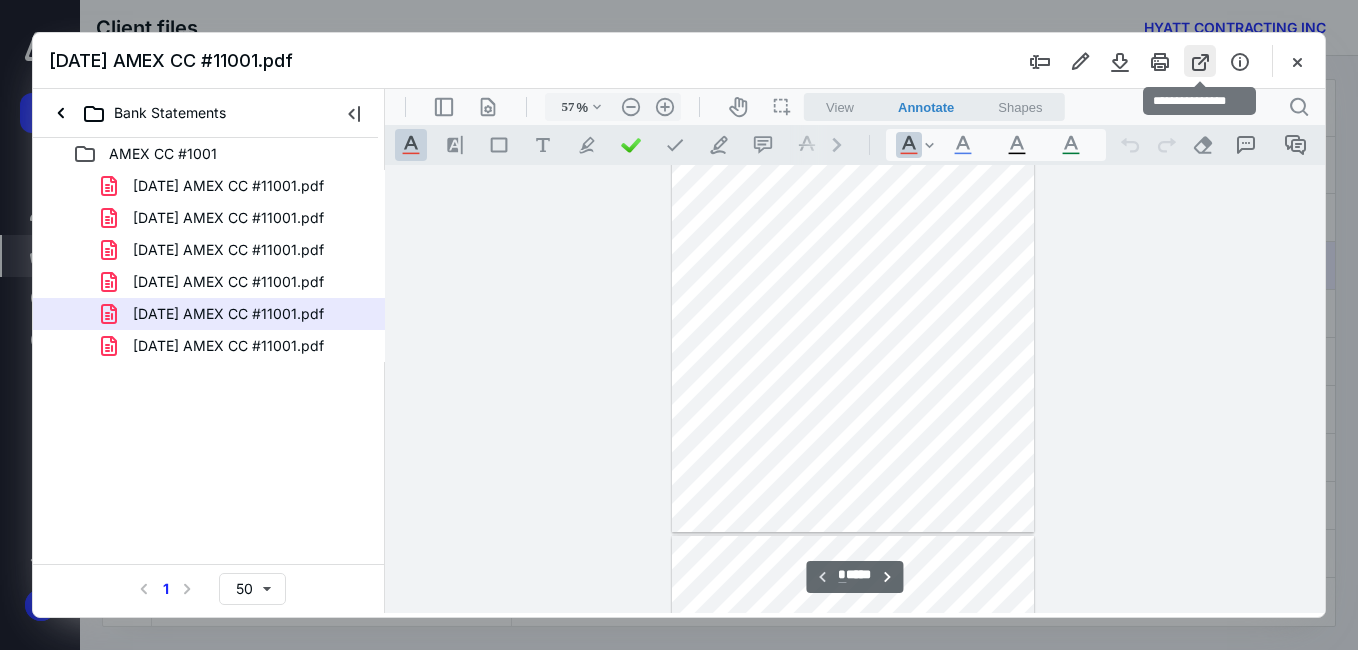 click at bounding box center [1200, 61] 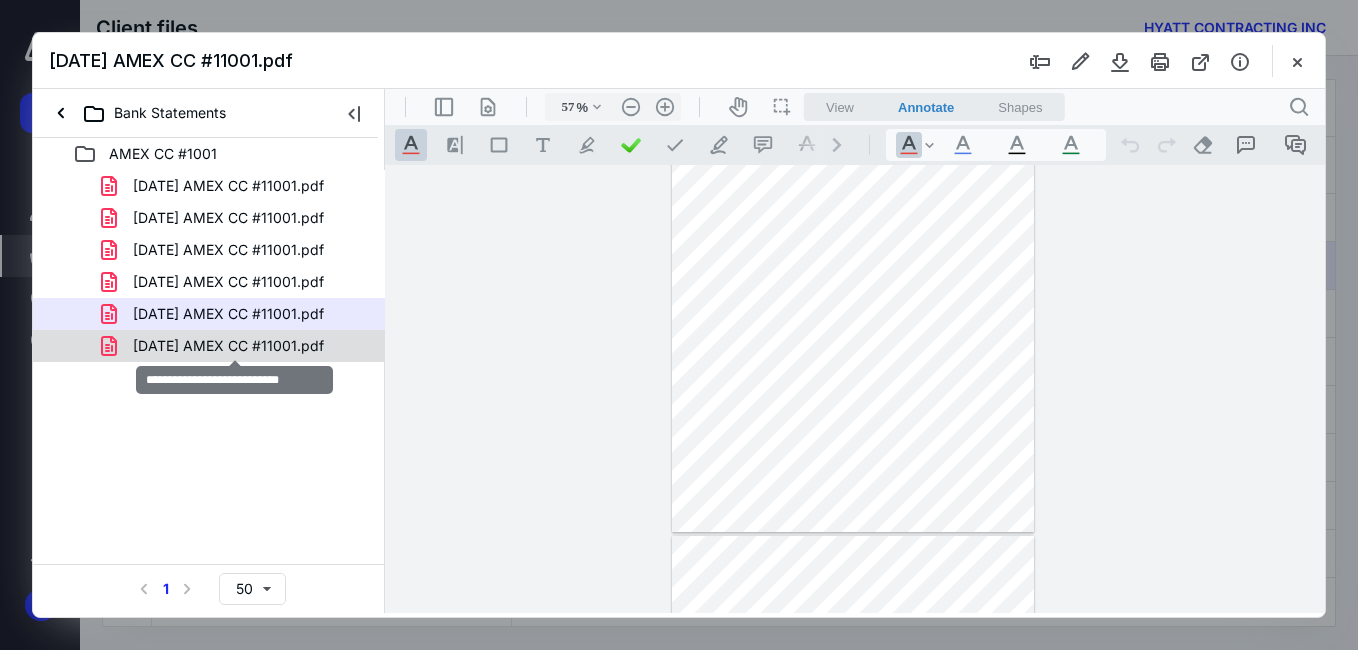 click on "[DATE] AMEX CC #11001.pdf" at bounding box center (228, 346) 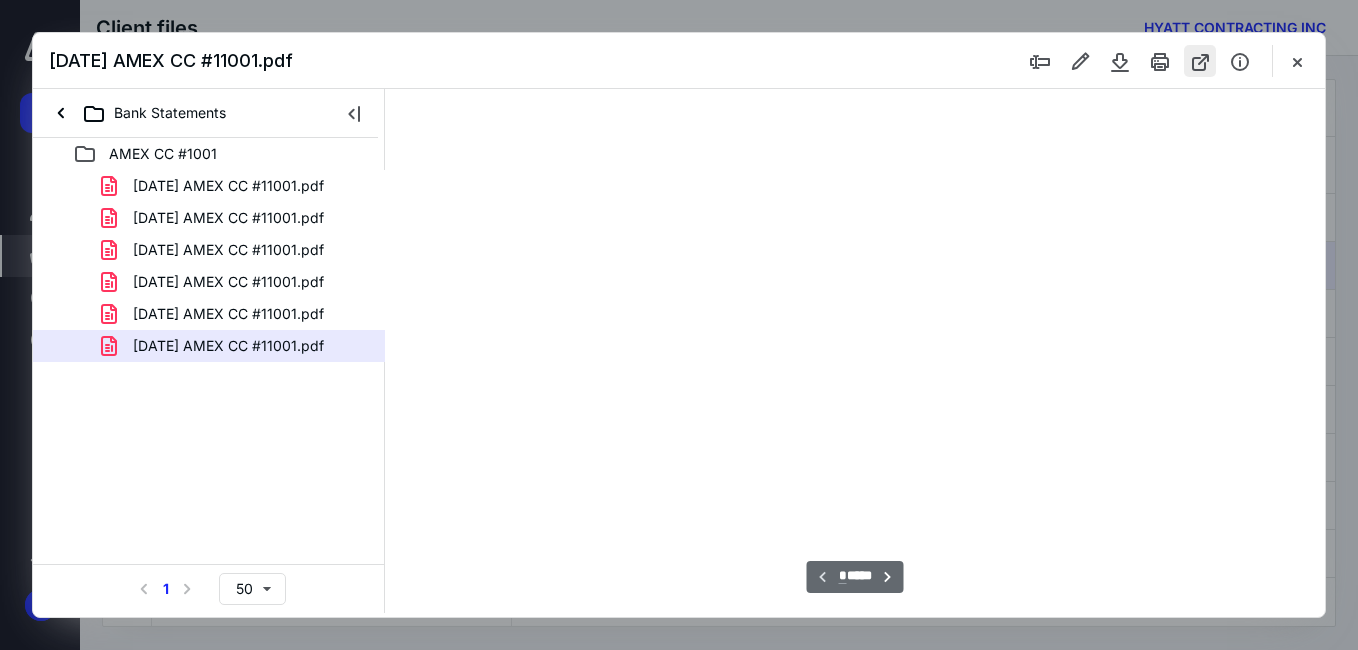 type on "57" 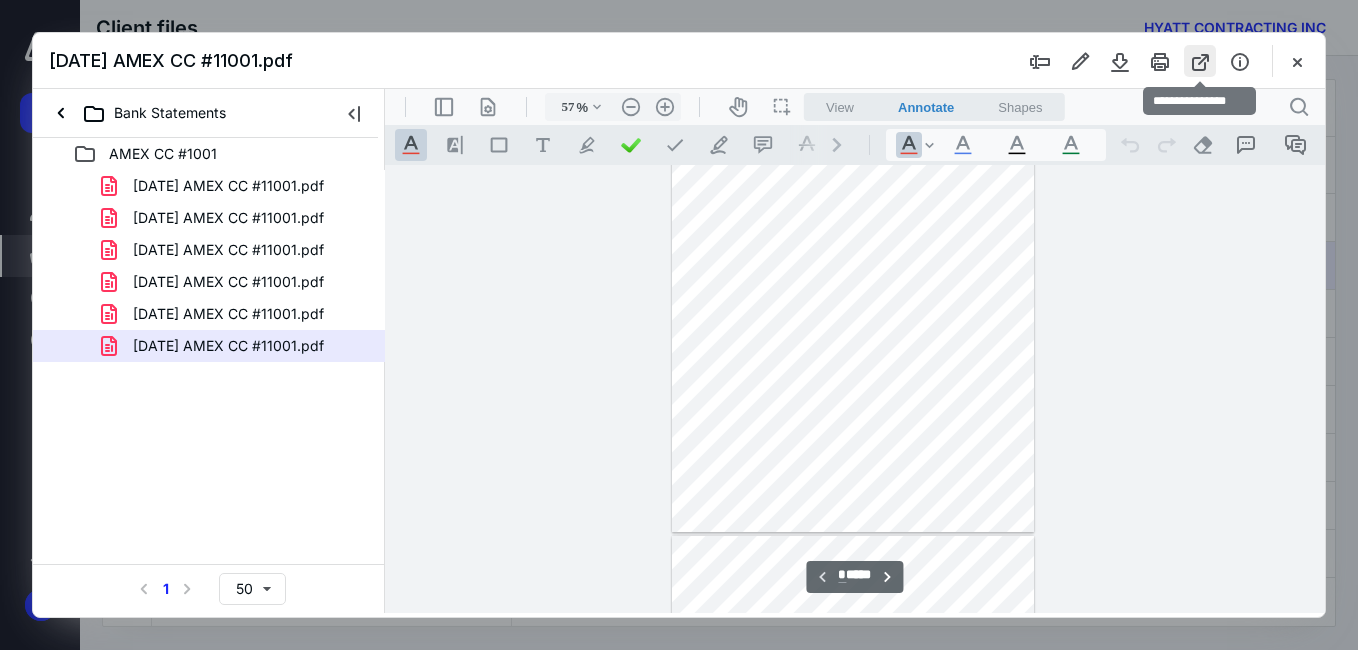 click at bounding box center [1200, 61] 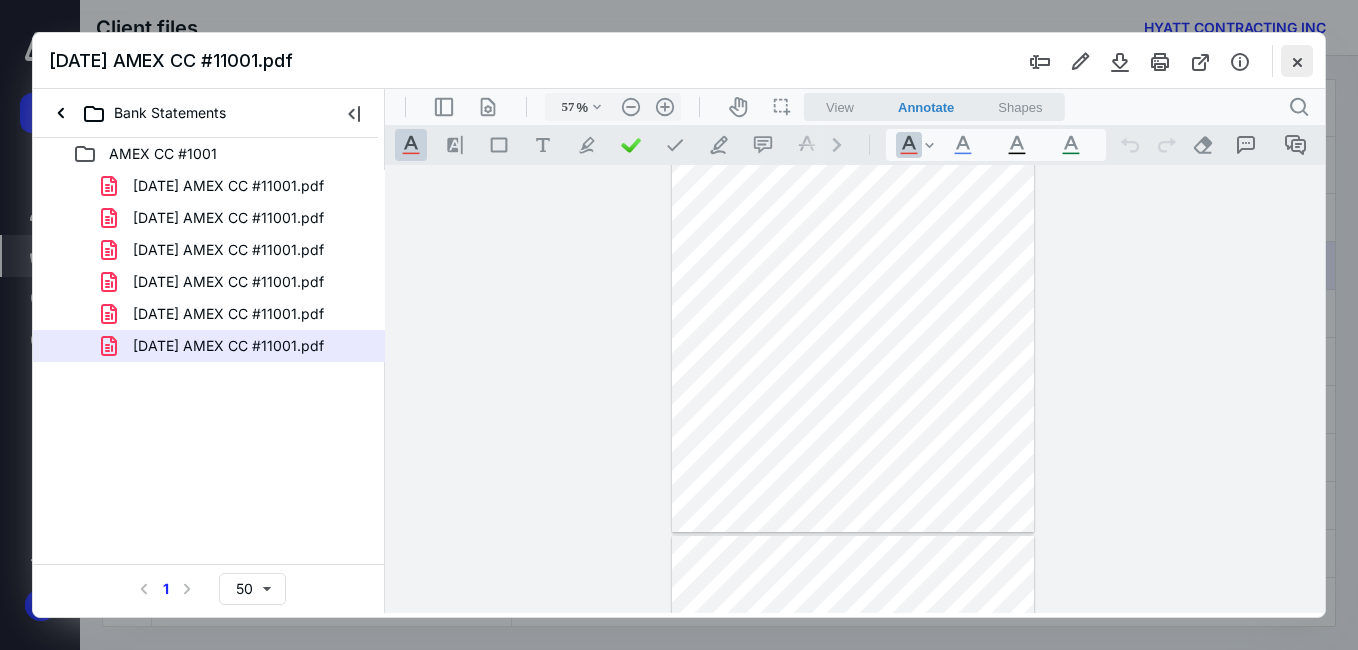 click at bounding box center (1297, 61) 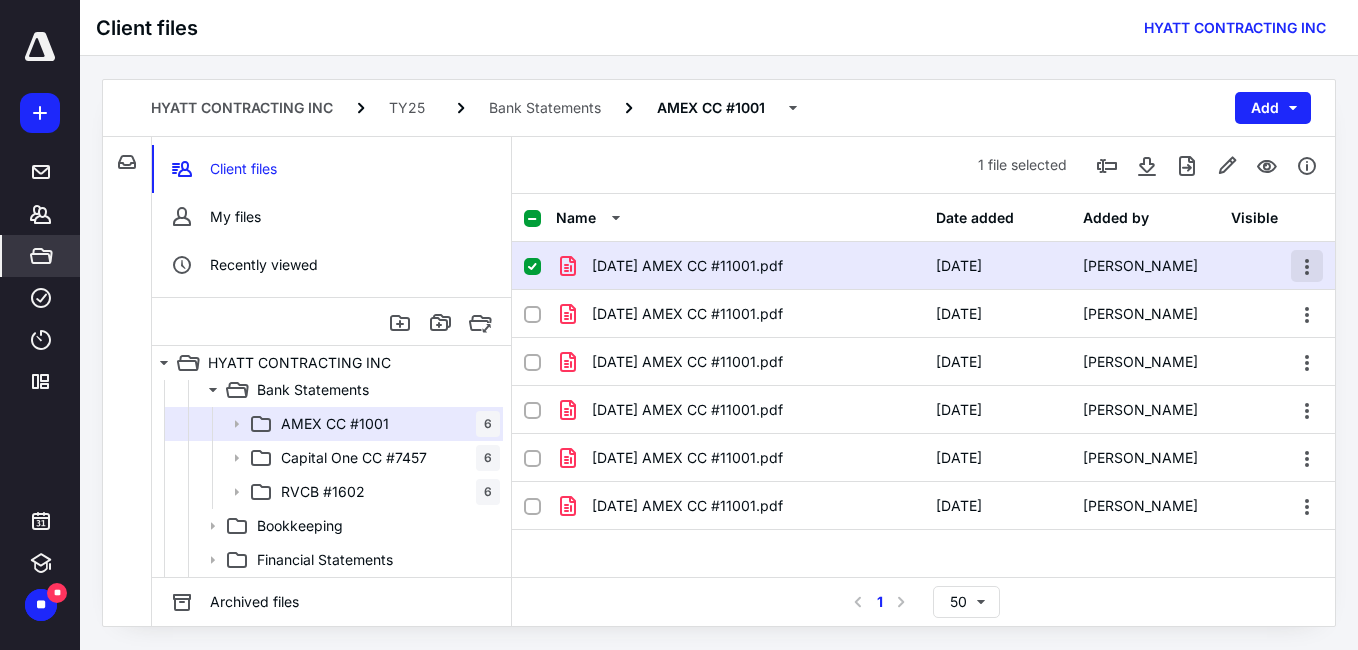 click at bounding box center (1307, 266) 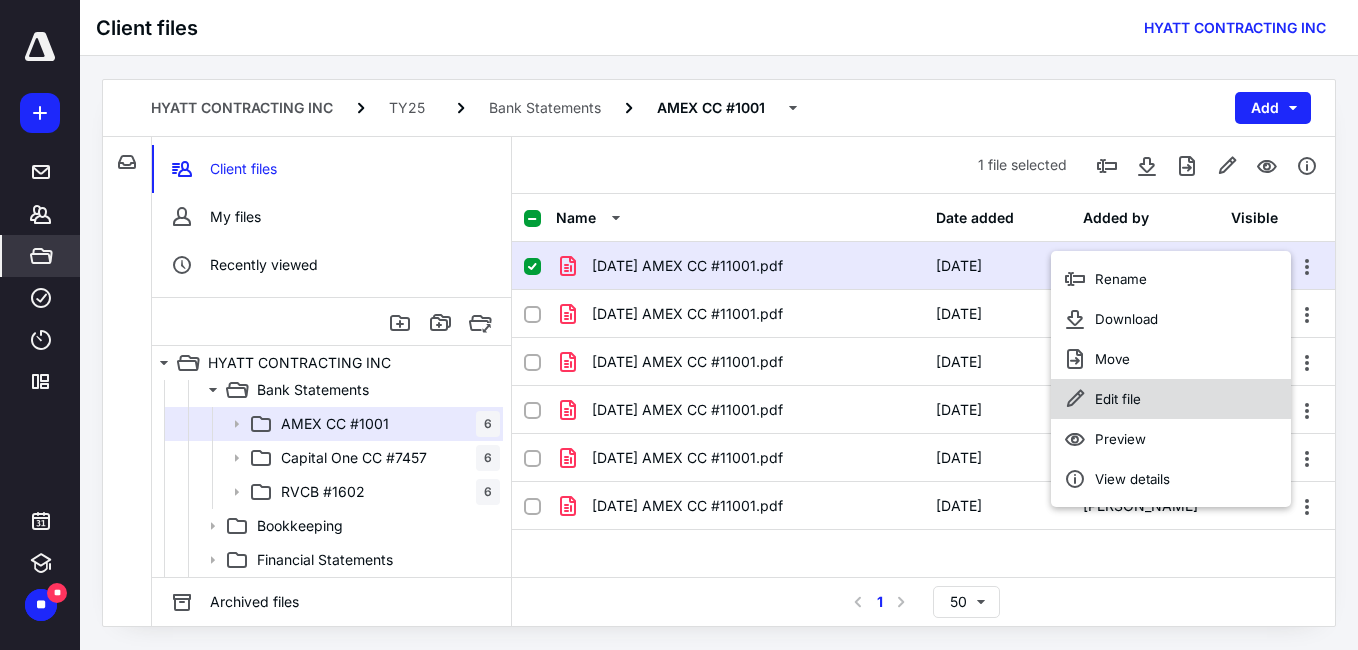 click on "Edit file" at bounding box center [1171, 399] 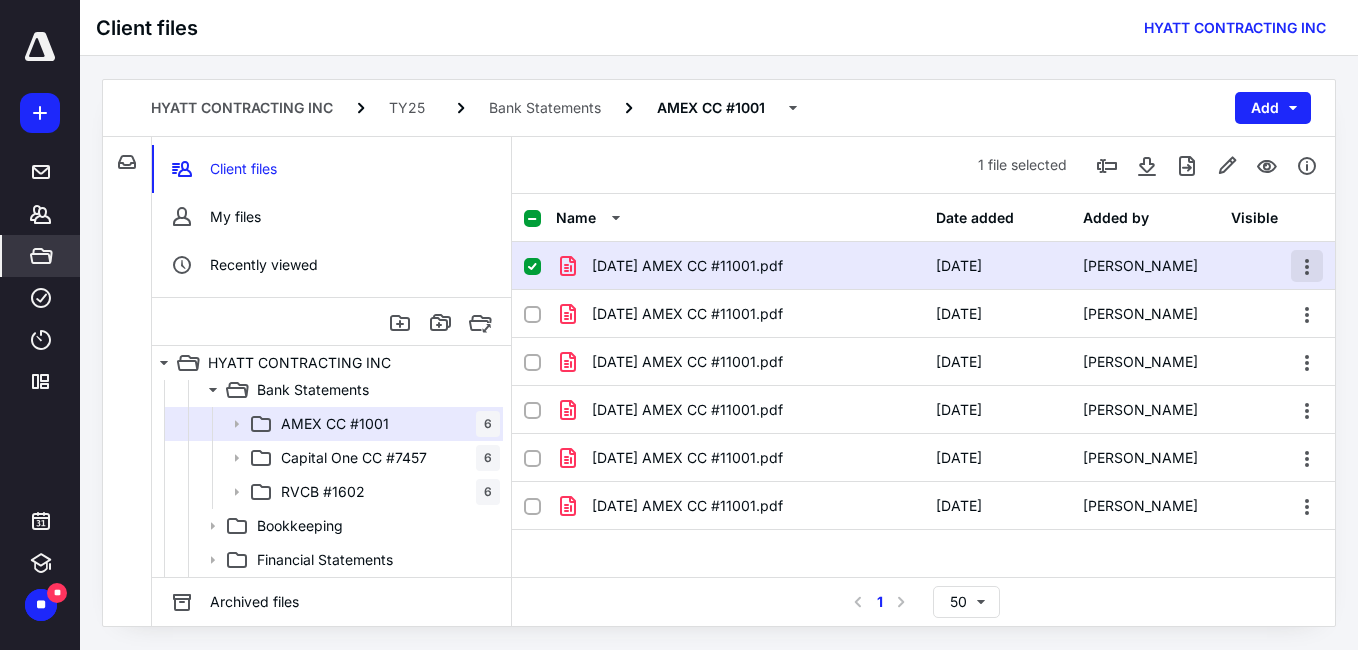 click at bounding box center [1307, 266] 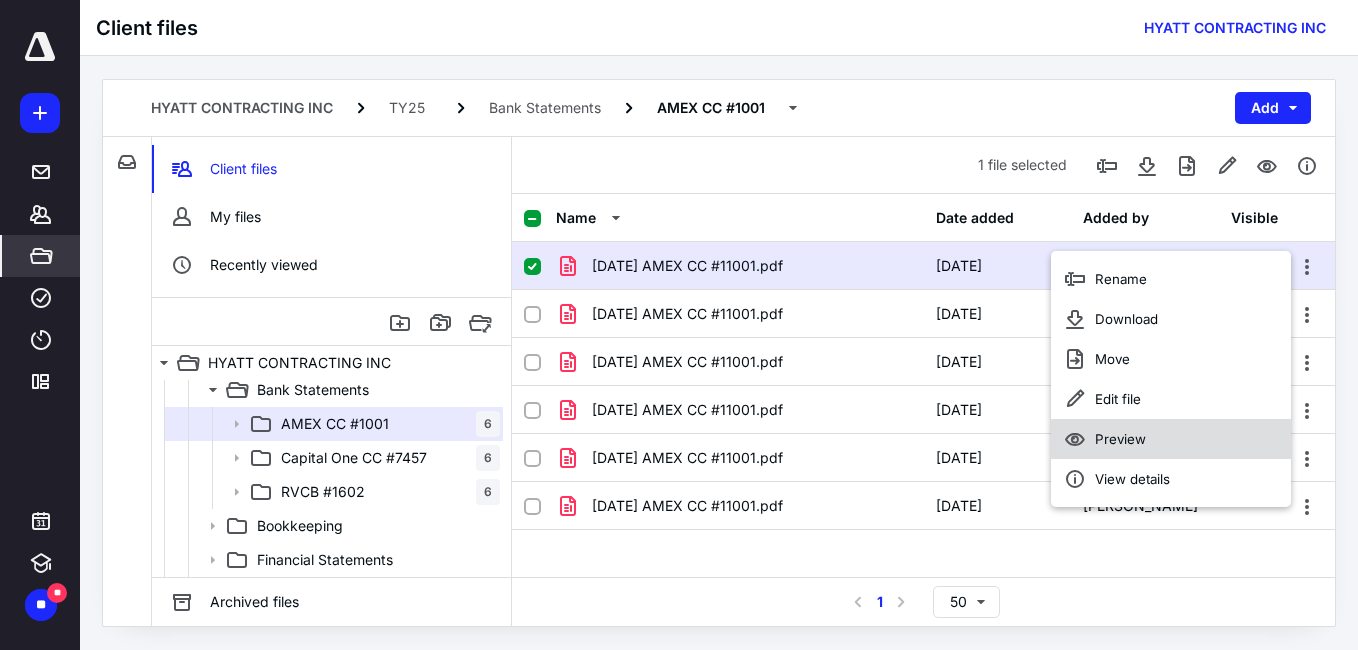 click on "Preview" at bounding box center (1171, 439) 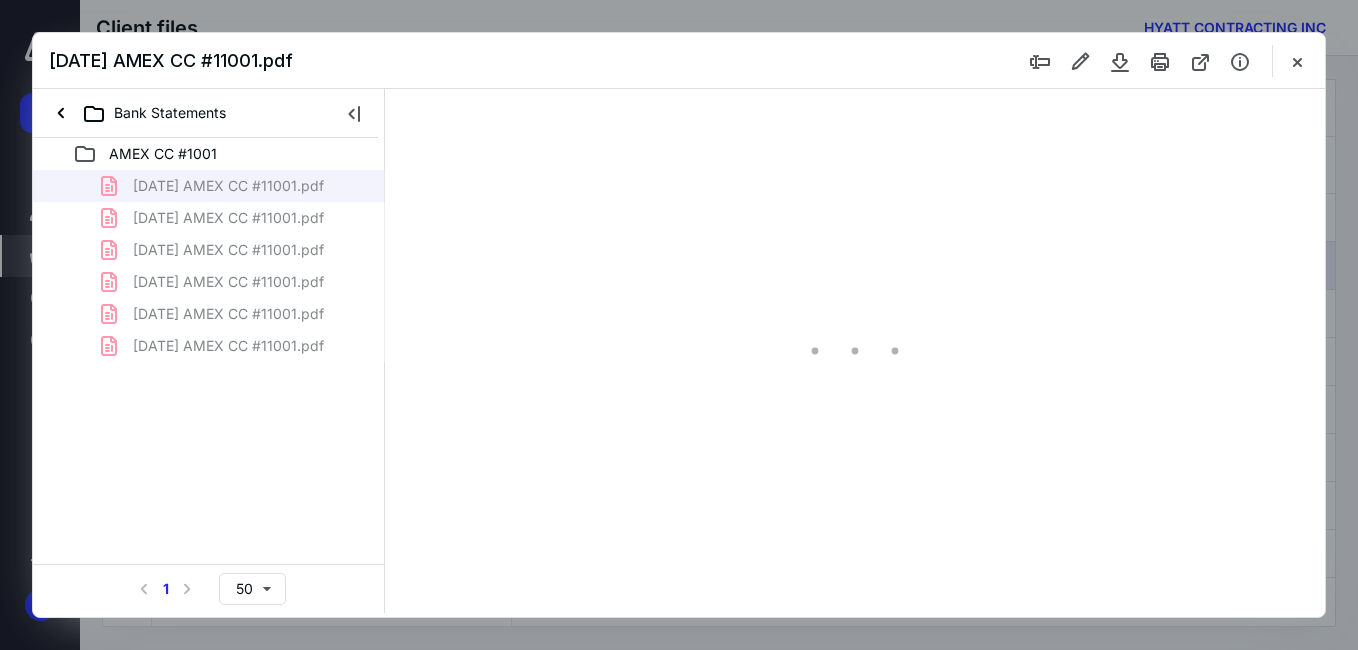 scroll, scrollTop: 0, scrollLeft: 0, axis: both 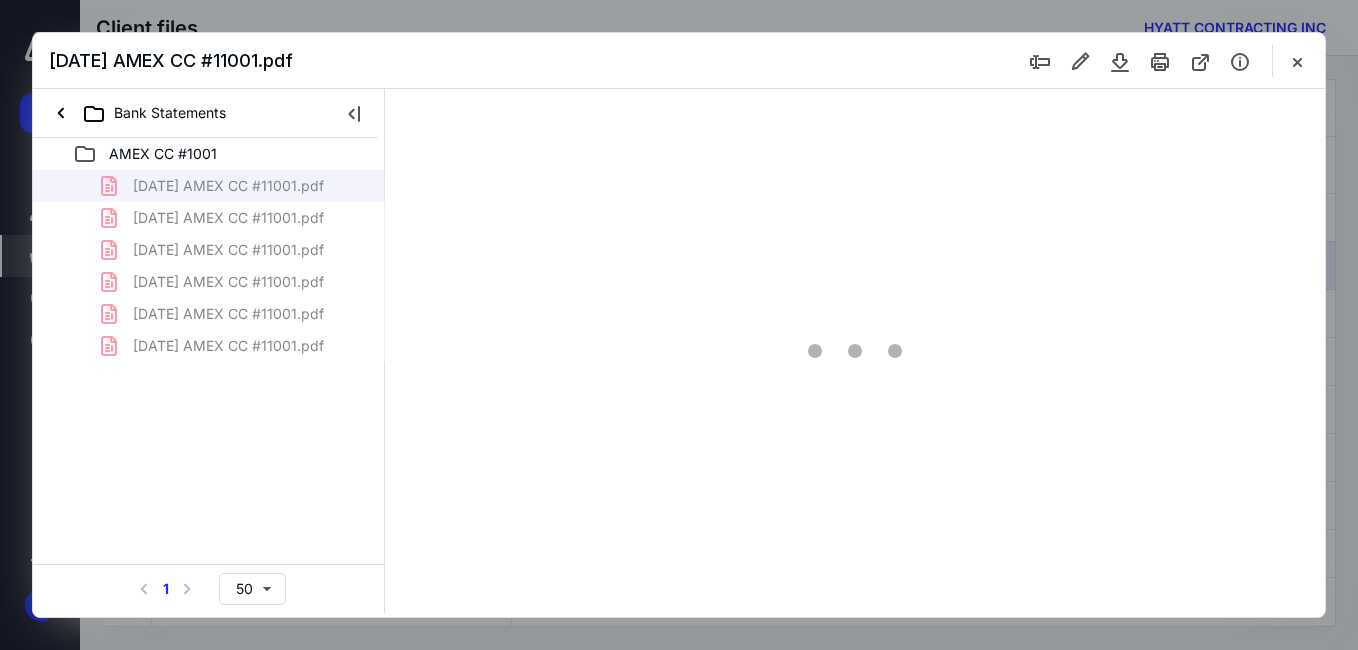 type on "57" 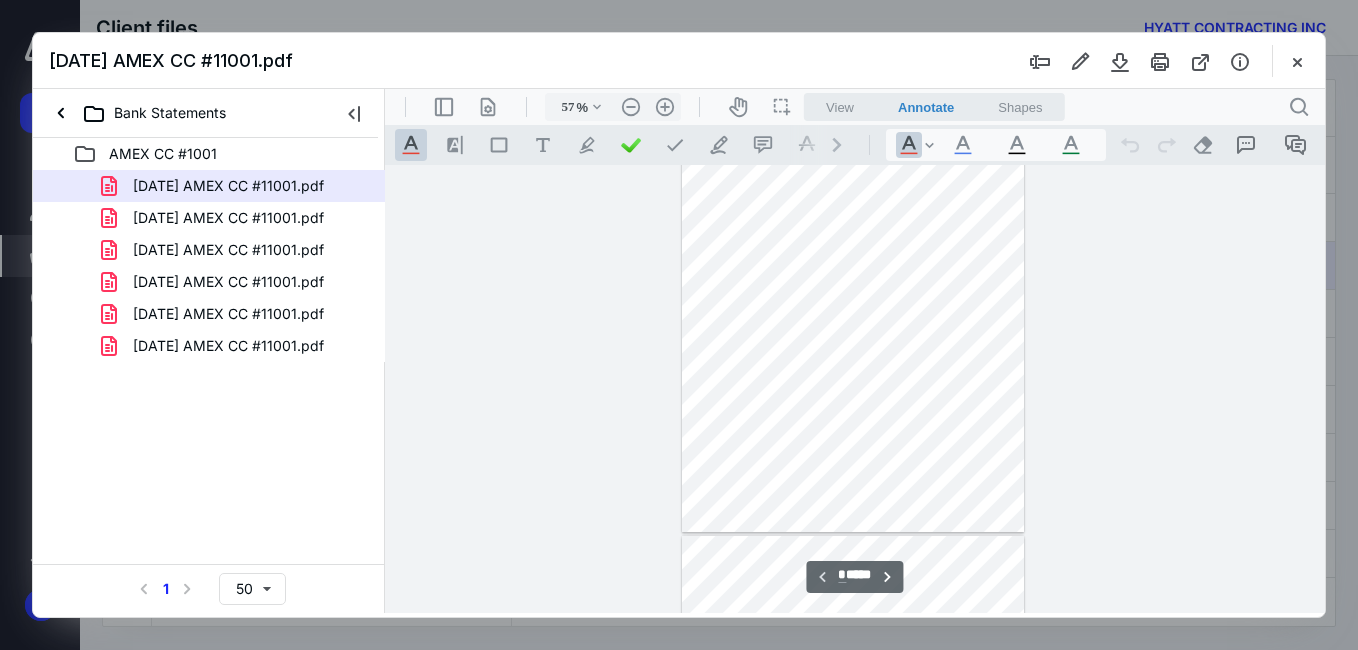 scroll, scrollTop: 0, scrollLeft: 0, axis: both 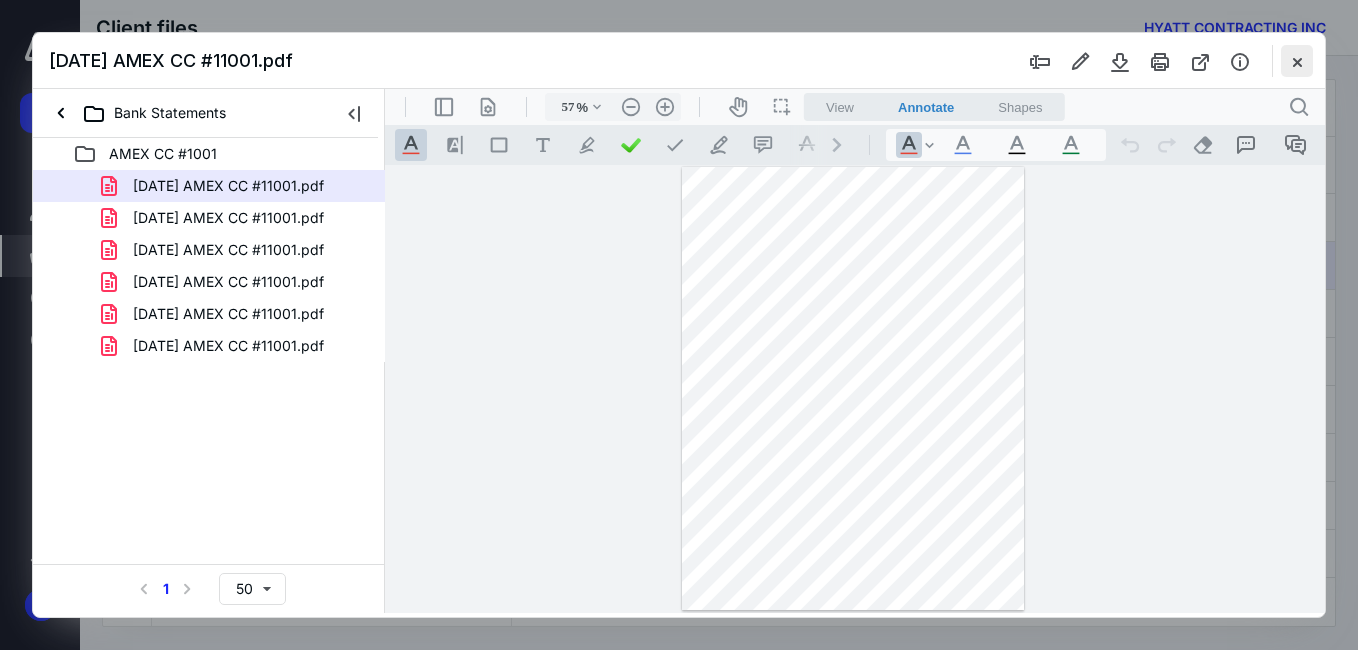 click at bounding box center (1297, 61) 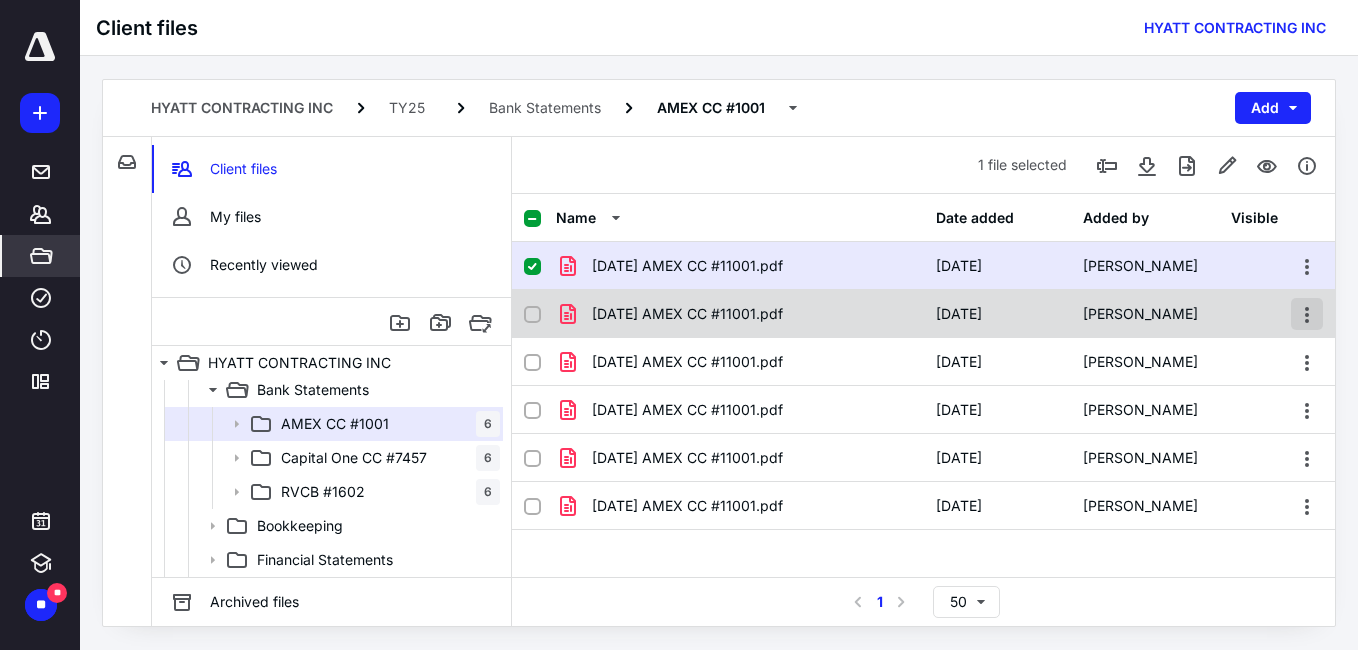 click at bounding box center (1307, 314) 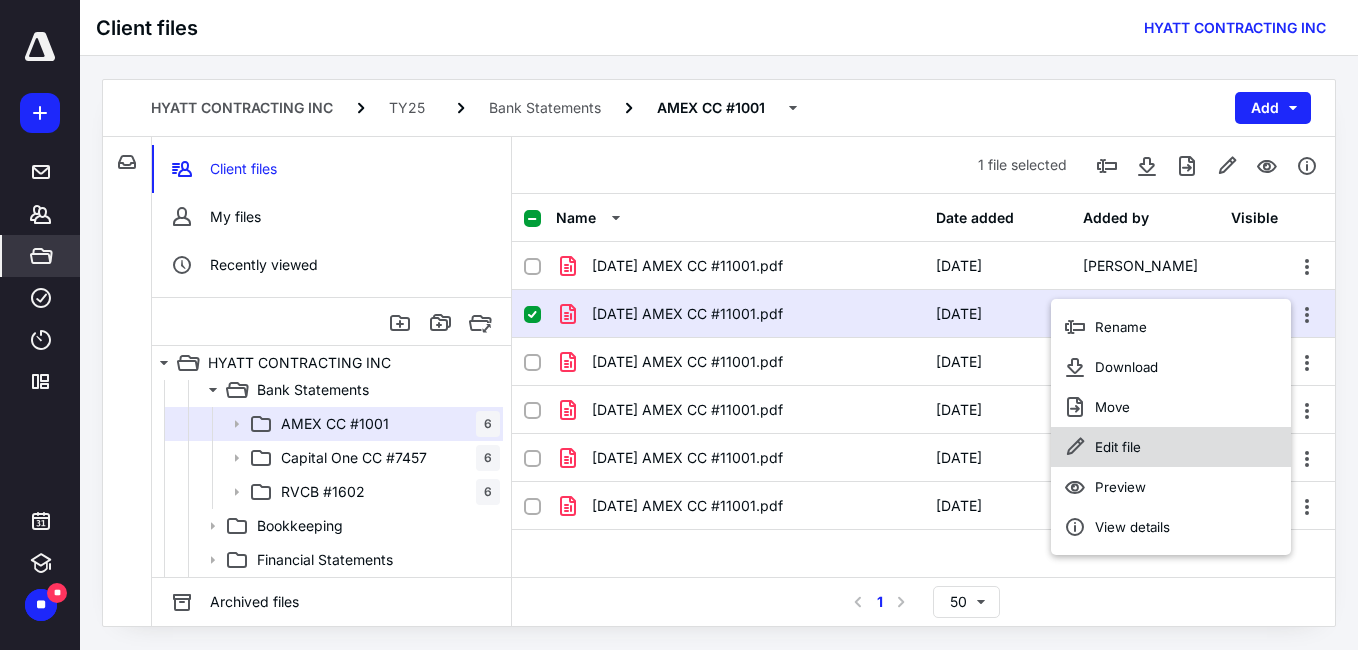 click on "Edit file" at bounding box center [1118, 447] 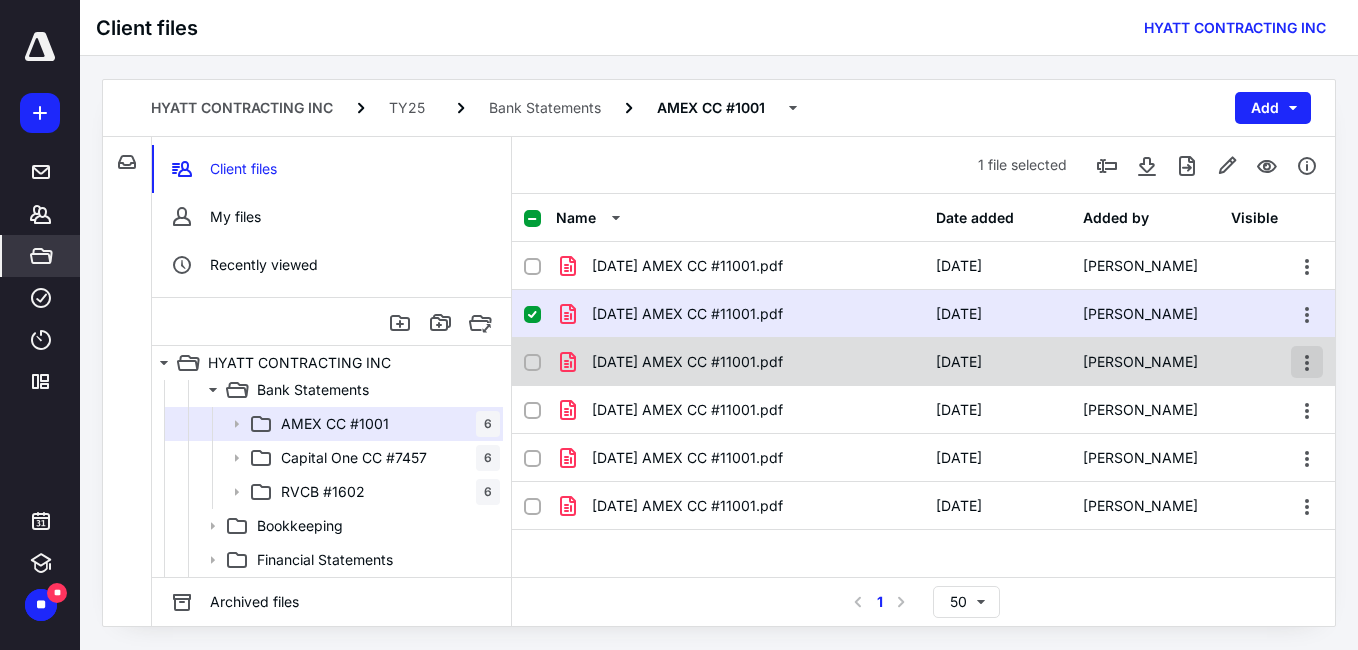 click at bounding box center (1307, 362) 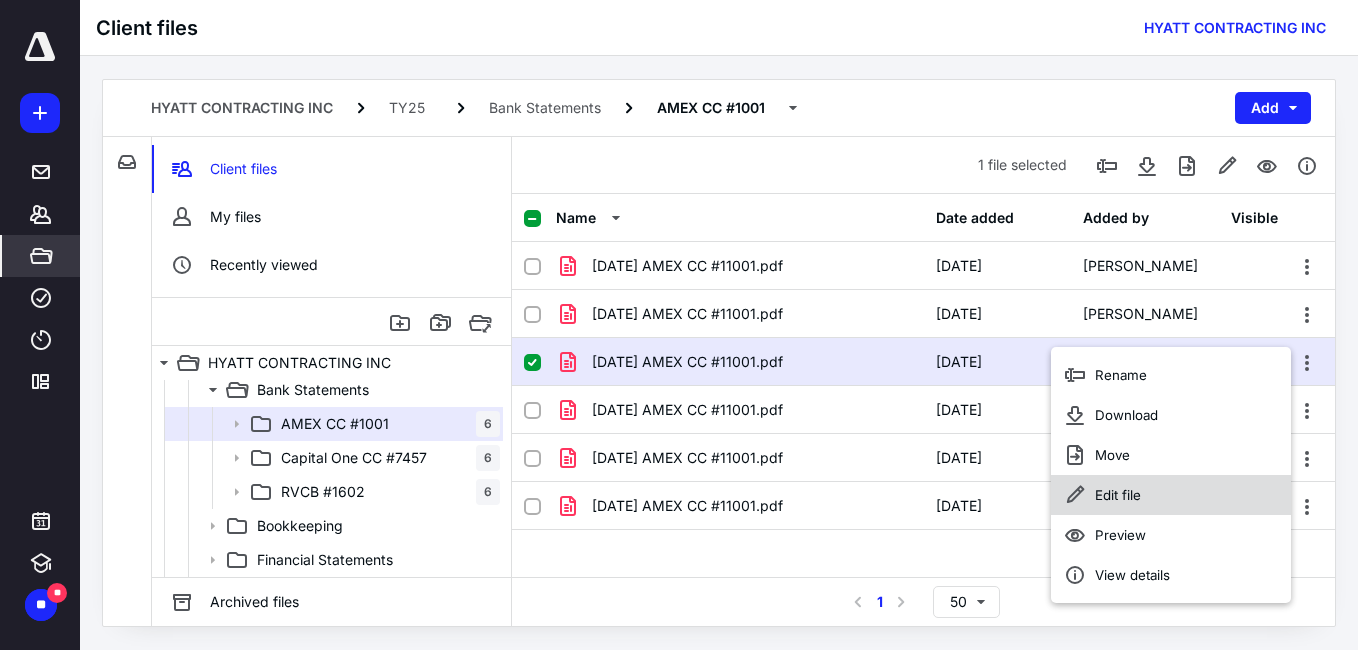 click on "Edit file" at bounding box center [1118, 495] 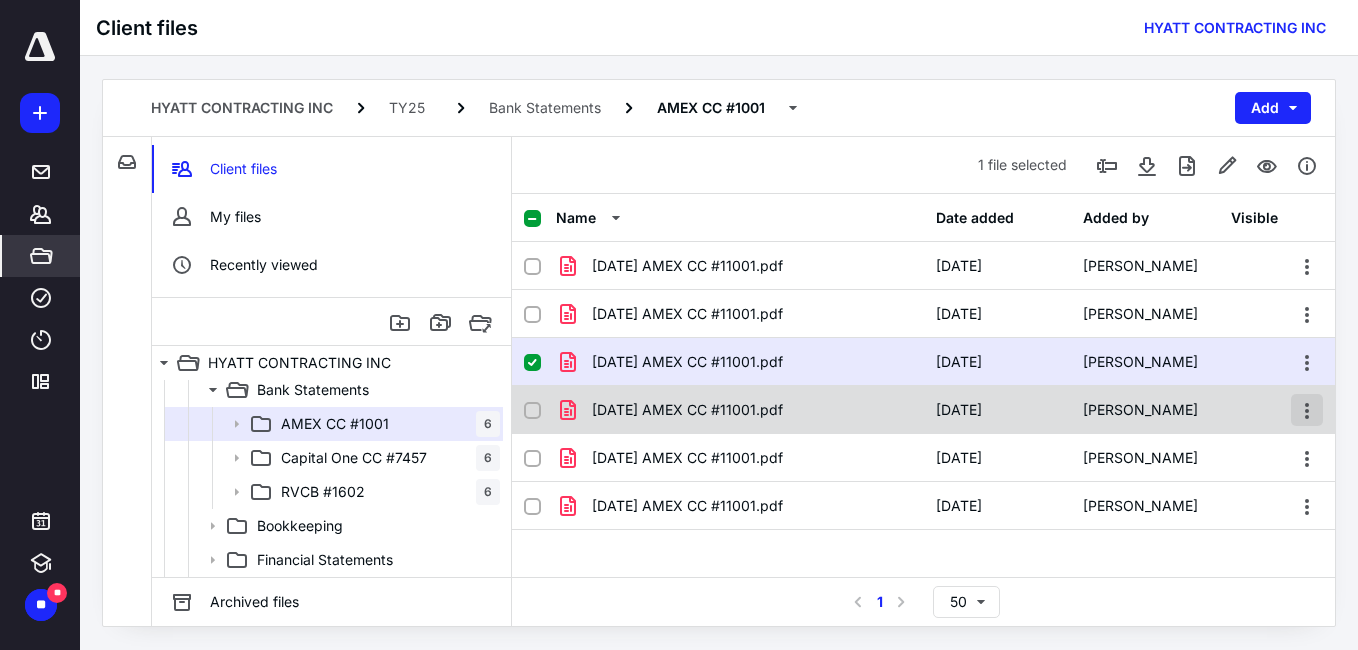 click at bounding box center (1307, 410) 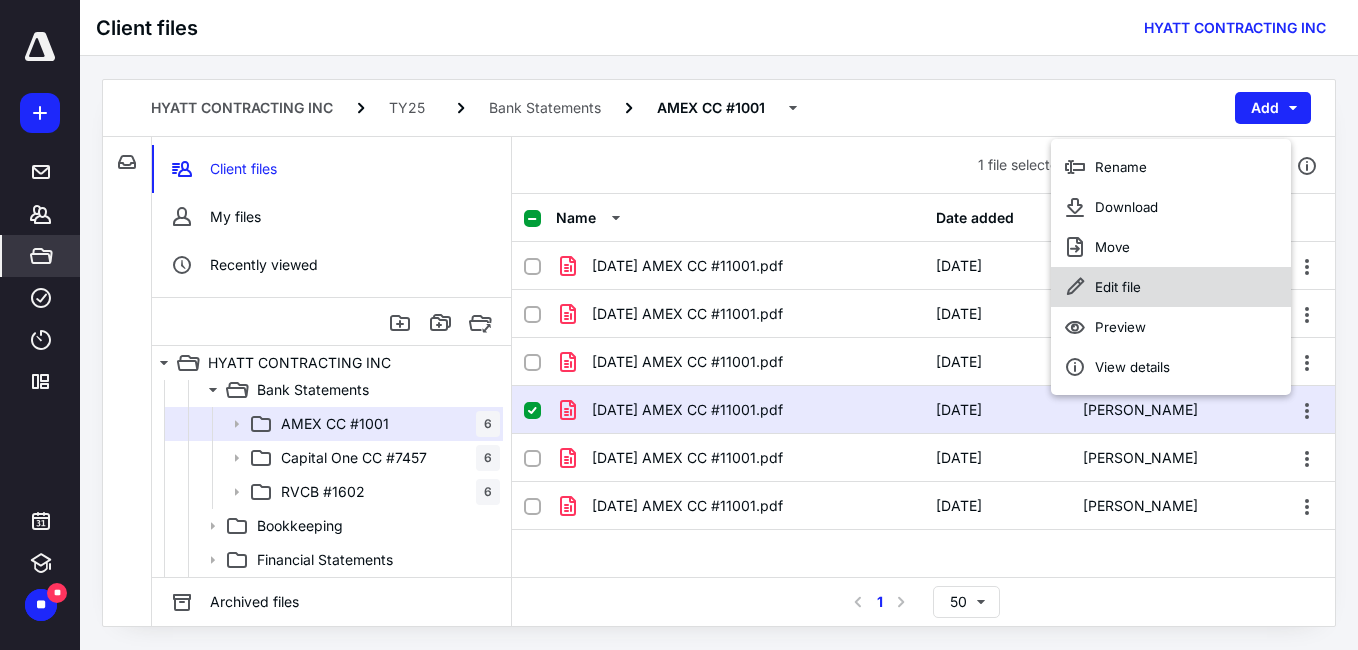 click on "Edit file" at bounding box center (1118, 287) 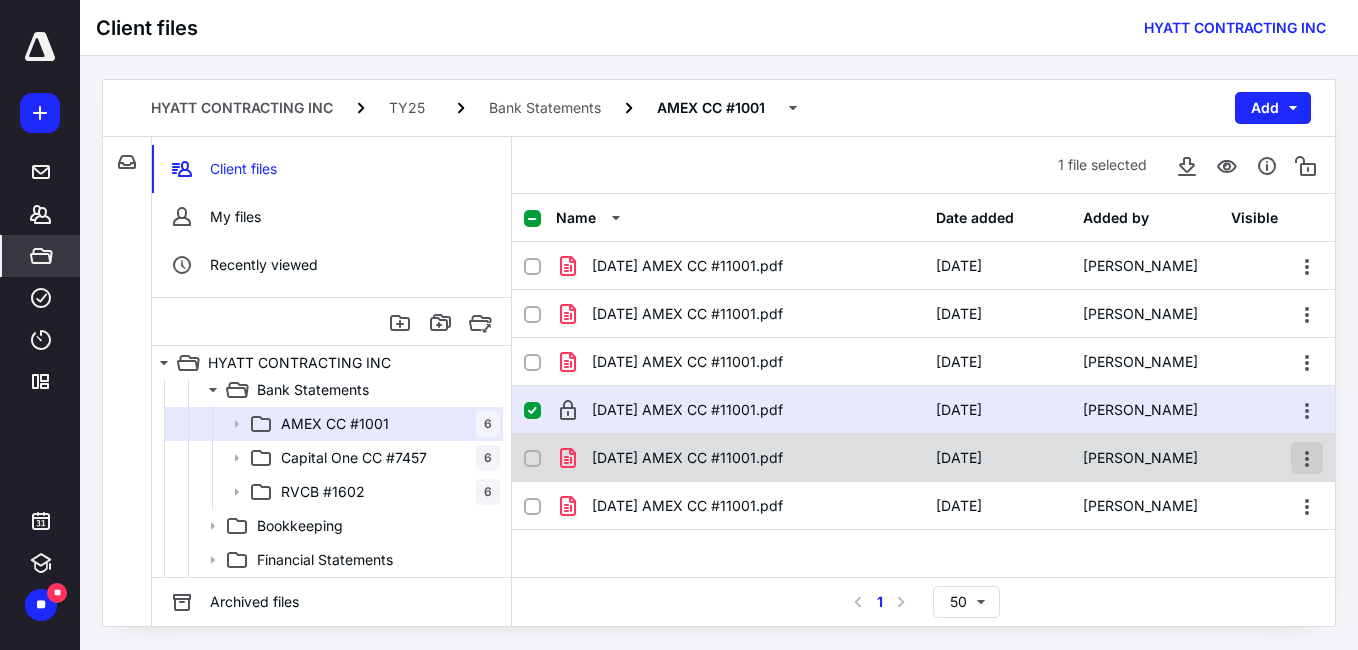 click at bounding box center [1307, 458] 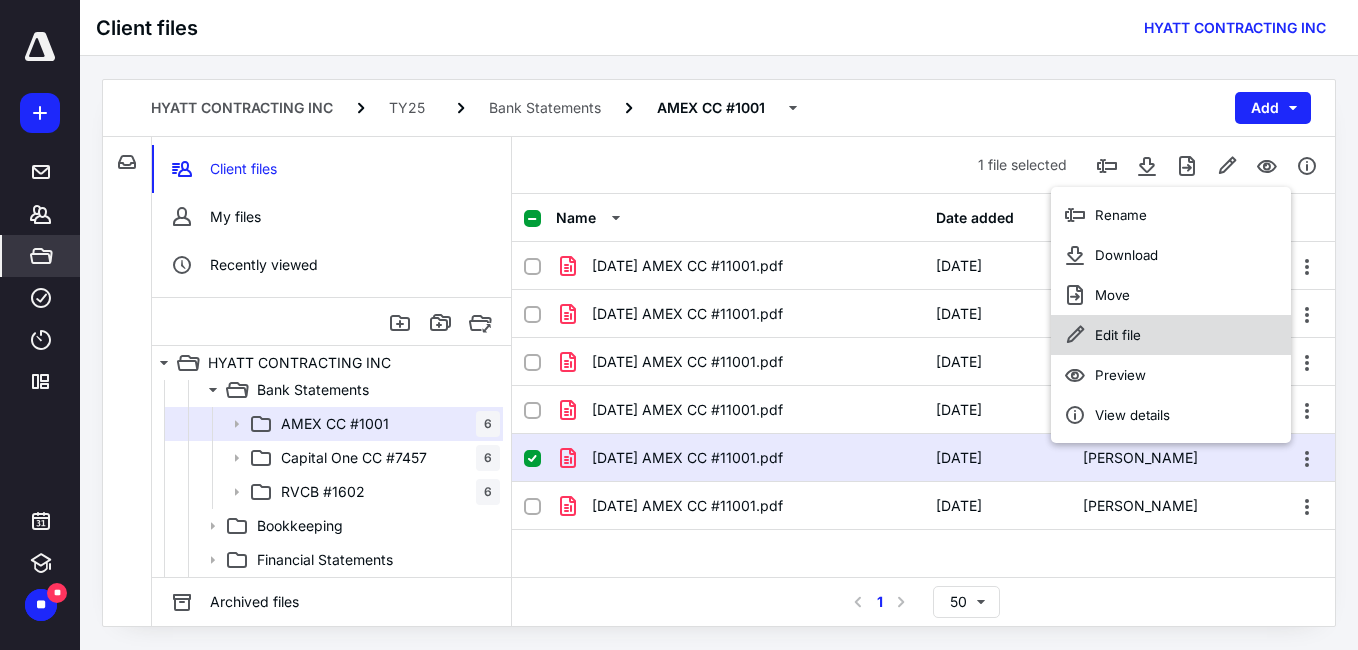 click on "Edit file" at bounding box center [1118, 335] 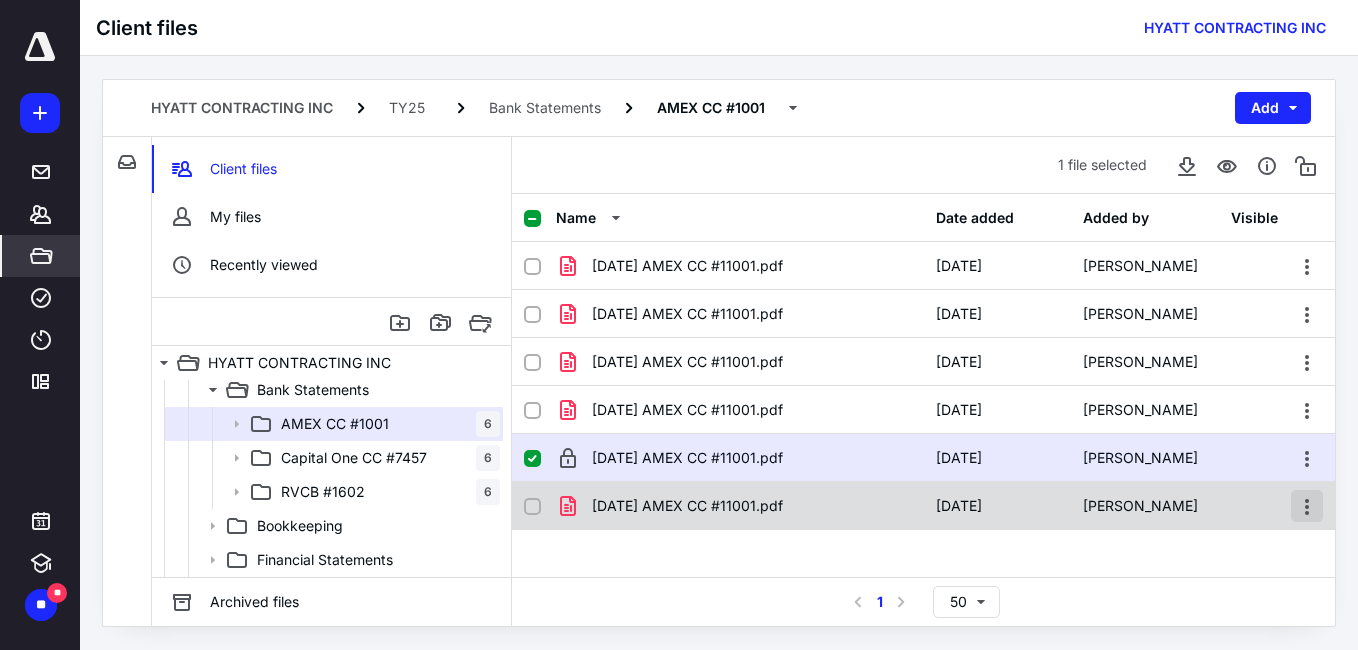 click at bounding box center (1307, 506) 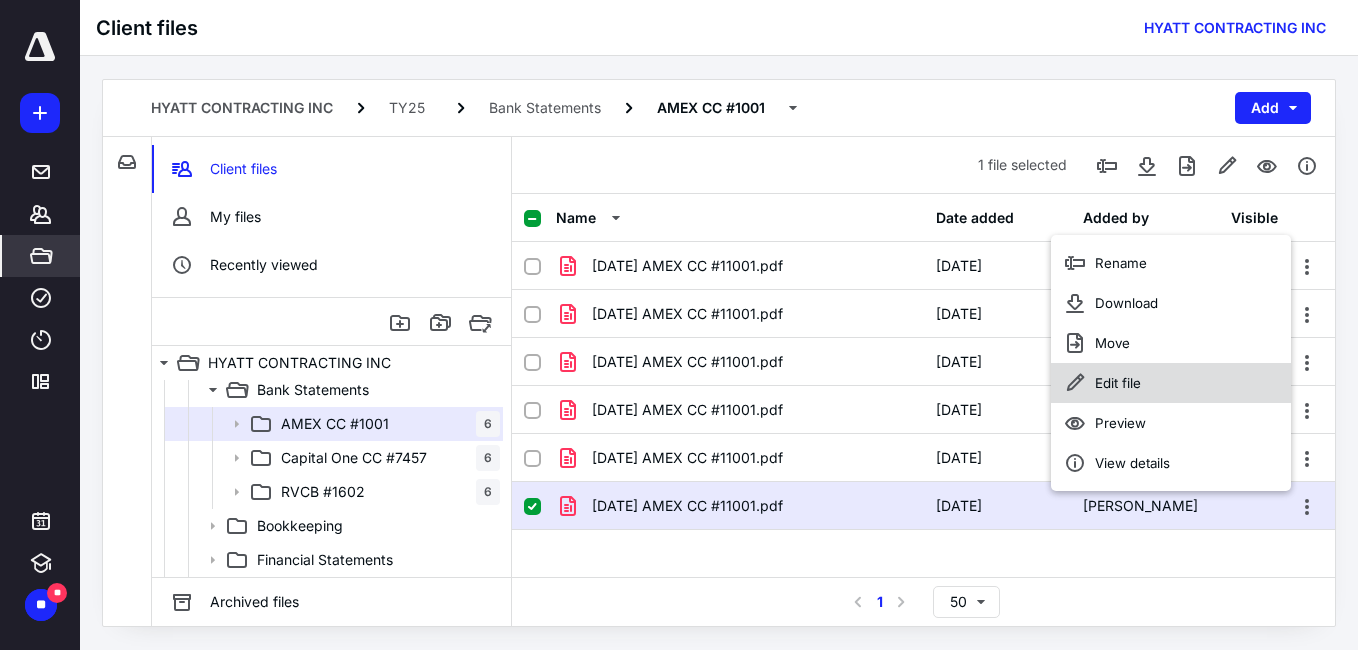 click on "Edit file" at bounding box center [1118, 383] 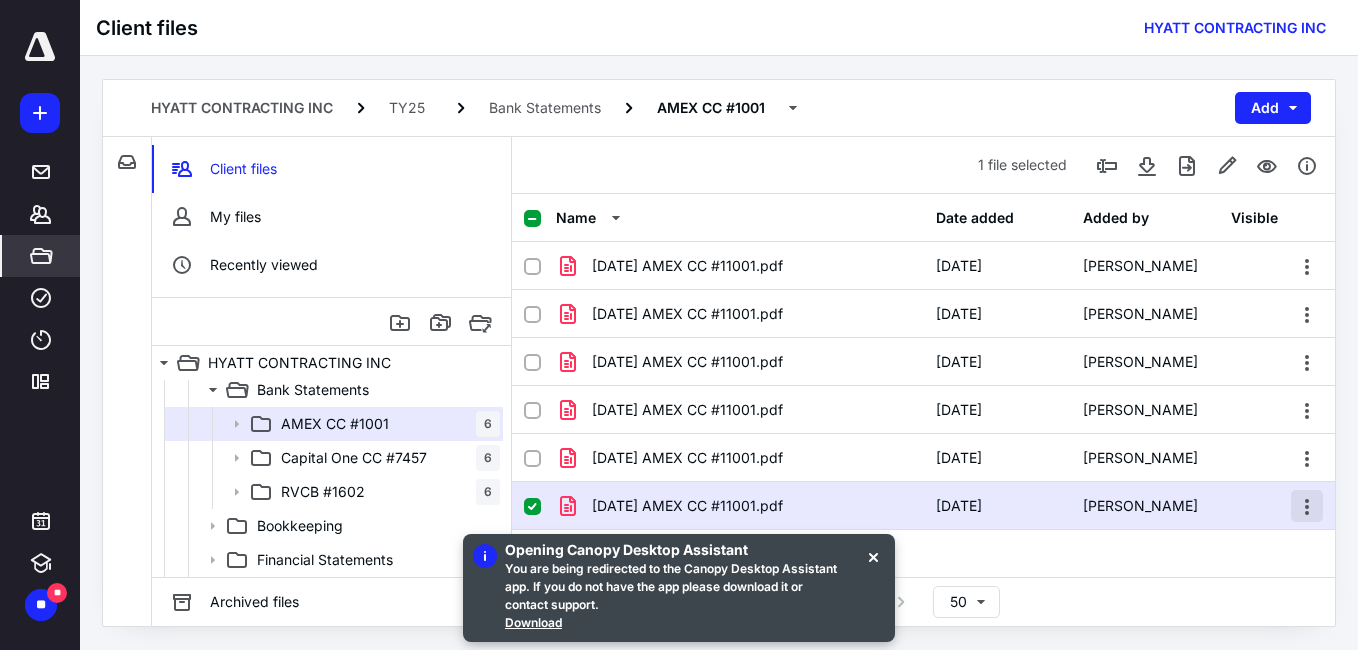 click at bounding box center (1307, 506) 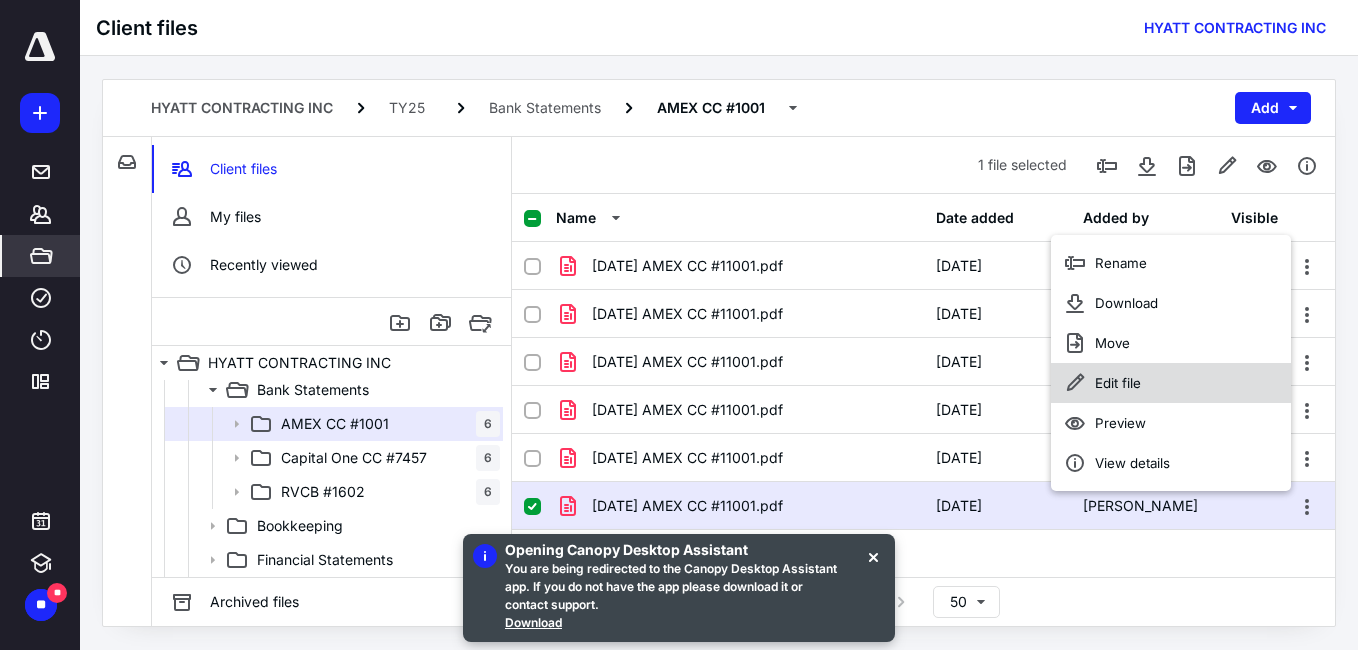 click 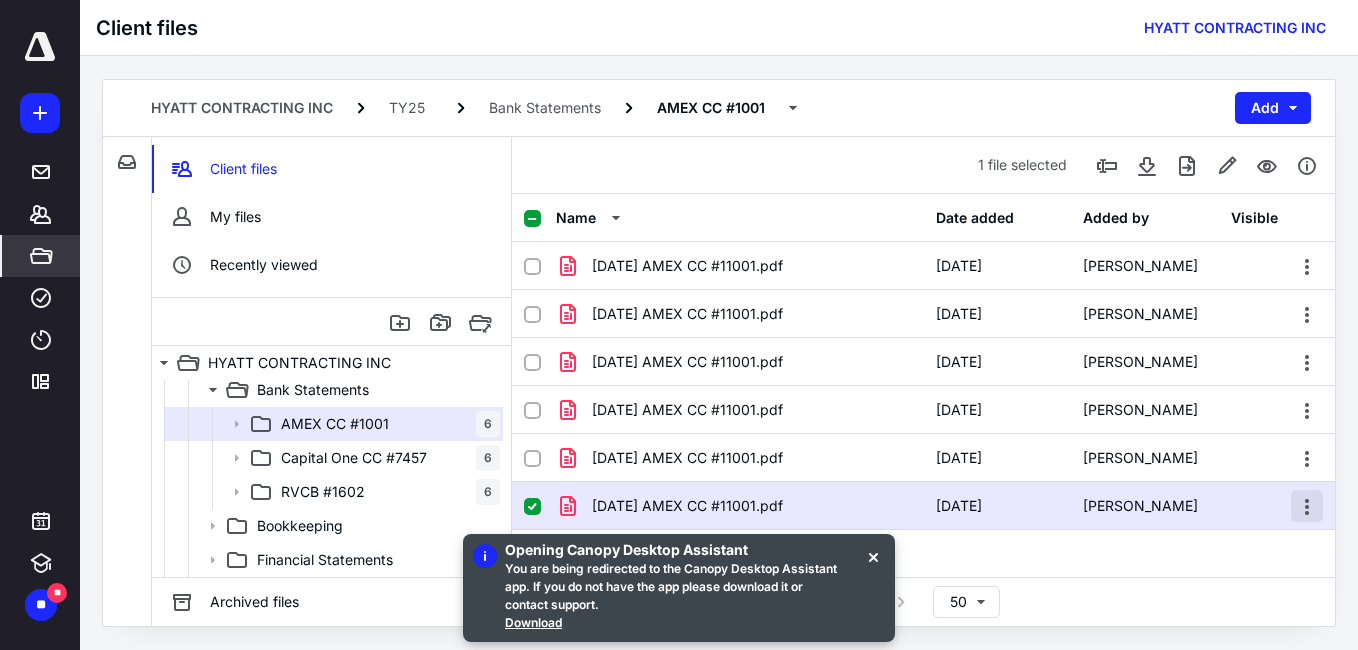 click at bounding box center (1307, 506) 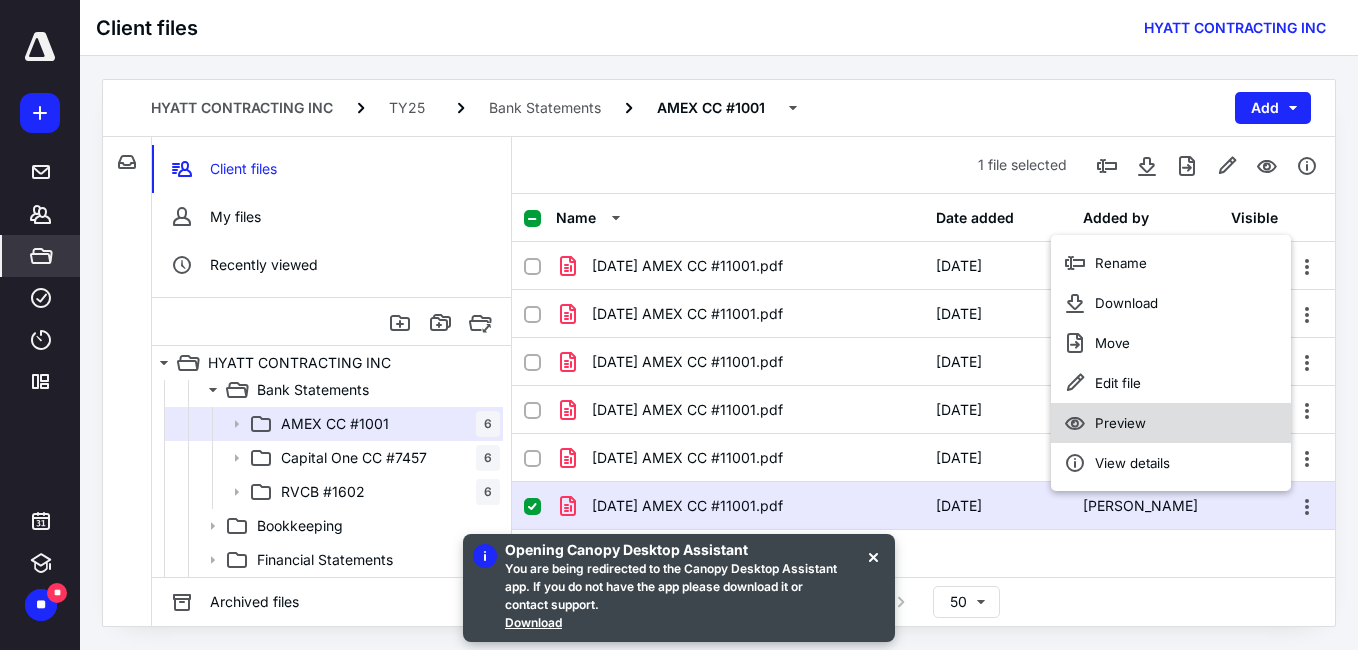 click on "Preview" at bounding box center [1120, 423] 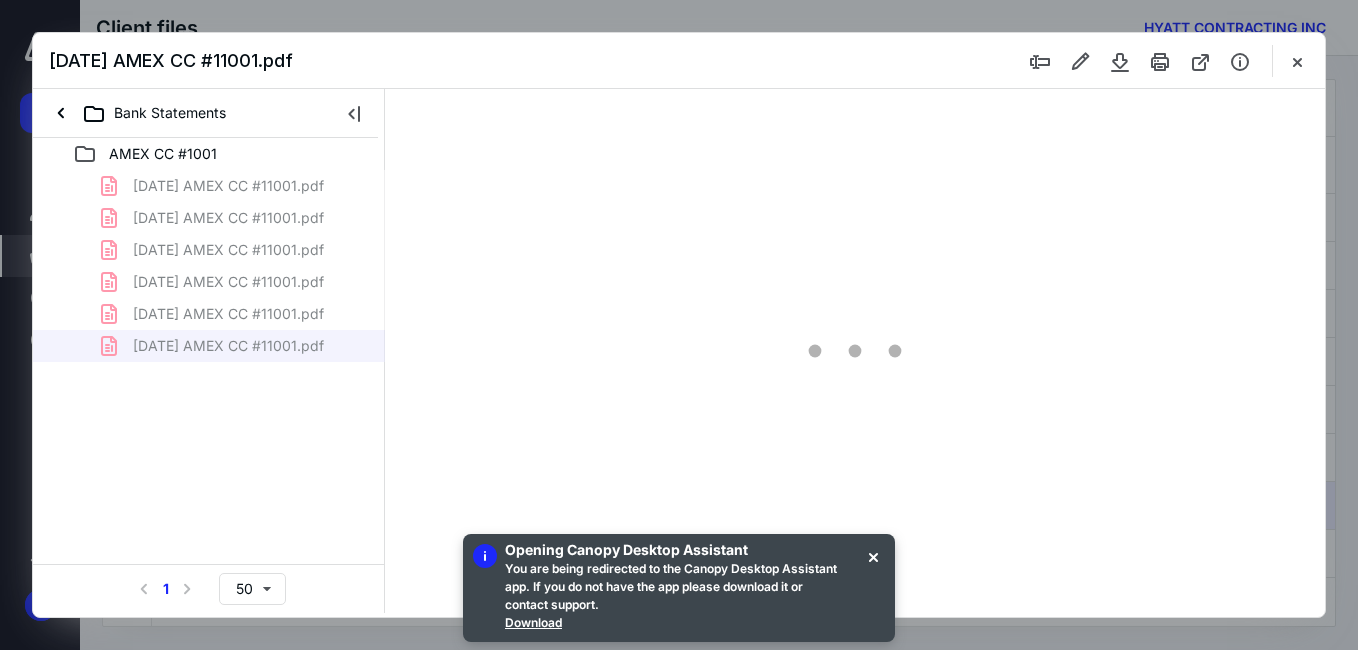 scroll, scrollTop: 0, scrollLeft: 0, axis: both 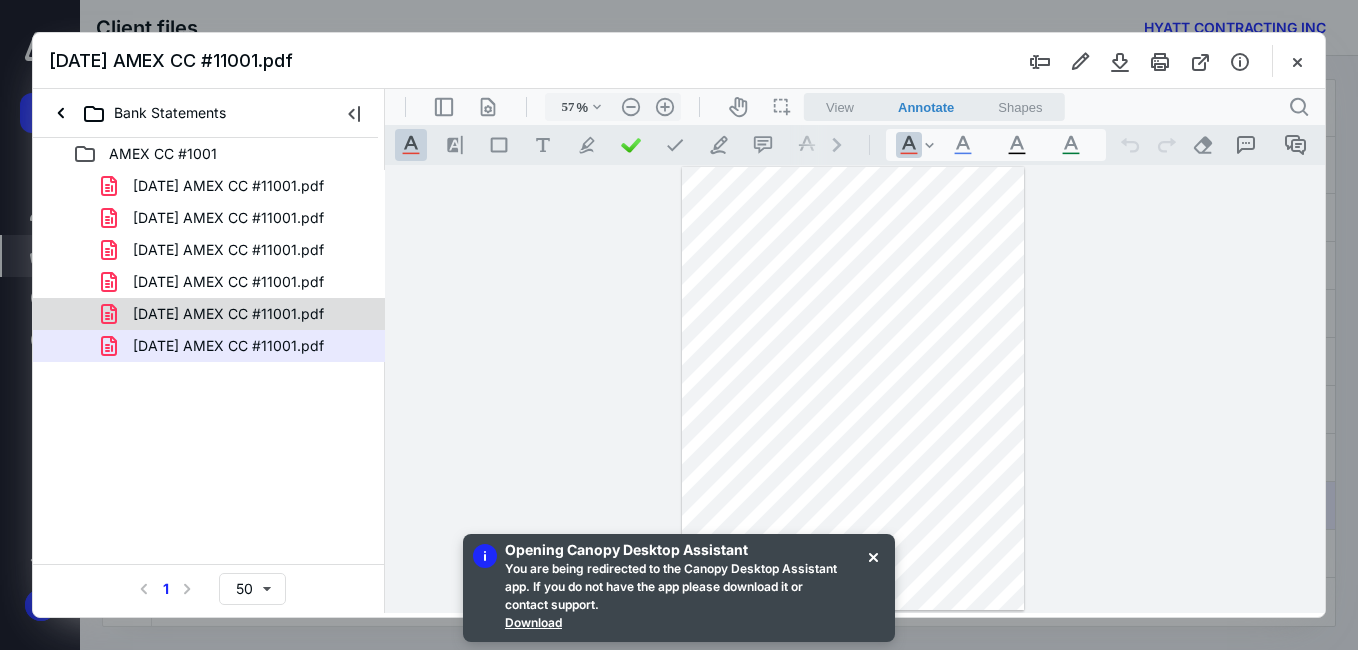 click on "[DATE] AMEX CC #11001.pdf" at bounding box center [228, 314] 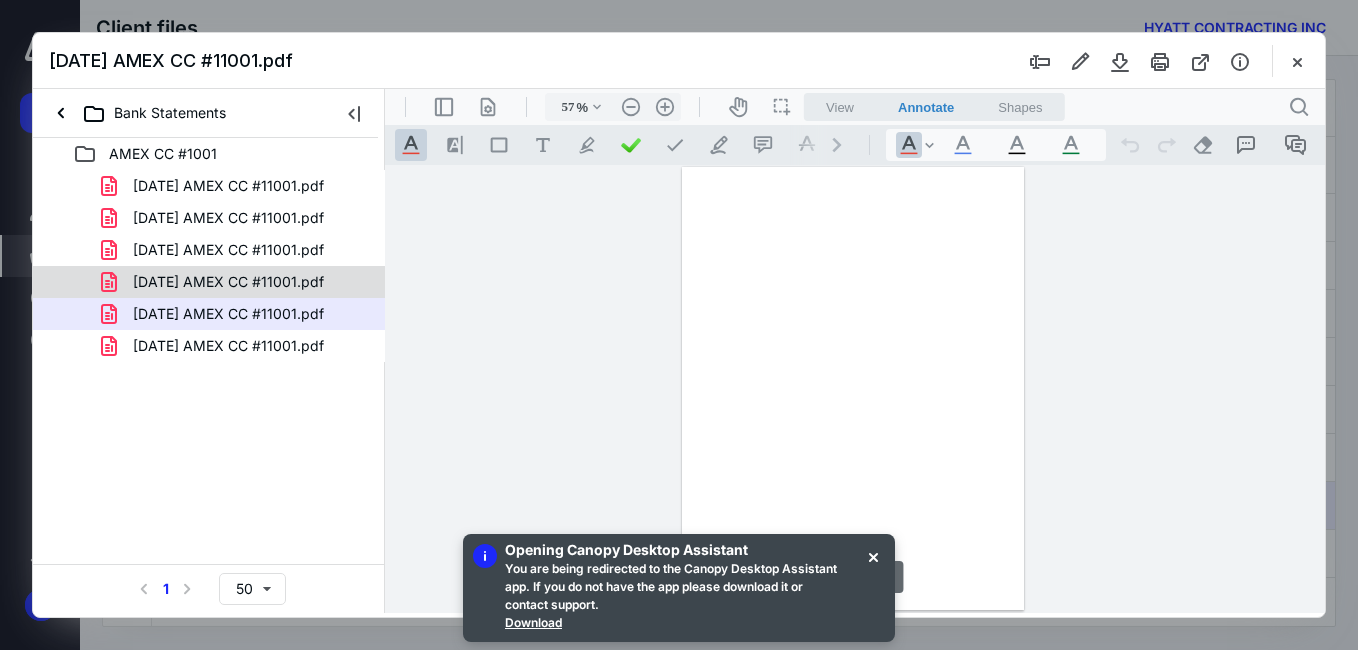 scroll, scrollTop: 78, scrollLeft: 0, axis: vertical 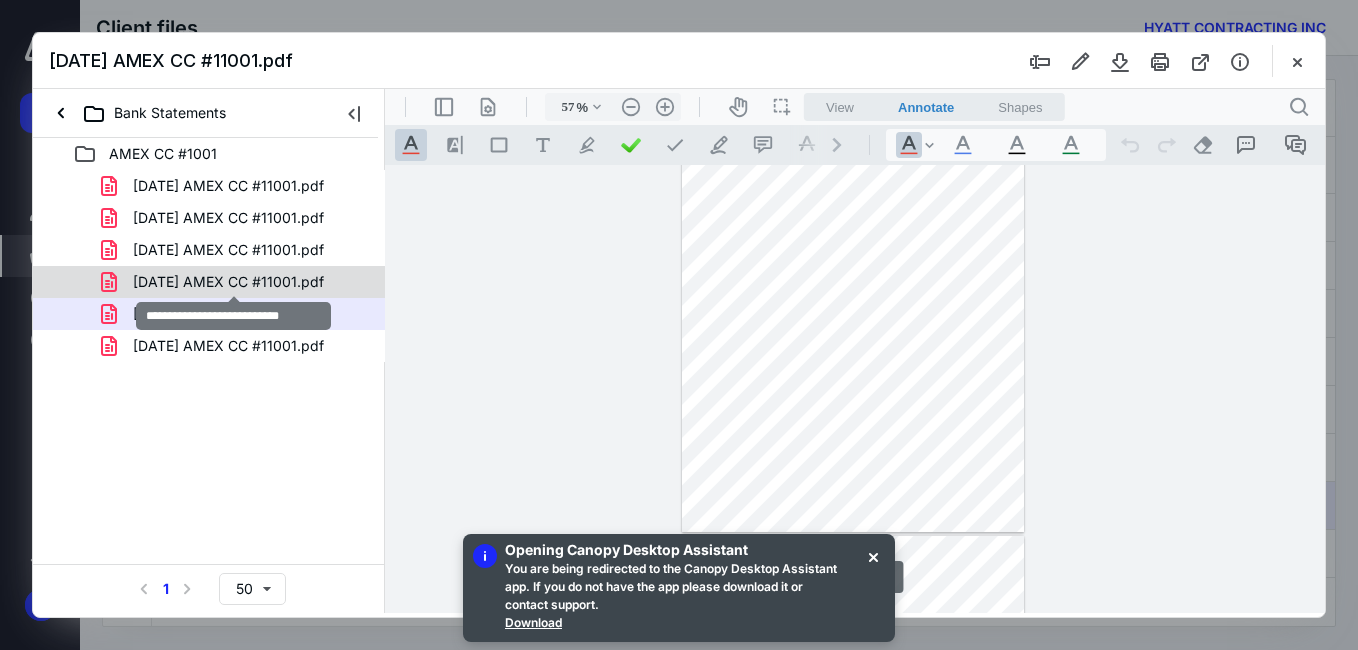 click on "[DATE] AMEX CC #11001.pdf" at bounding box center (228, 282) 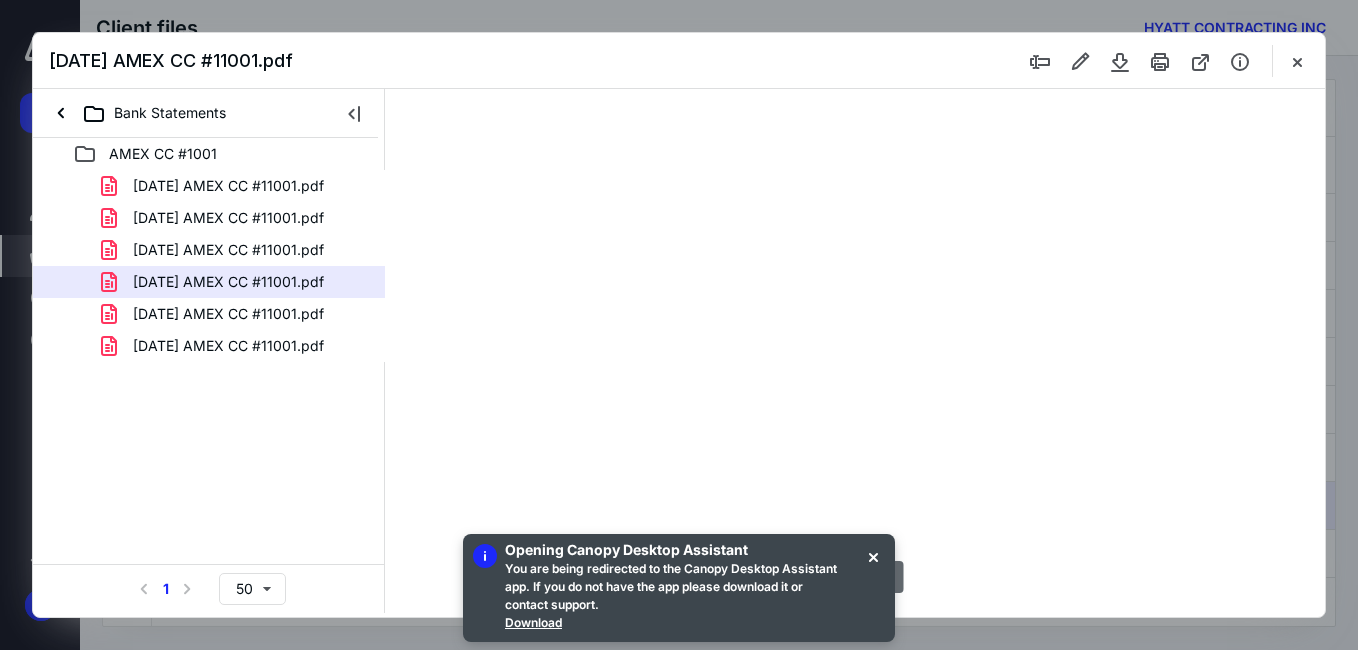 scroll, scrollTop: 78, scrollLeft: 0, axis: vertical 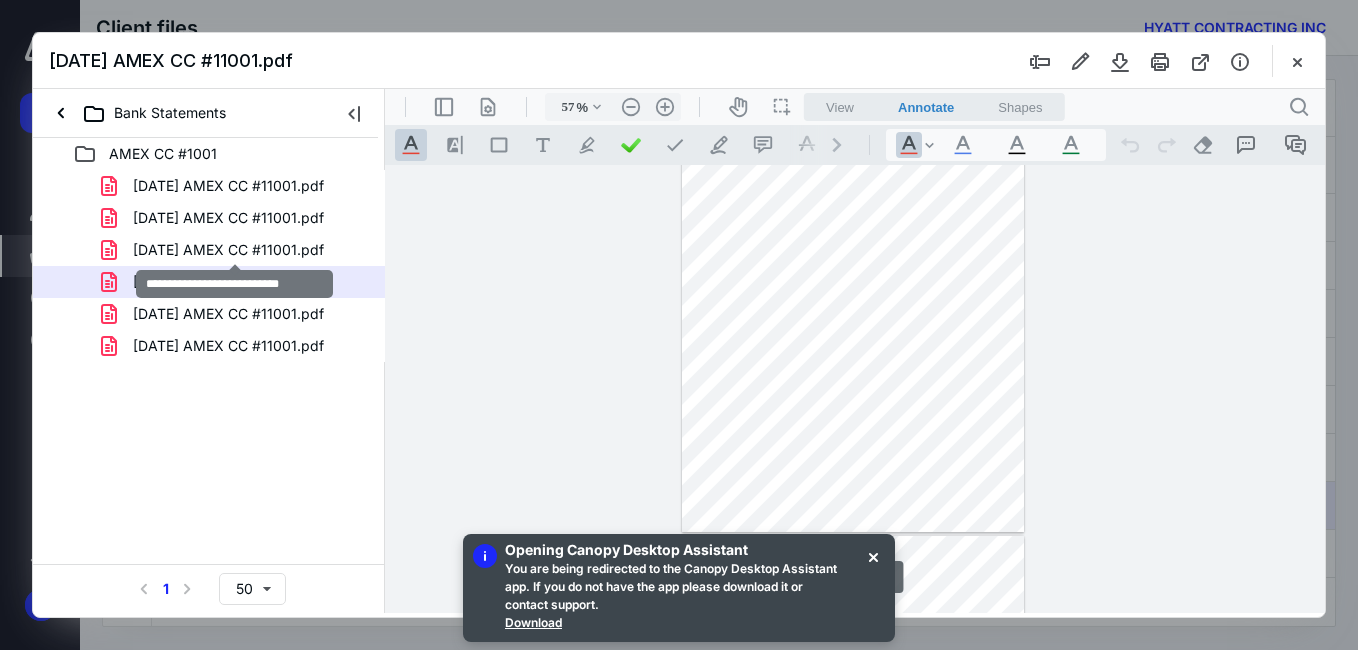 click on "[DATE] AMEX CC #11001.pdf" at bounding box center (228, 250) 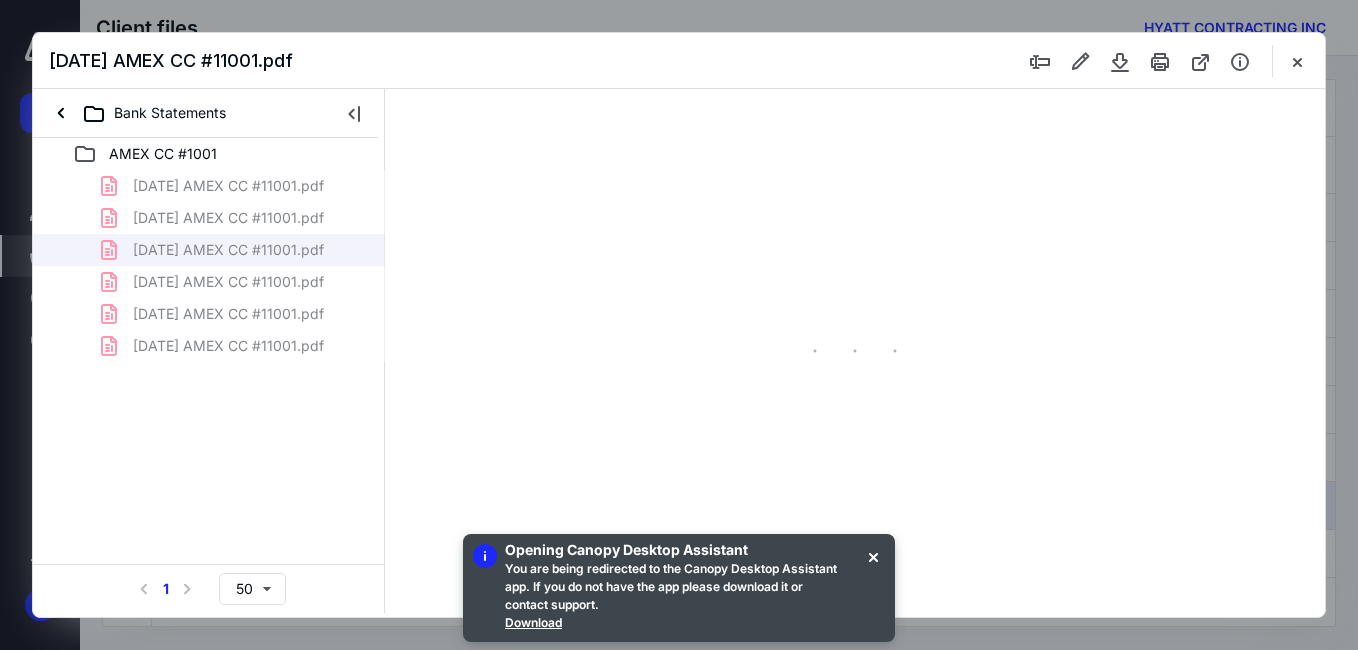 scroll, scrollTop: 78, scrollLeft: 0, axis: vertical 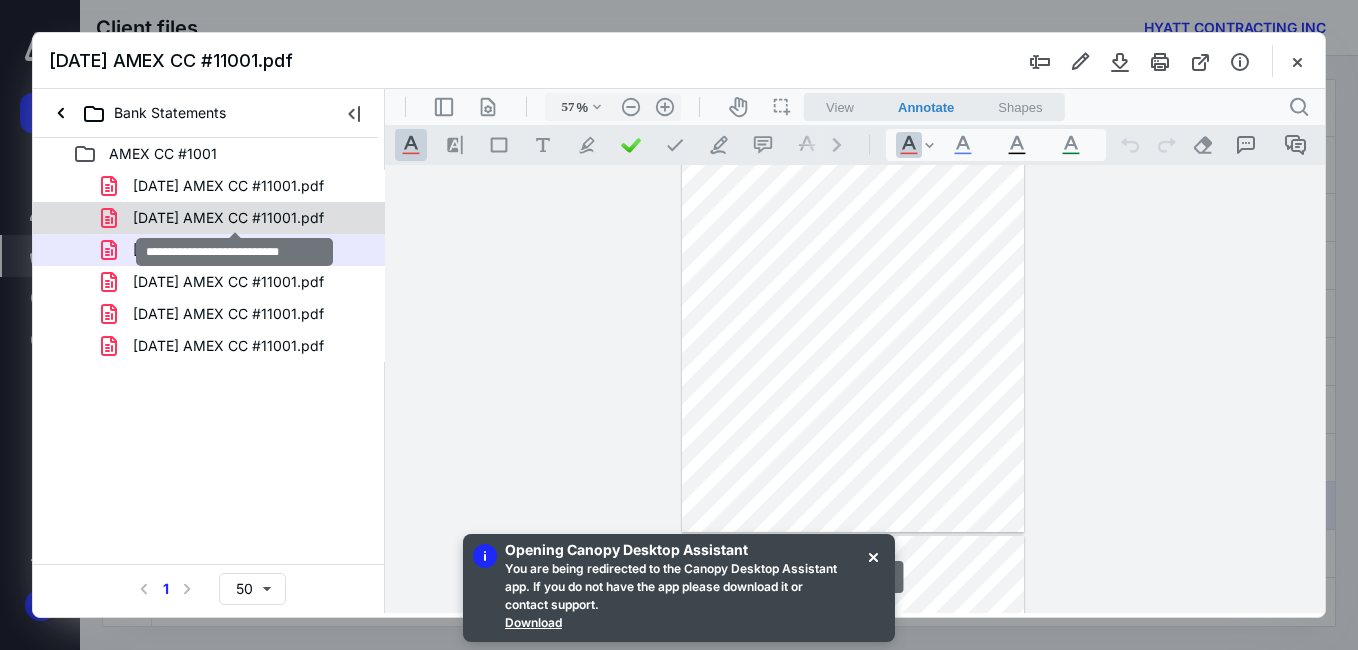 click on "[DATE] AMEX CC #11001.pdf" at bounding box center (228, 218) 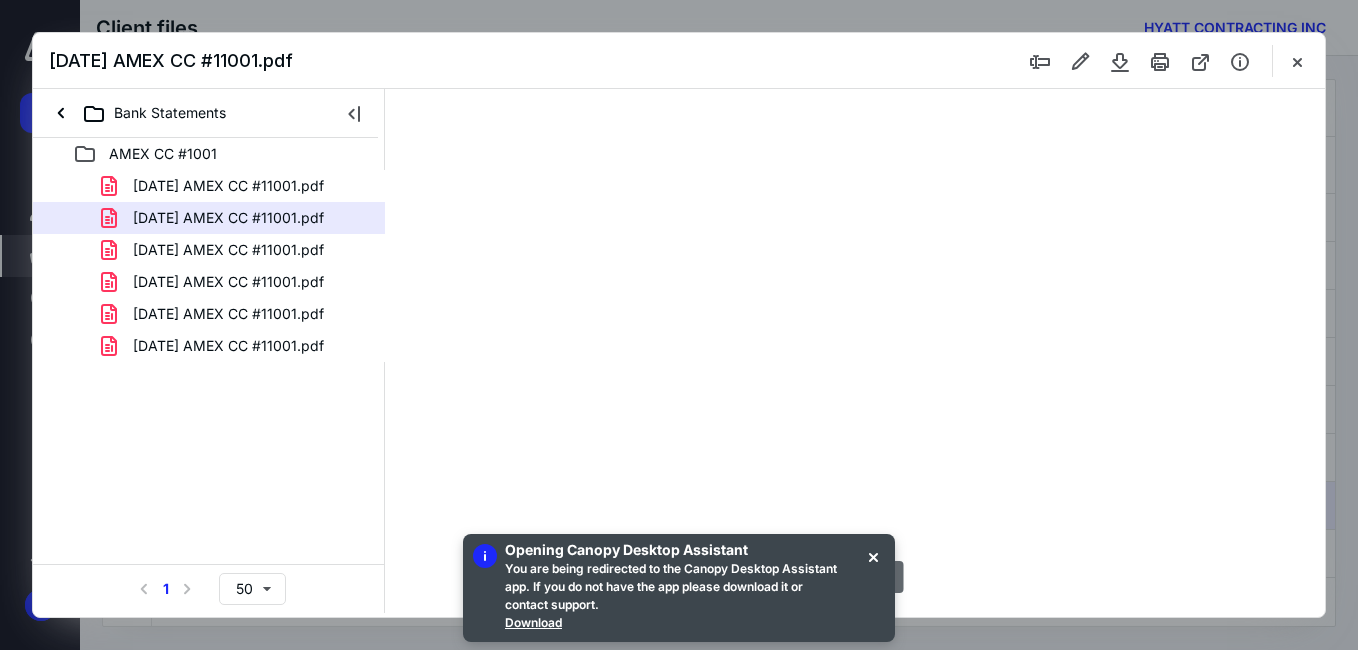 scroll, scrollTop: 78, scrollLeft: 0, axis: vertical 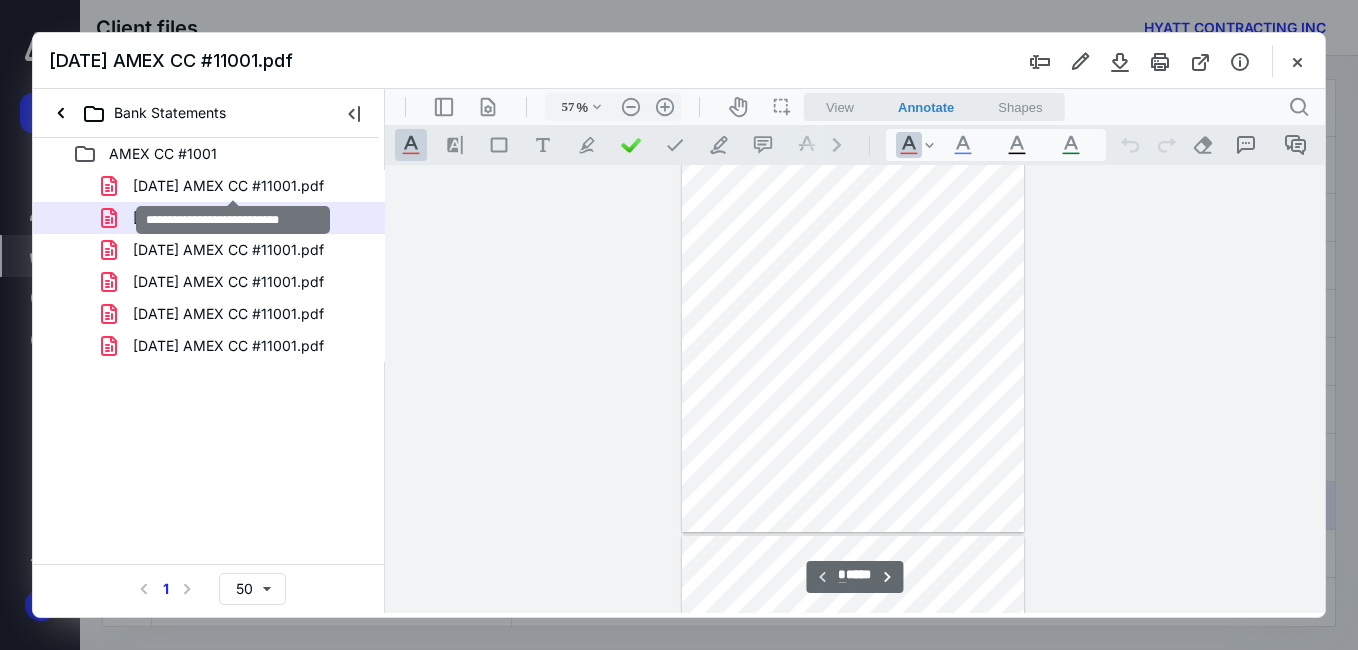 click on "[DATE] AMEX CC #11001.pdf" at bounding box center [228, 186] 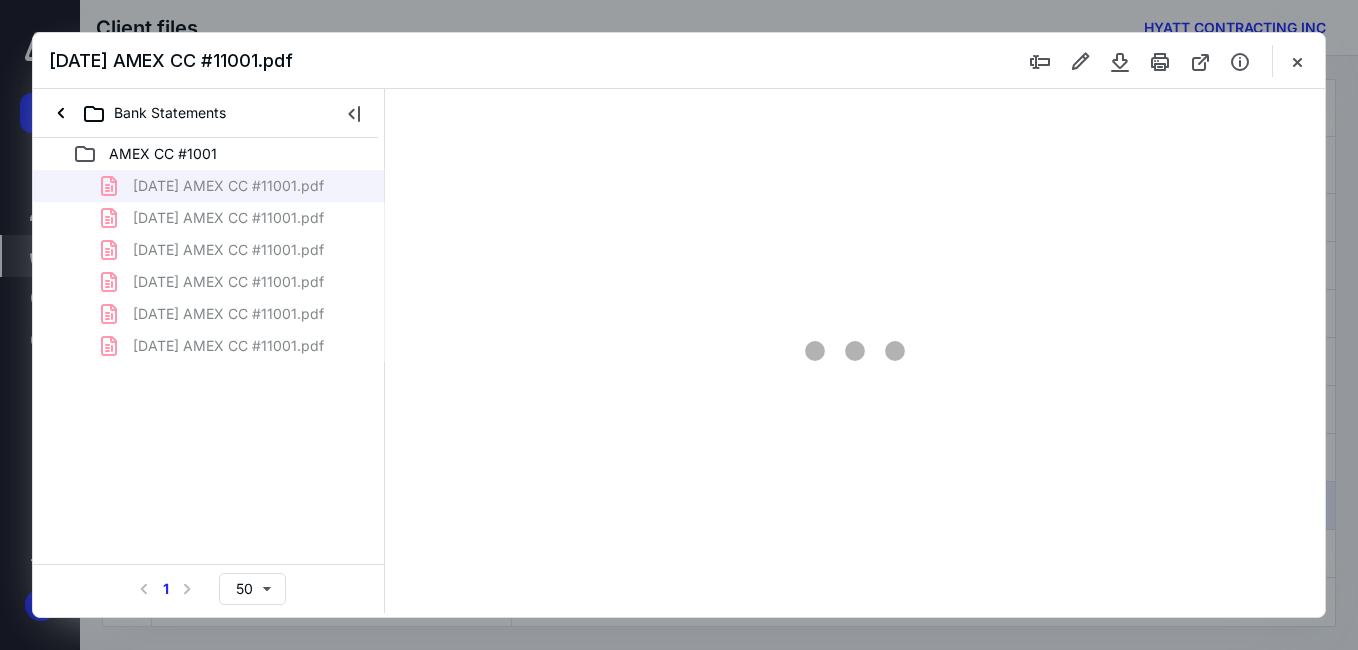 type on "57" 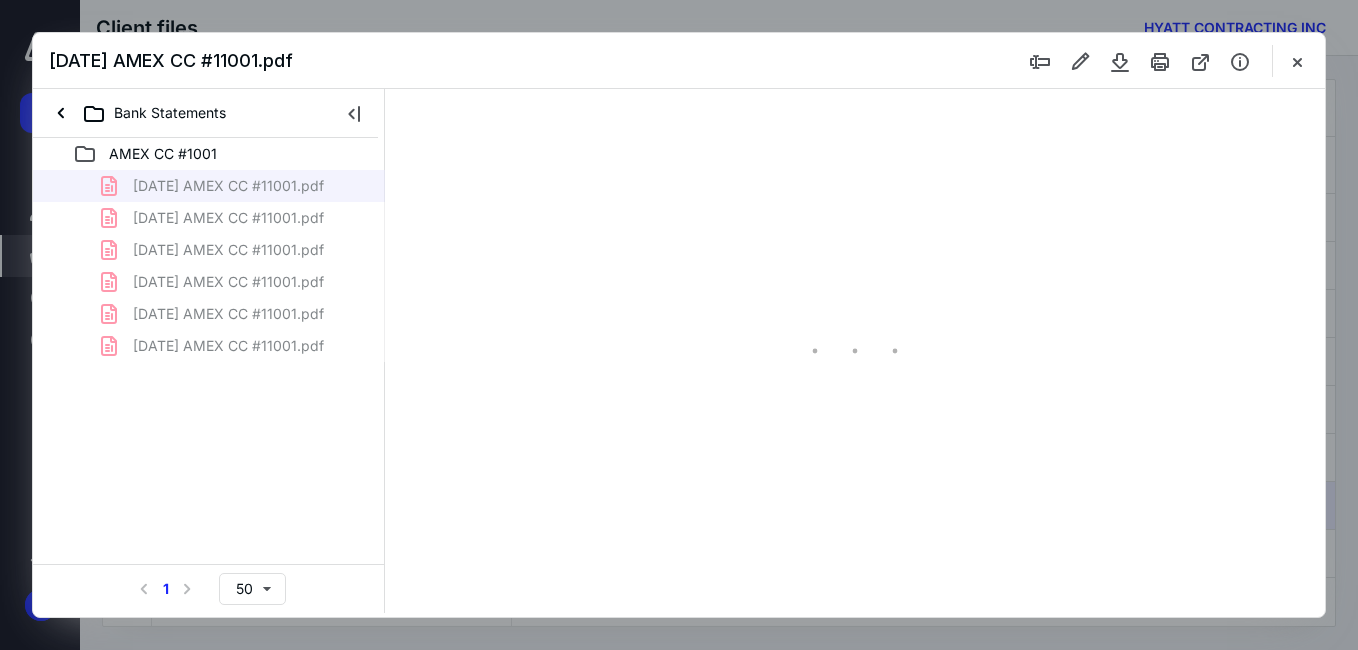 scroll, scrollTop: 78, scrollLeft: 0, axis: vertical 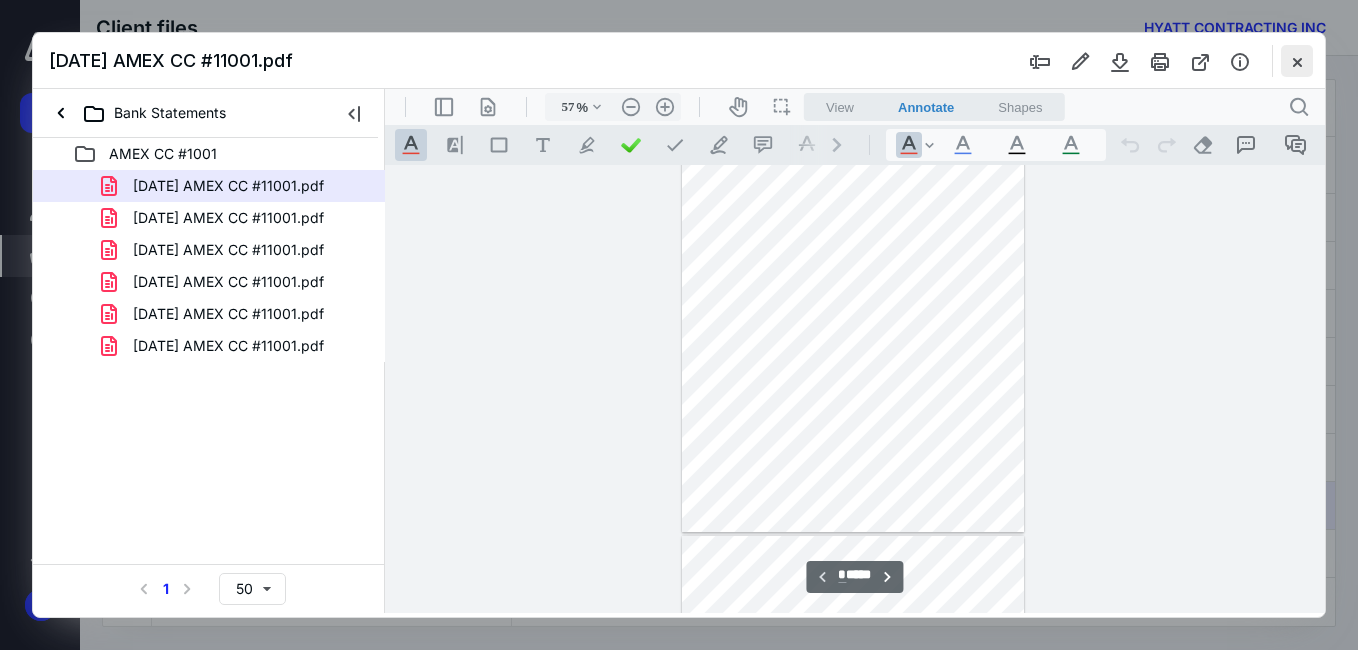 click at bounding box center (1297, 61) 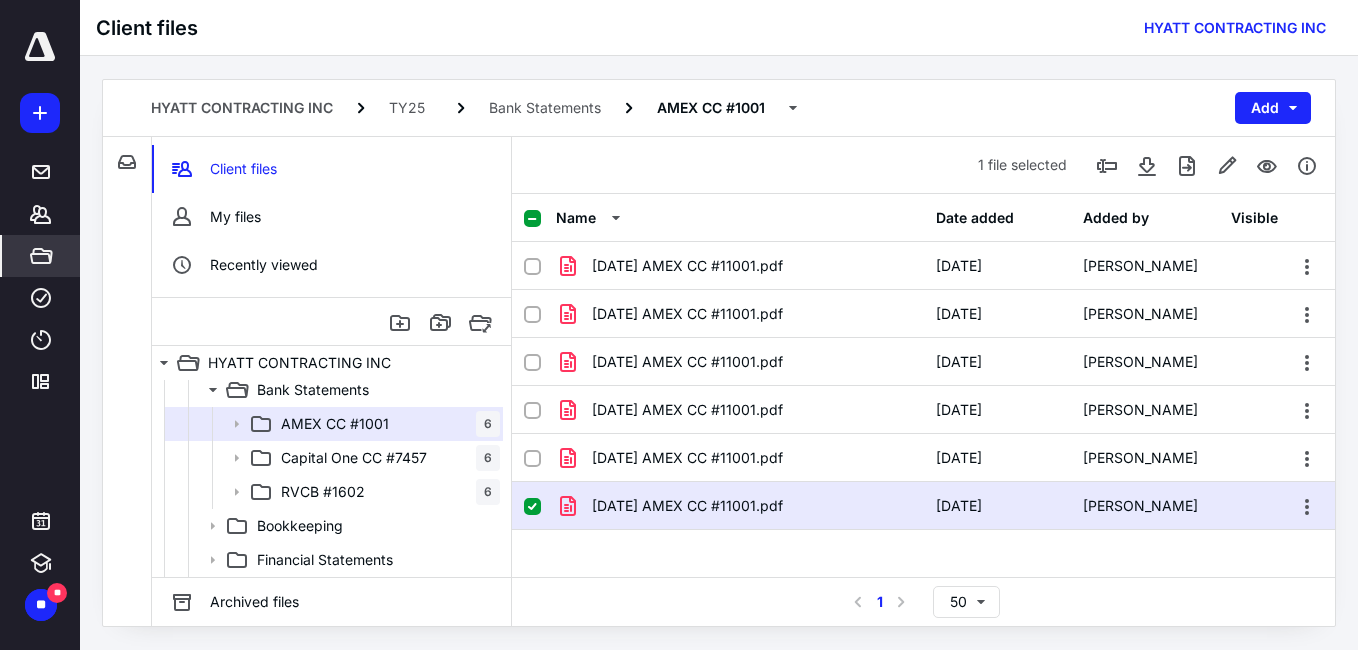 click at bounding box center (540, 506) 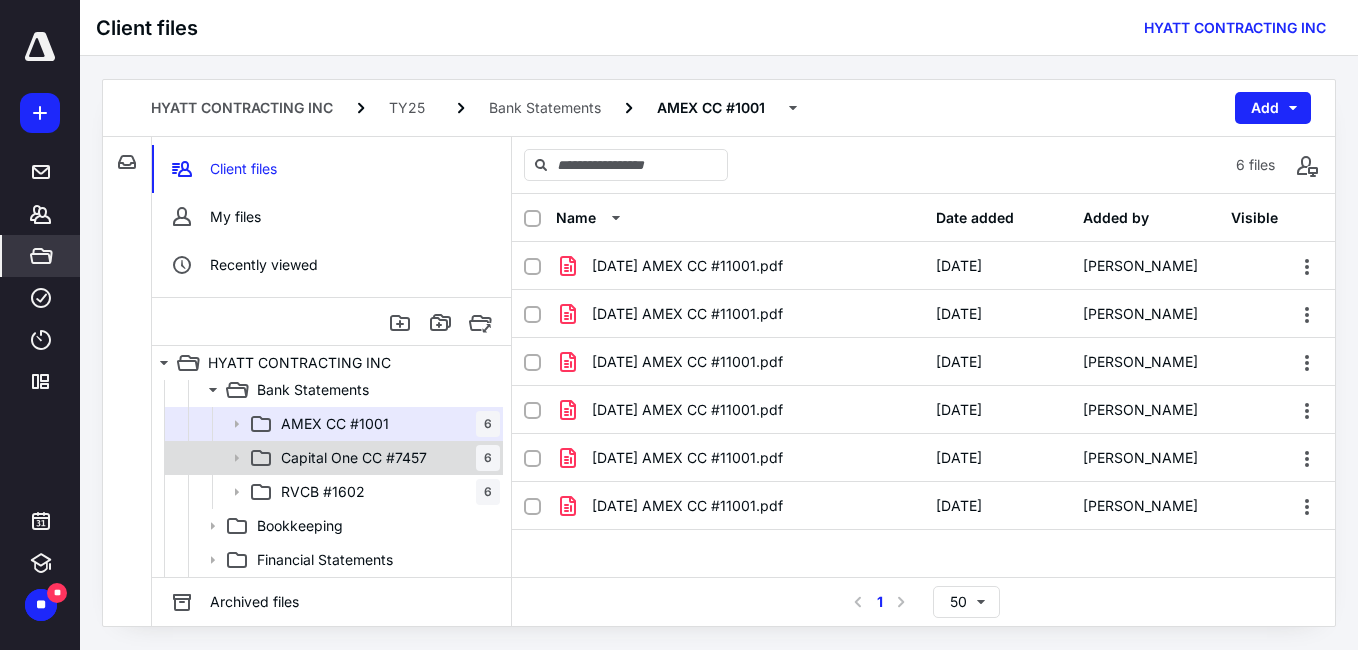 click on "Capital One CC #7457" at bounding box center (354, 458) 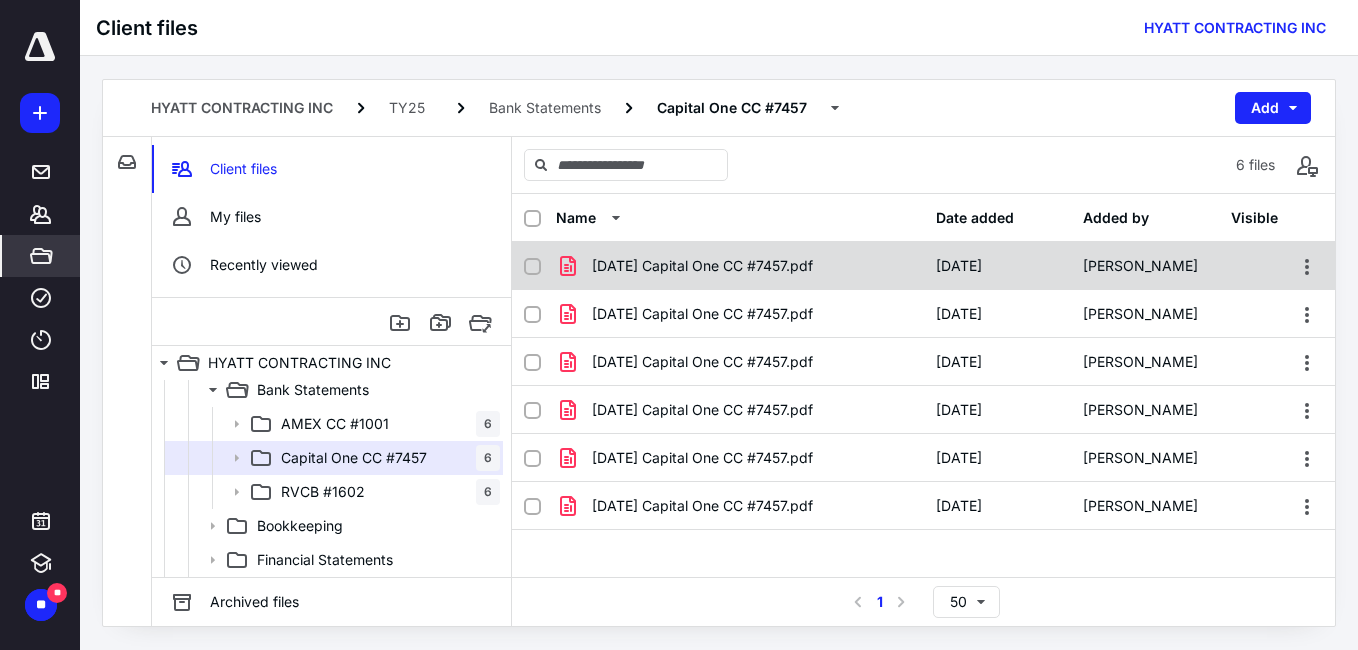 click on "[DATE] Capital One CC #7457.pdf" at bounding box center (702, 266) 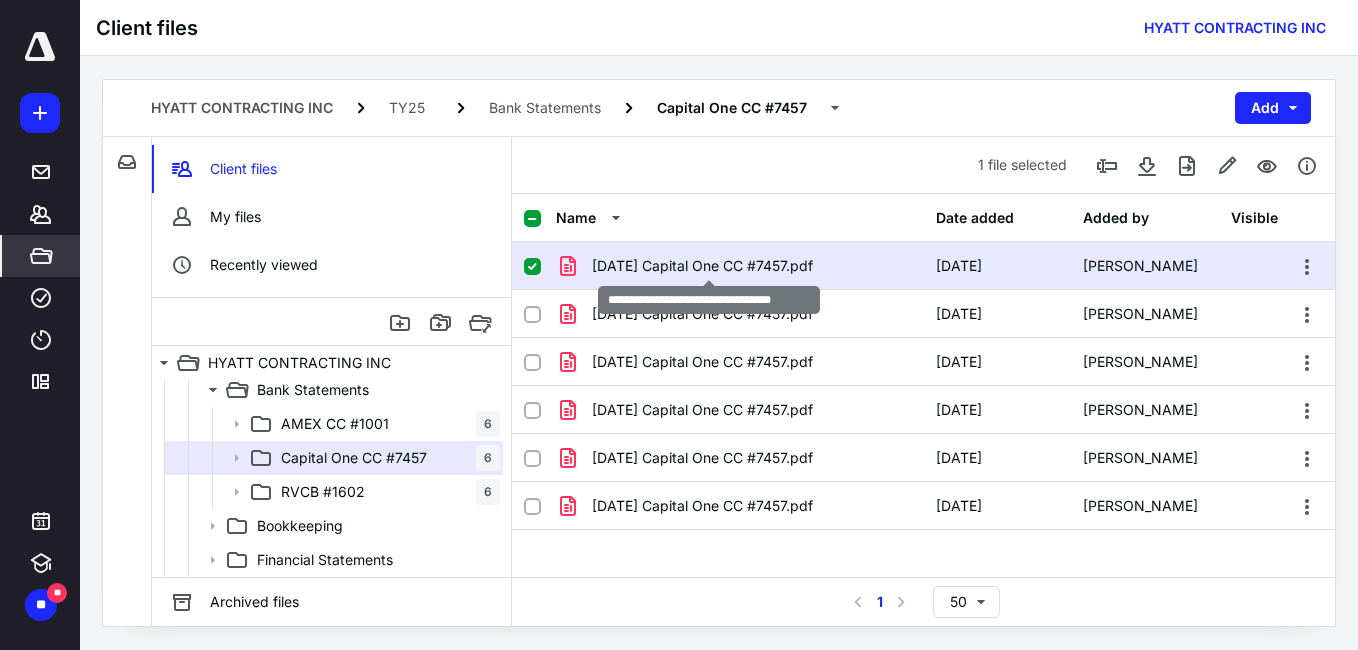 click on "[DATE] Capital One CC #7457.pdf" at bounding box center (702, 266) 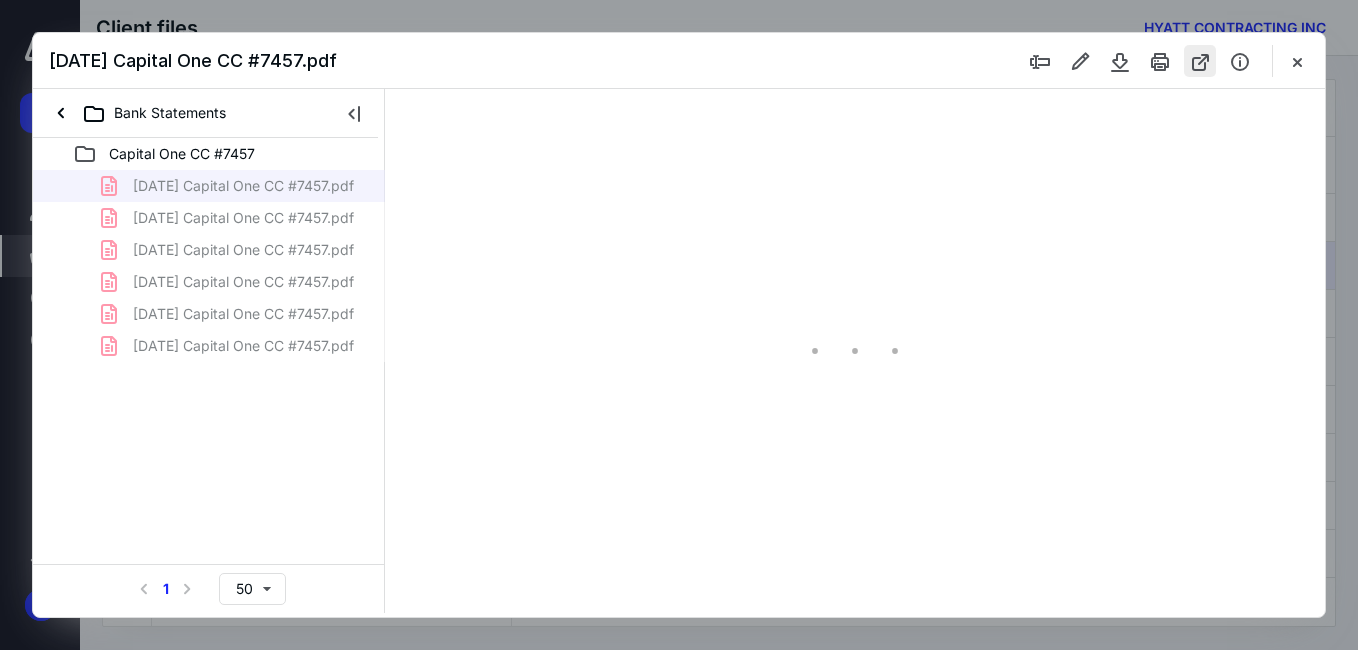 scroll, scrollTop: 0, scrollLeft: 0, axis: both 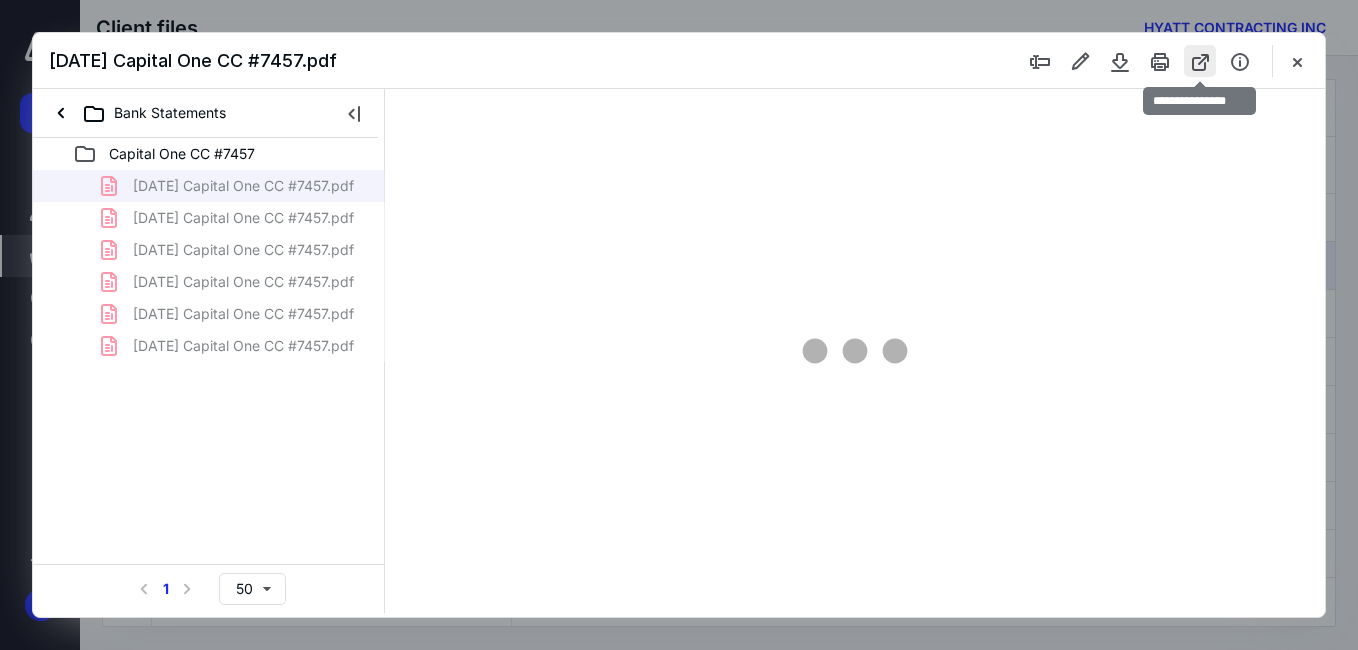 click at bounding box center (1200, 61) 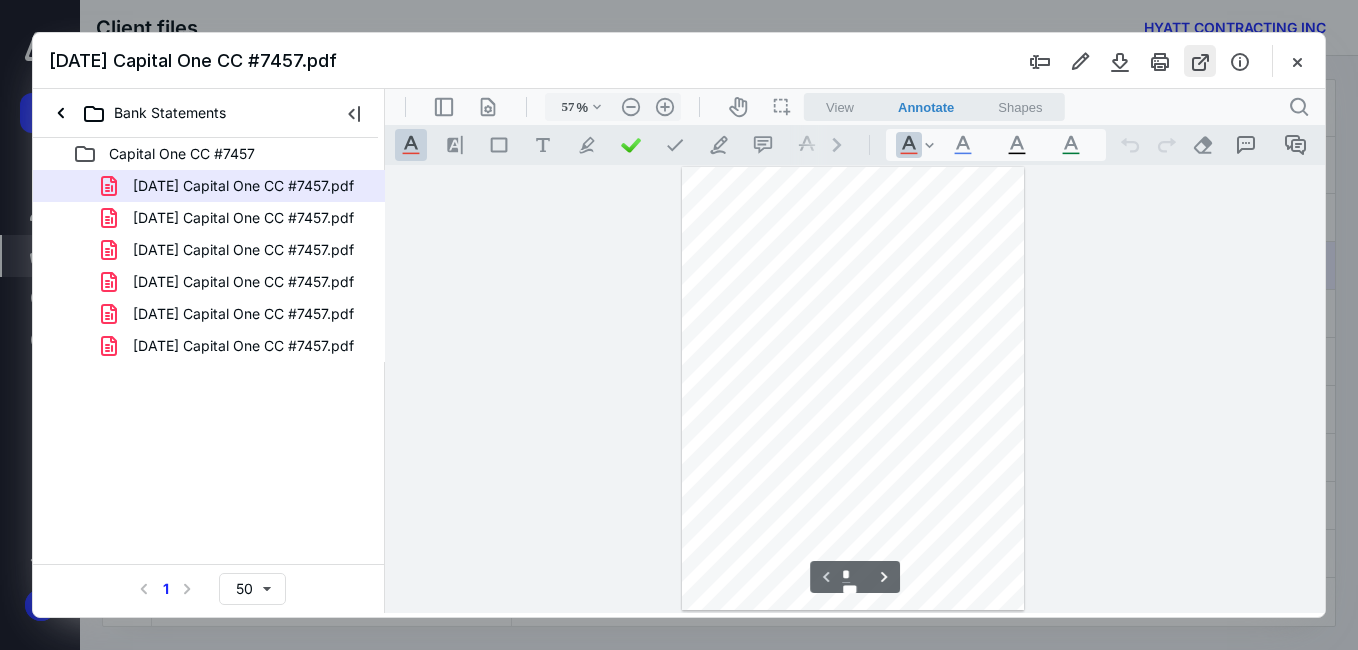 scroll, scrollTop: 78, scrollLeft: 0, axis: vertical 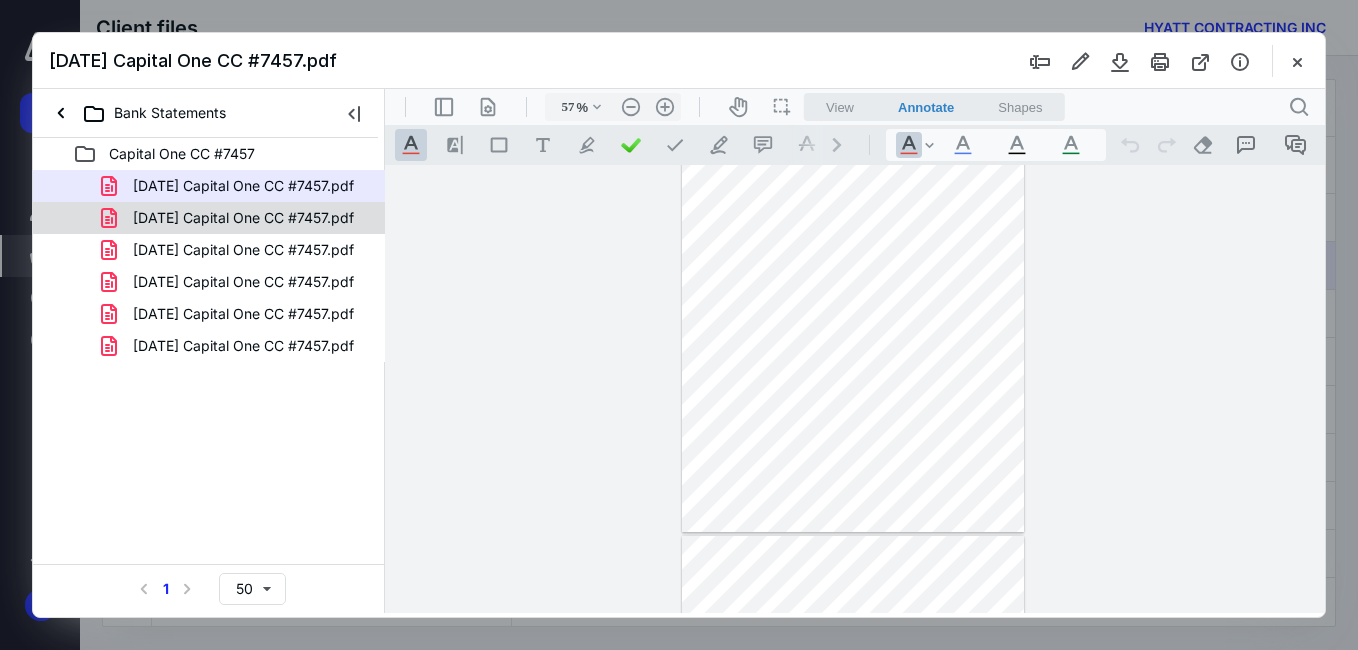 click on "[DATE] Capital One CC #7457.pdf" at bounding box center [243, 218] 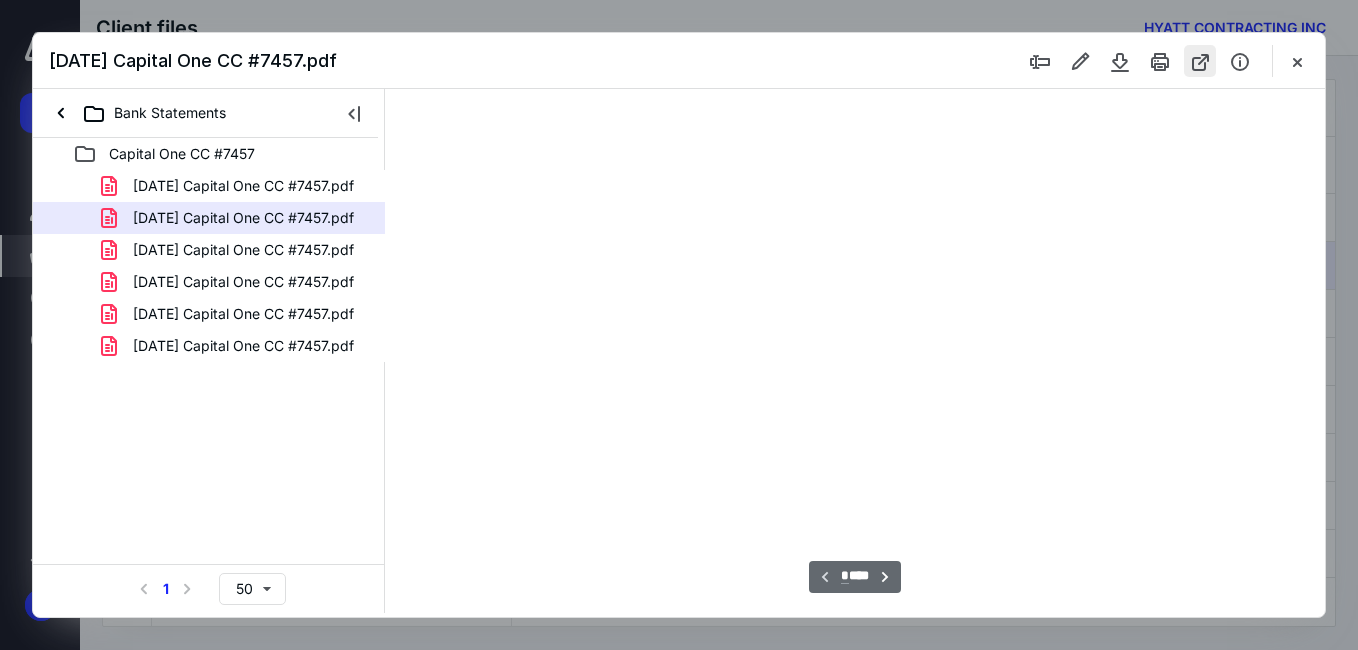 click at bounding box center [1200, 61] 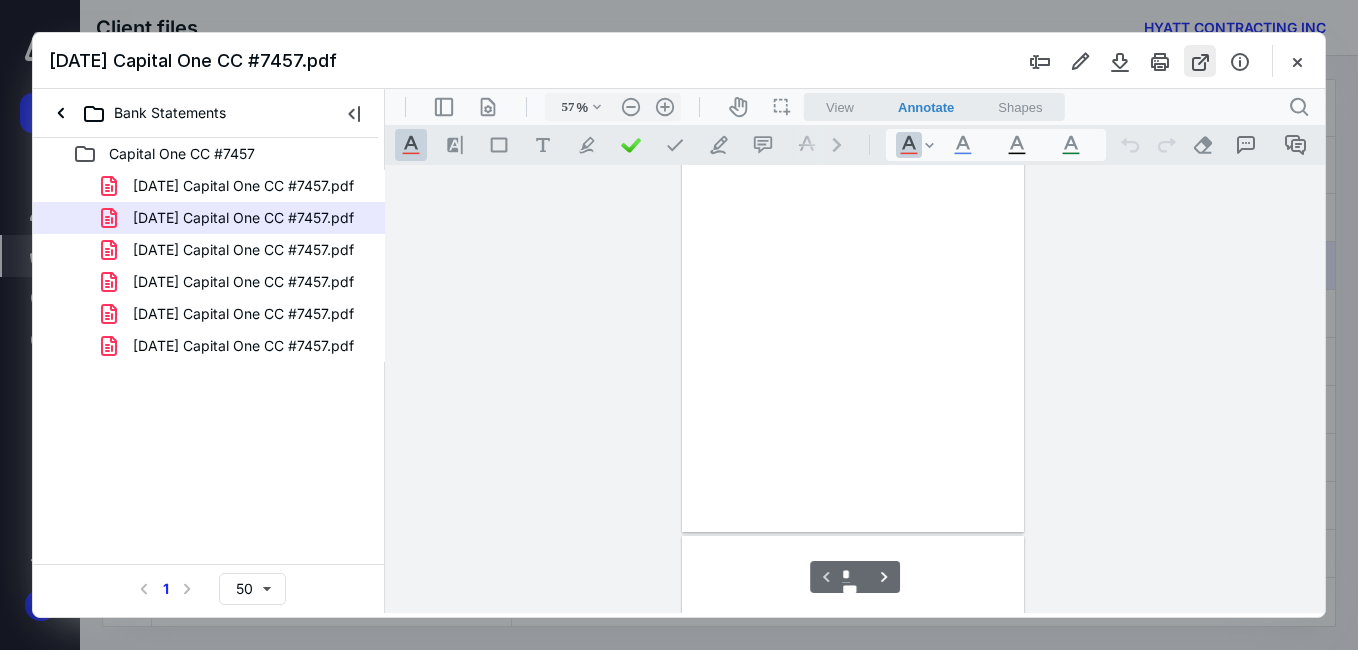 scroll, scrollTop: 78, scrollLeft: 0, axis: vertical 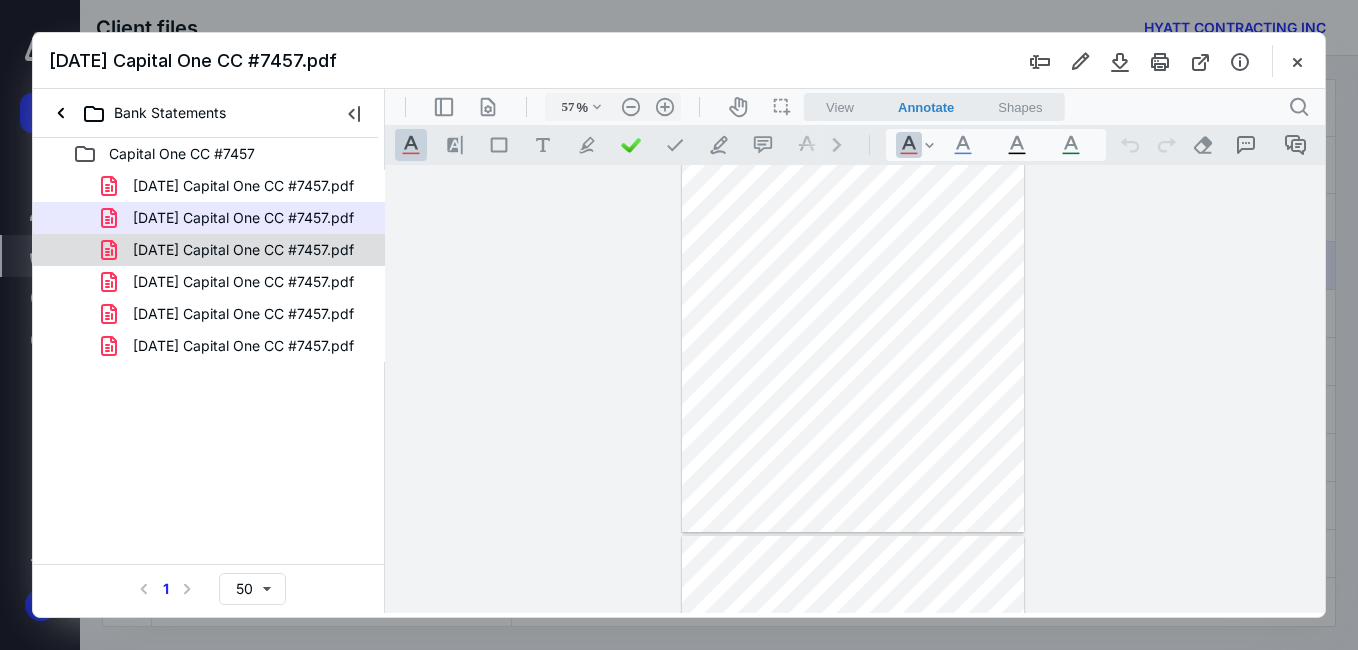 click on "[DATE] Capital One CC #7457.pdf" at bounding box center [209, 250] 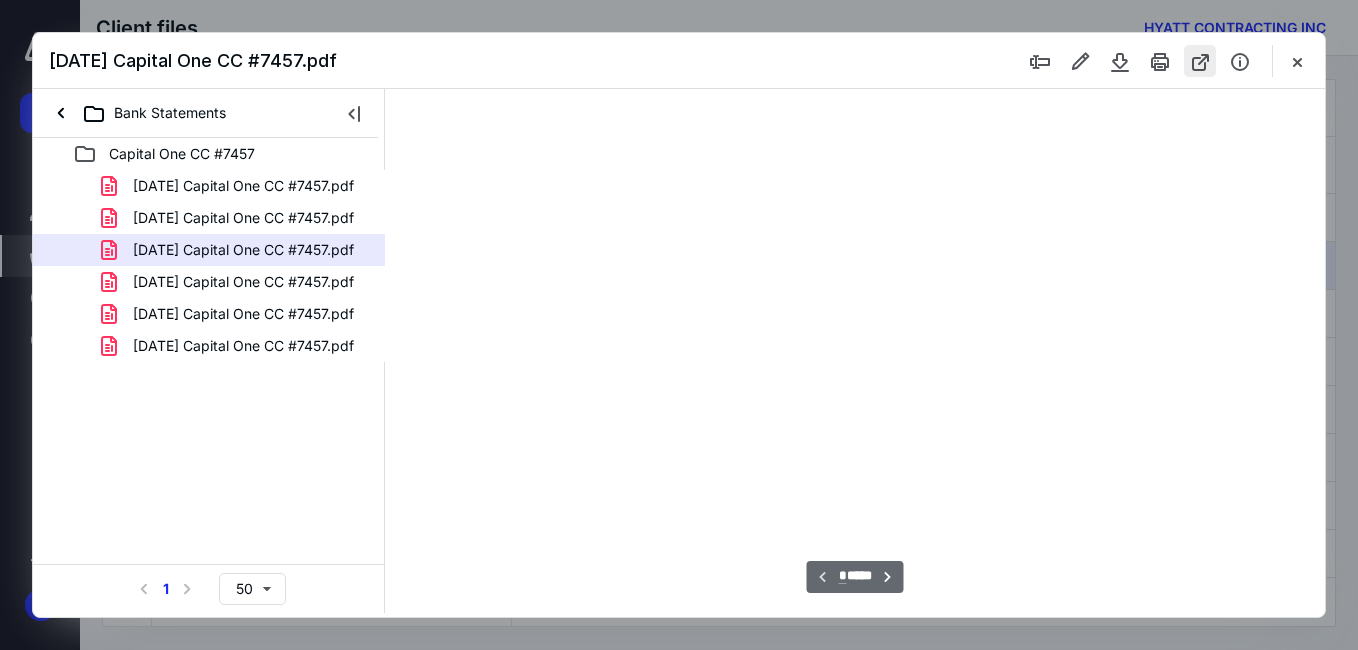 scroll, scrollTop: 78, scrollLeft: 0, axis: vertical 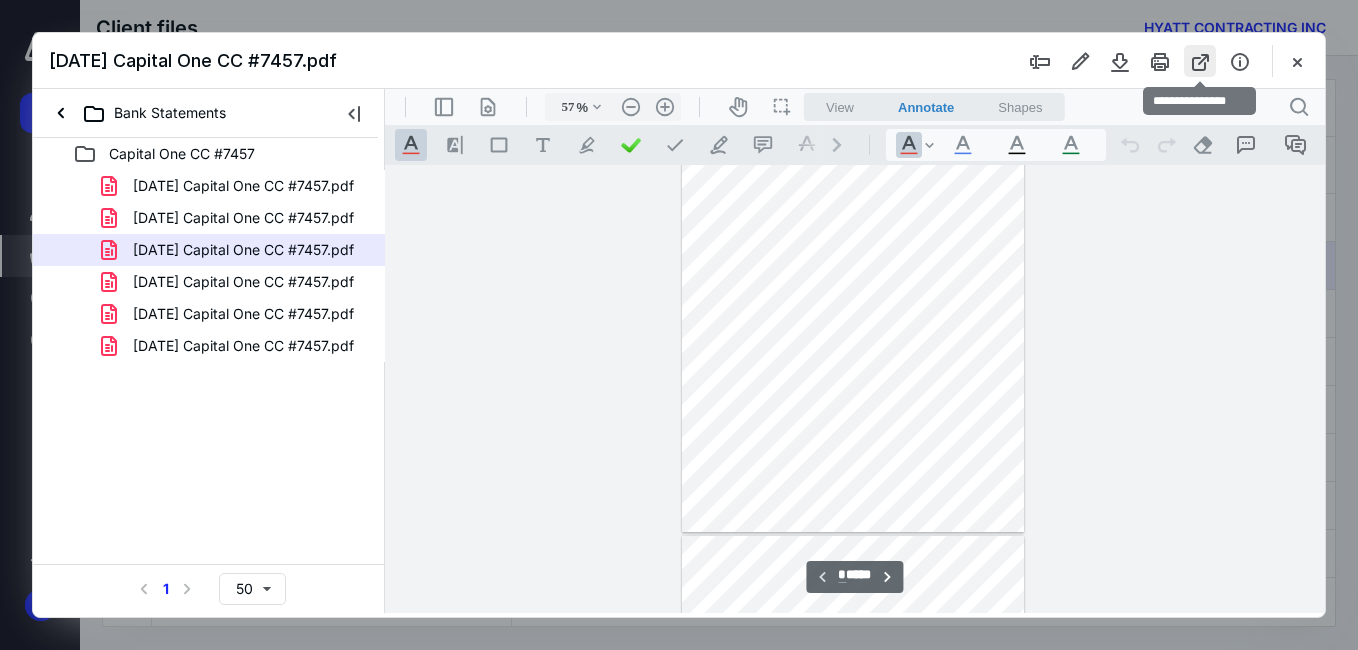click at bounding box center (1200, 61) 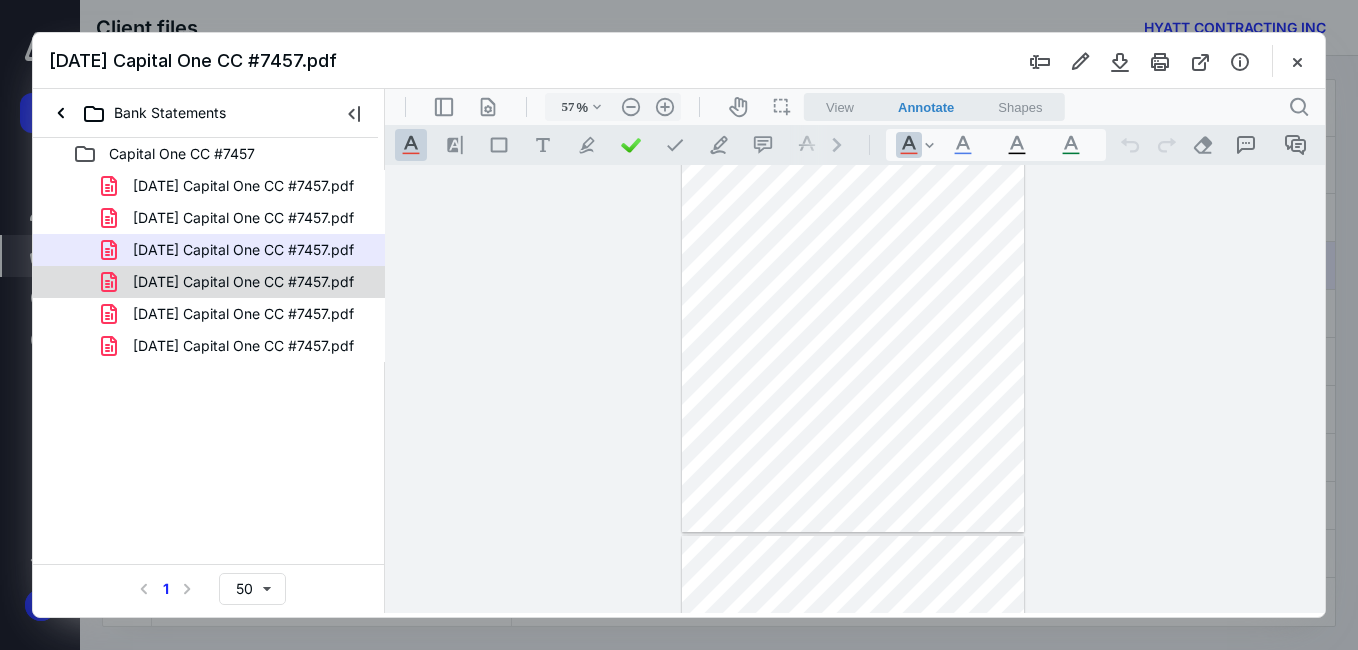click on "[DATE] Capital One CC #7457.pdf" at bounding box center [231, 282] 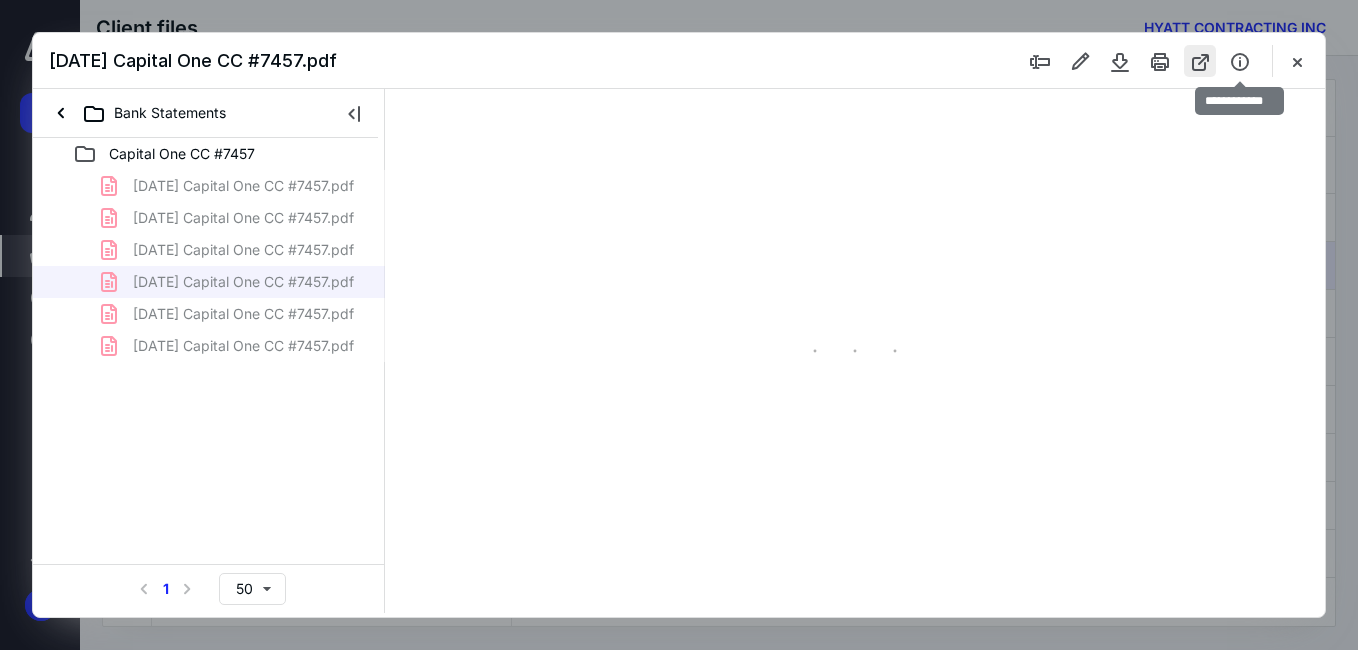 scroll, scrollTop: 78, scrollLeft: 0, axis: vertical 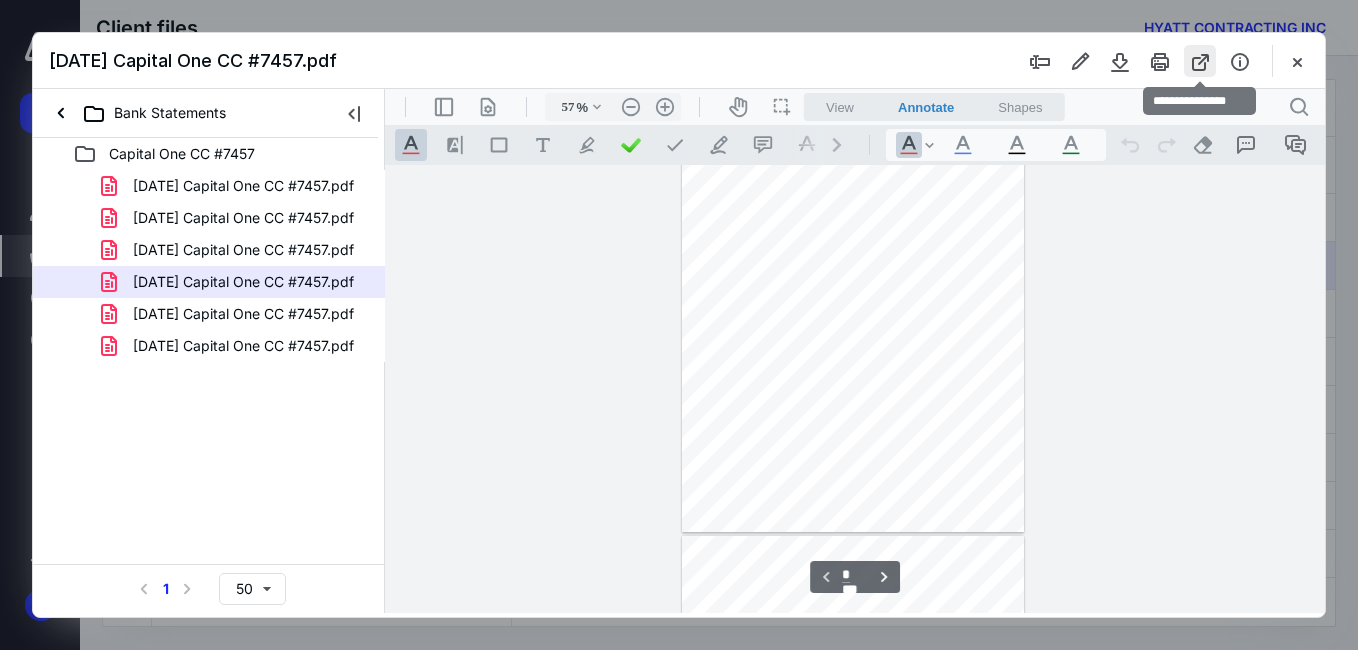 click at bounding box center [1200, 61] 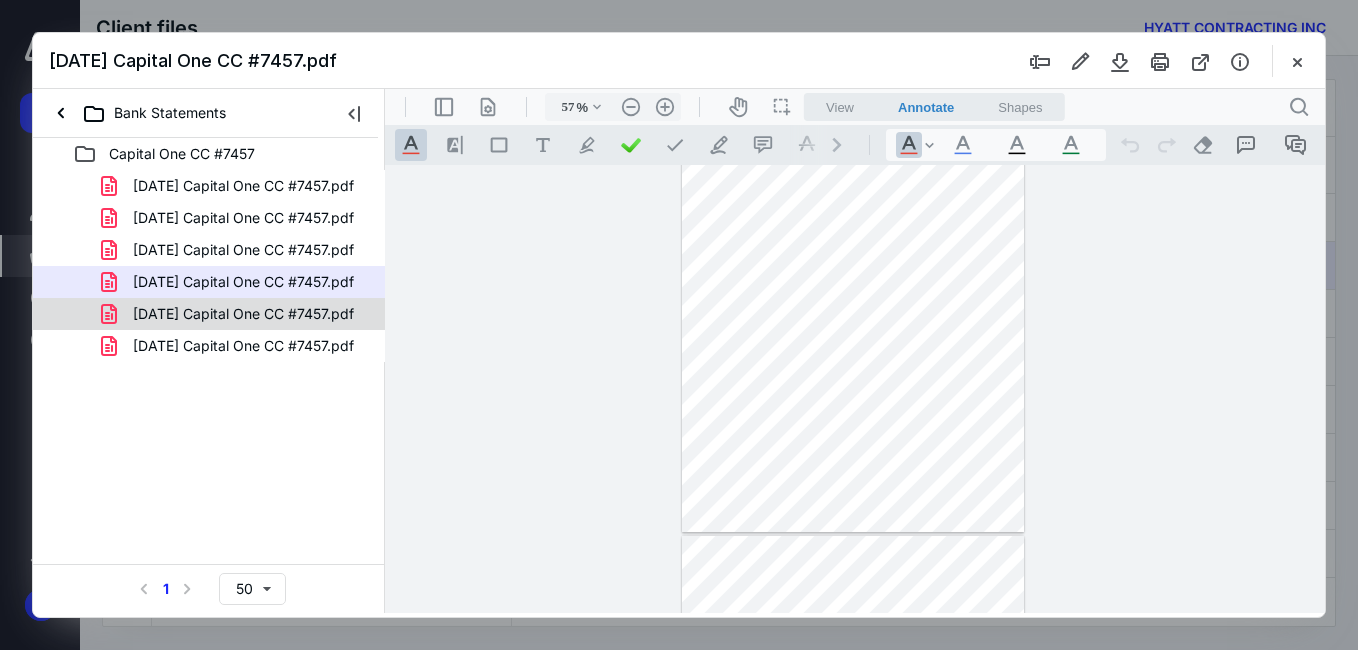 click on "[DATE] Capital One CC #7457.pdf" at bounding box center [243, 314] 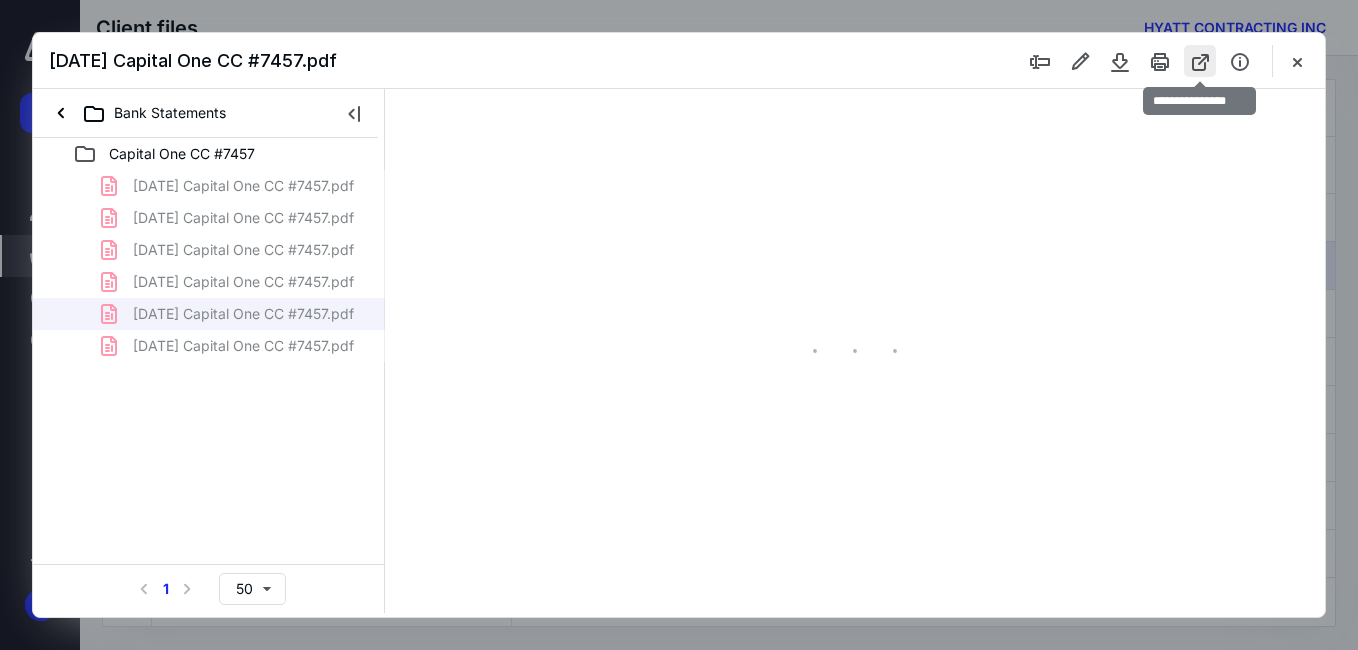 scroll, scrollTop: 78, scrollLeft: 0, axis: vertical 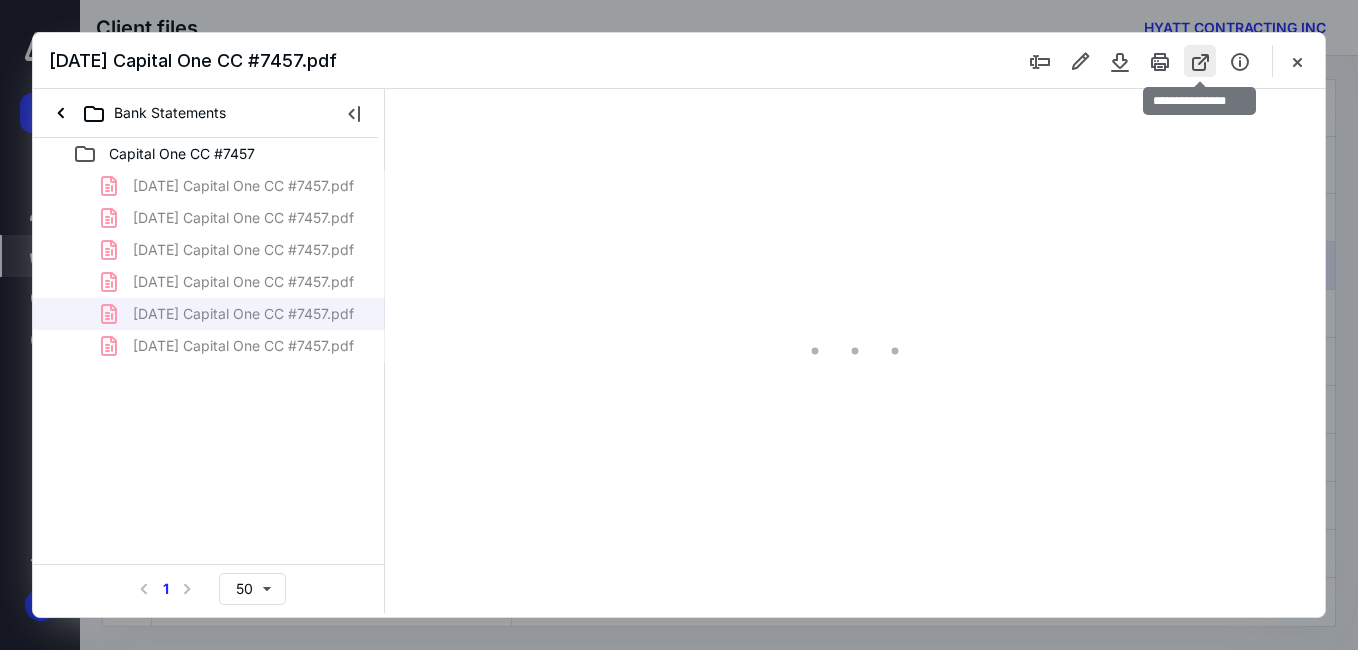 click at bounding box center [1200, 61] 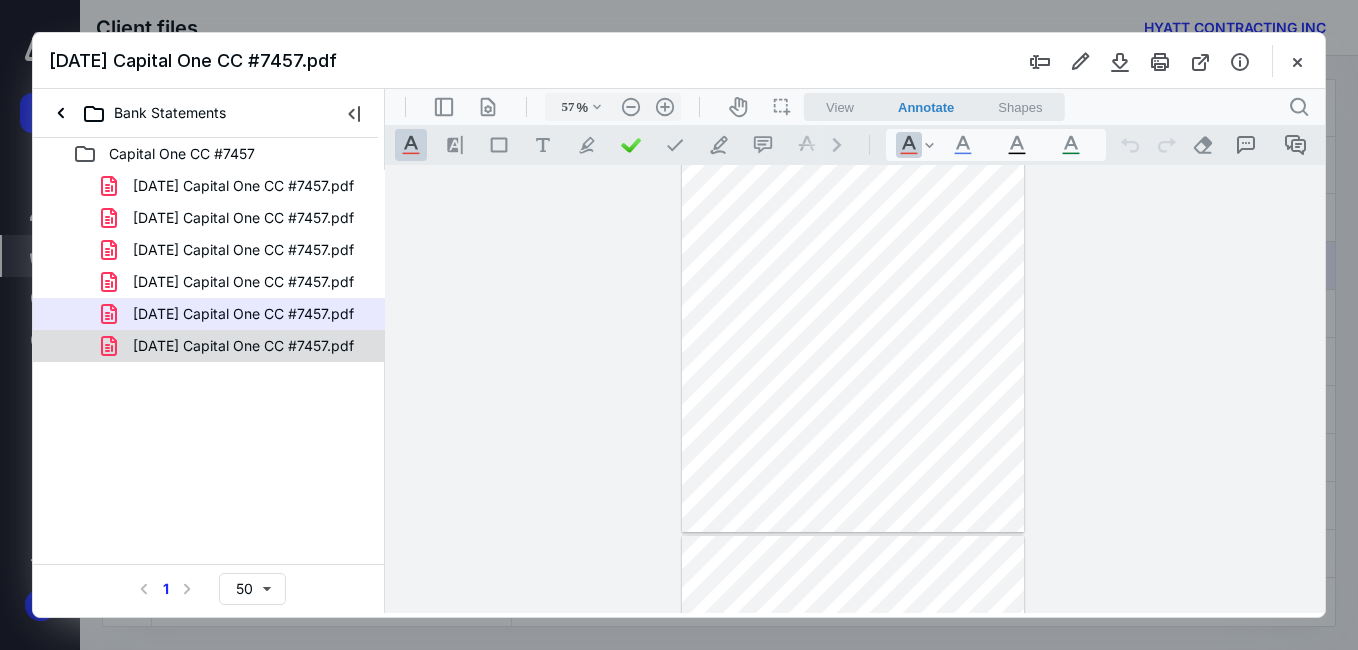 click on "[DATE] Capital One CC #7457.pdf" at bounding box center [243, 346] 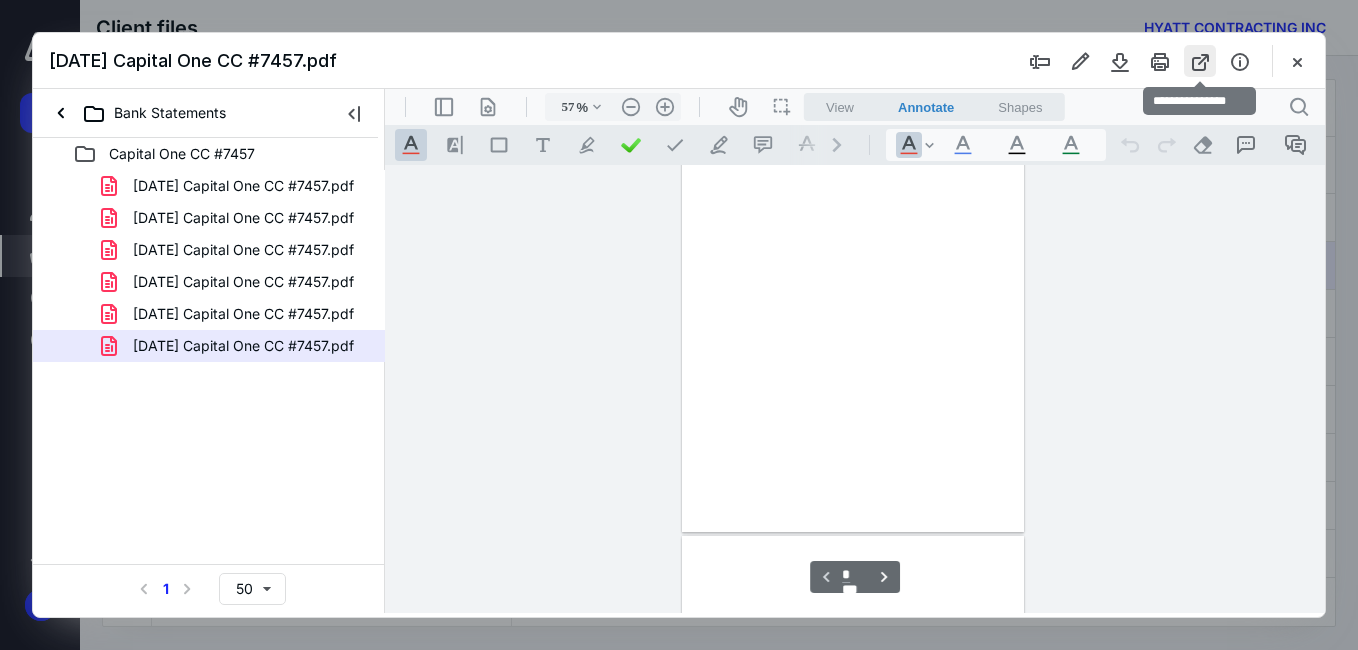 scroll, scrollTop: 78, scrollLeft: 0, axis: vertical 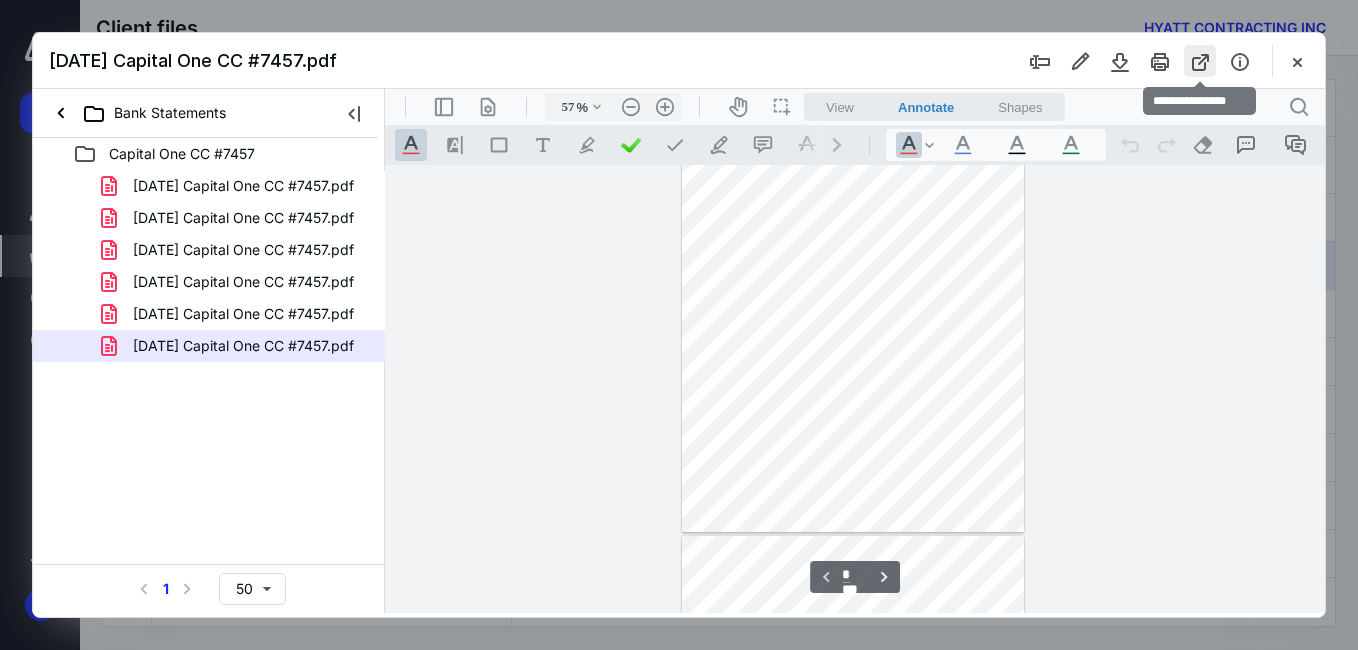 click at bounding box center [1200, 61] 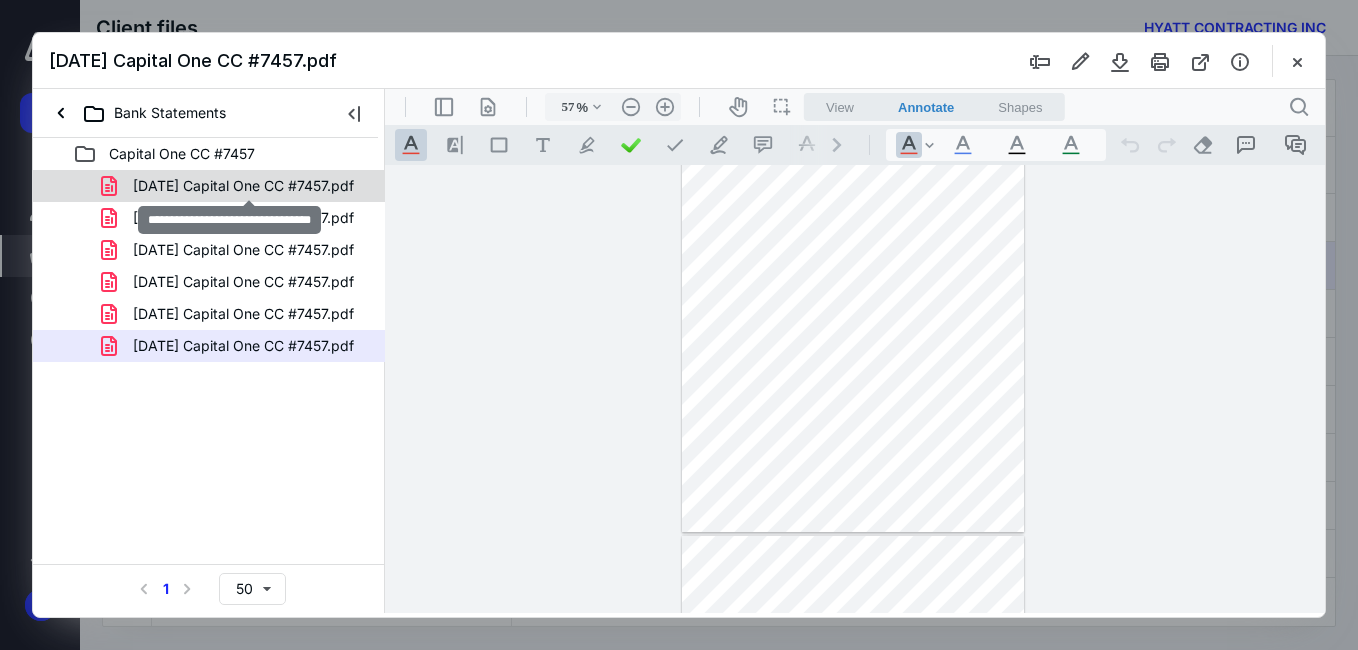 click on "[DATE] Capital One CC #7457.pdf" at bounding box center [243, 186] 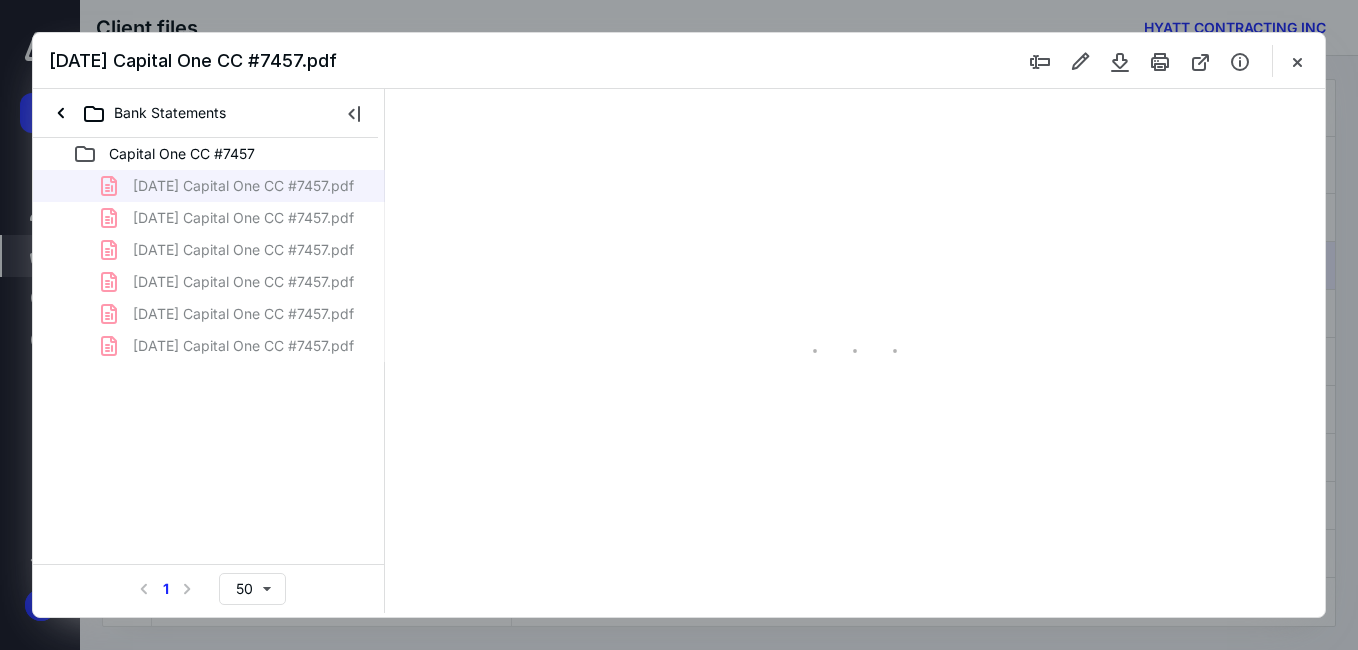 type on "57" 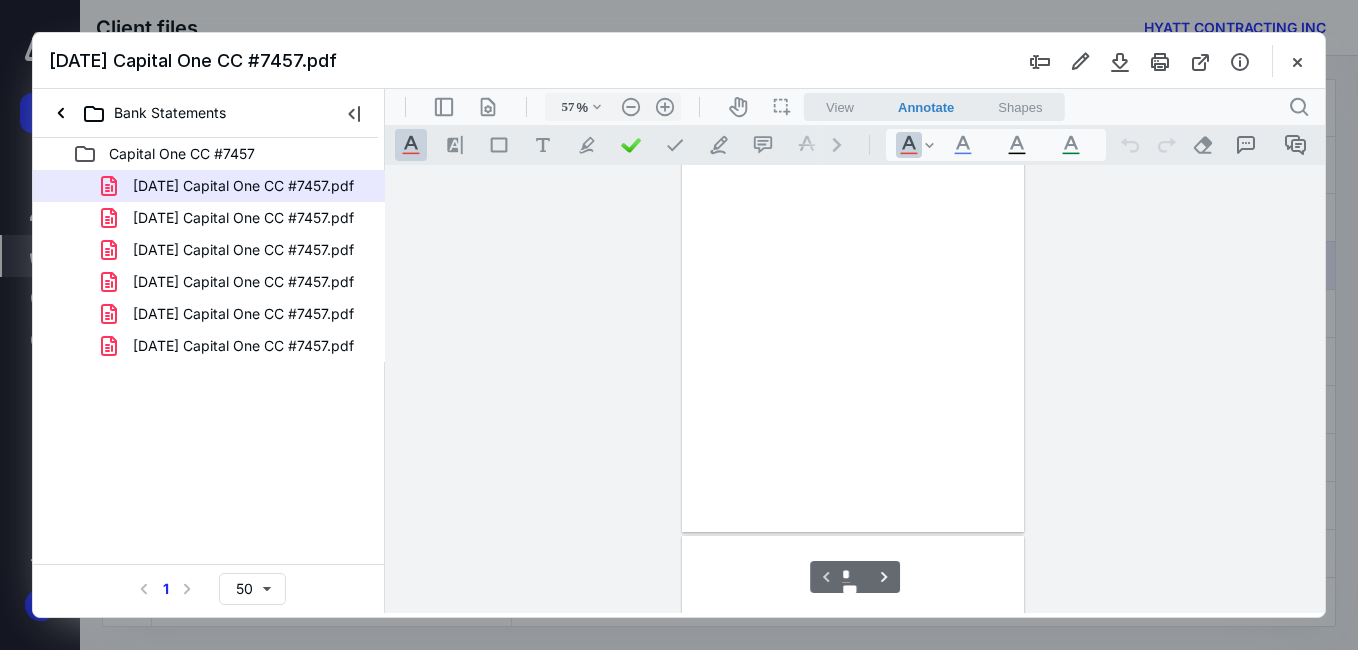 scroll, scrollTop: 78, scrollLeft: 0, axis: vertical 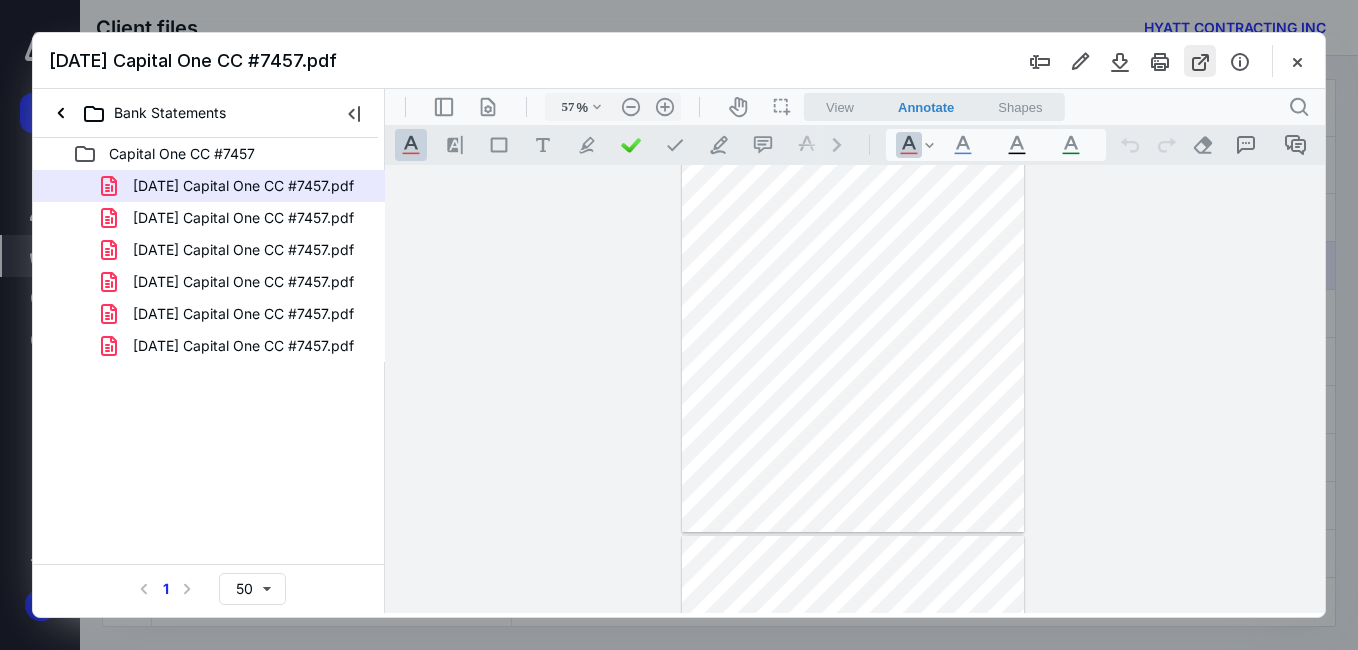 click at bounding box center (1200, 61) 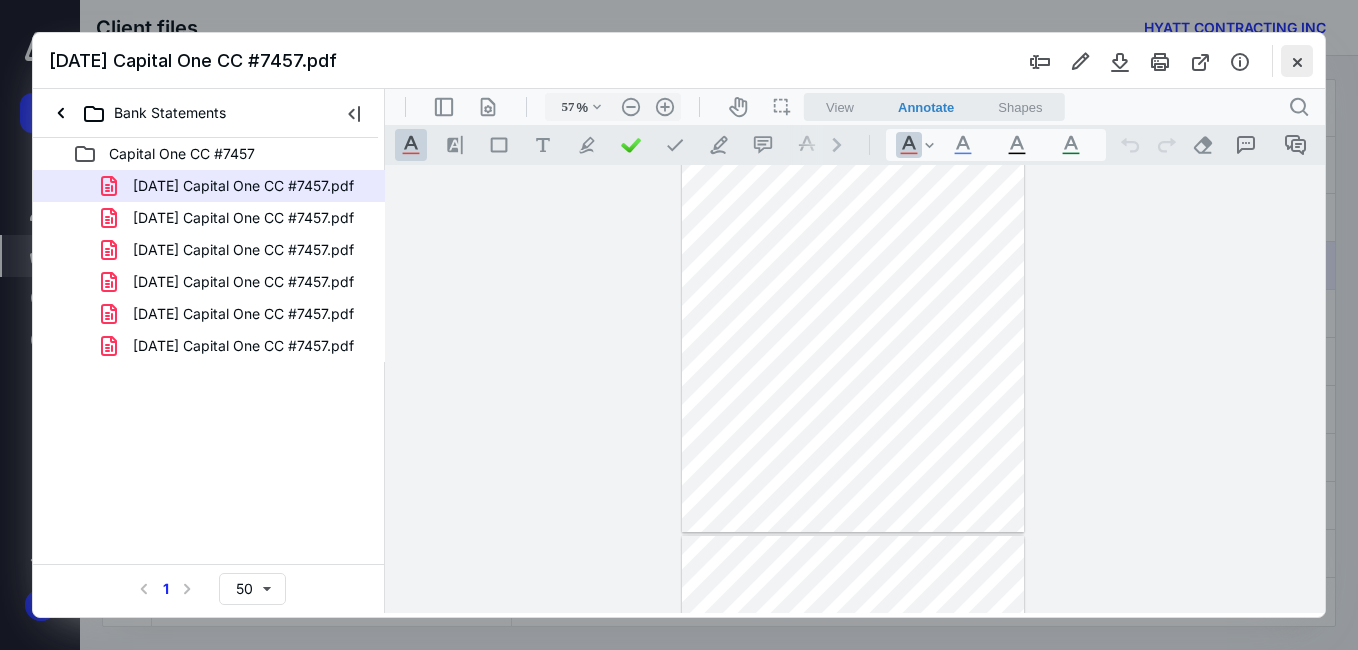 click at bounding box center (1297, 61) 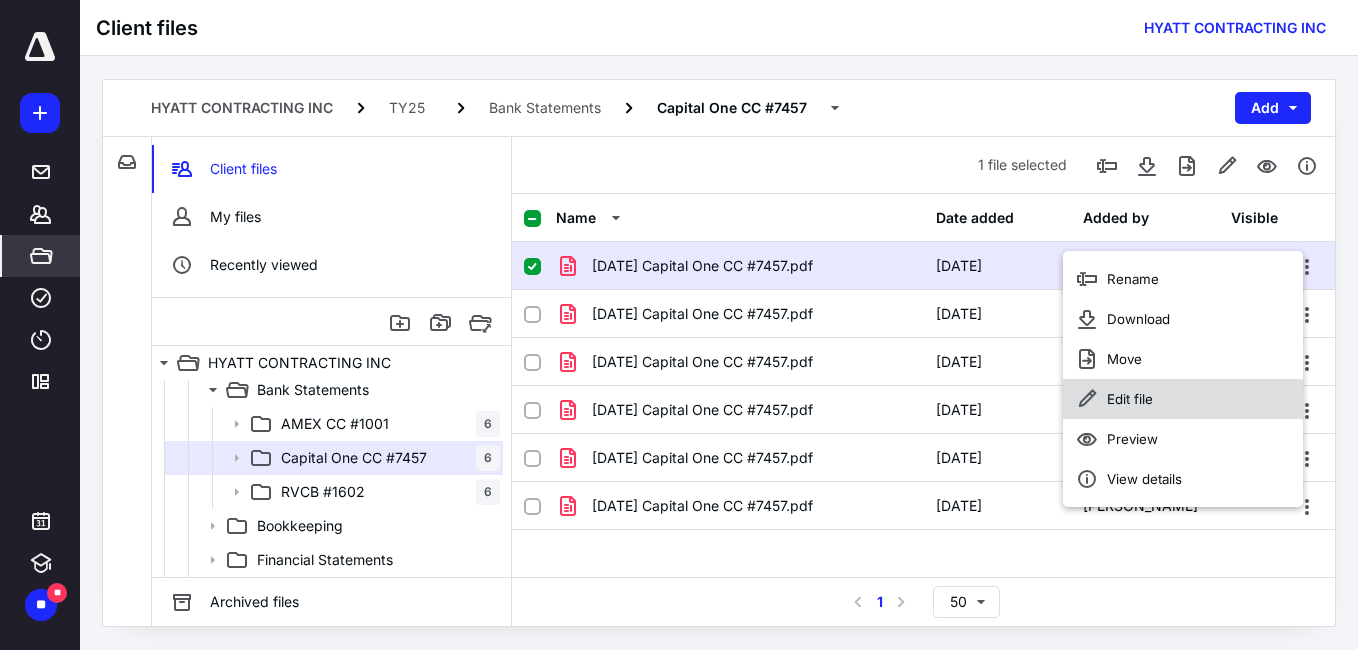 click on "Edit file" at bounding box center (1130, 399) 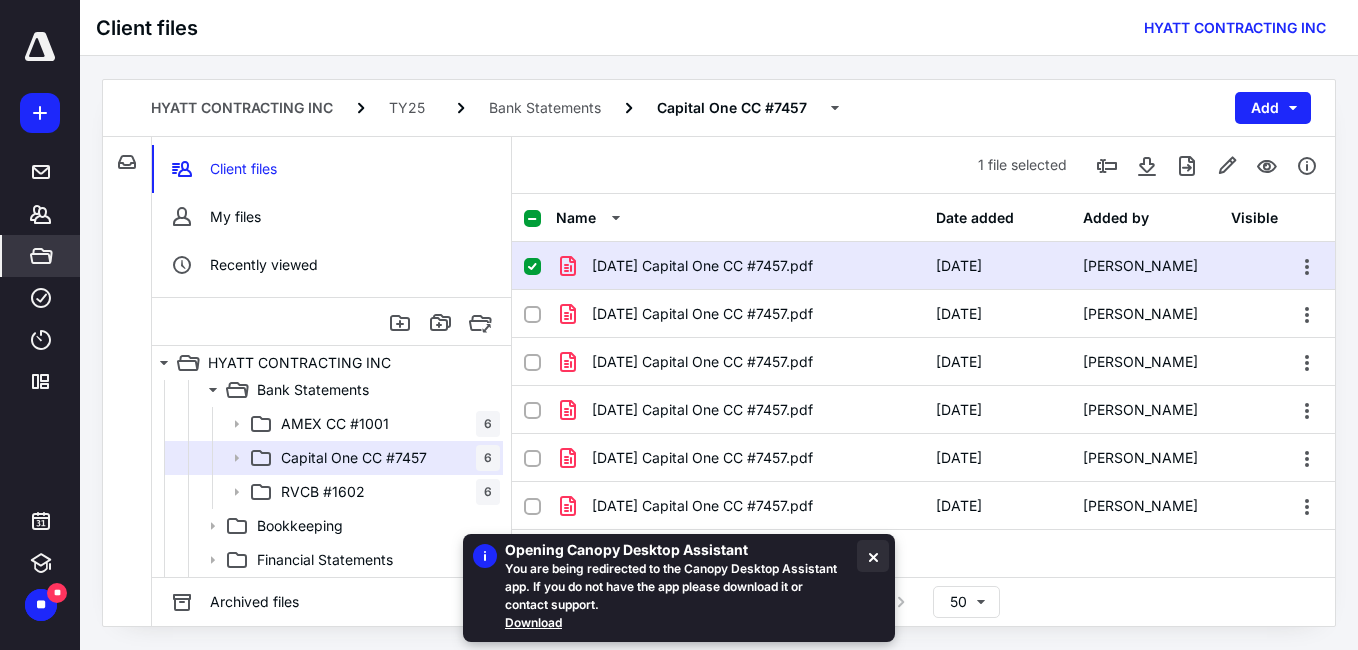 click at bounding box center [873, 556] 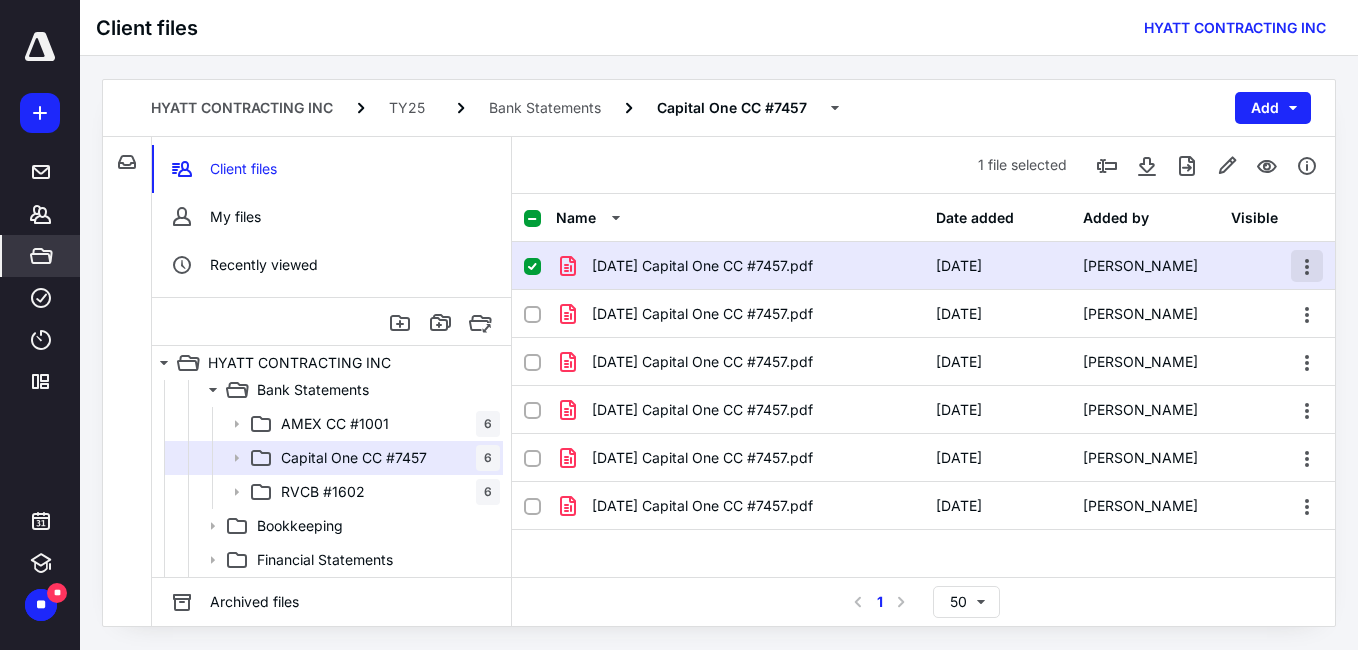 click at bounding box center (1307, 266) 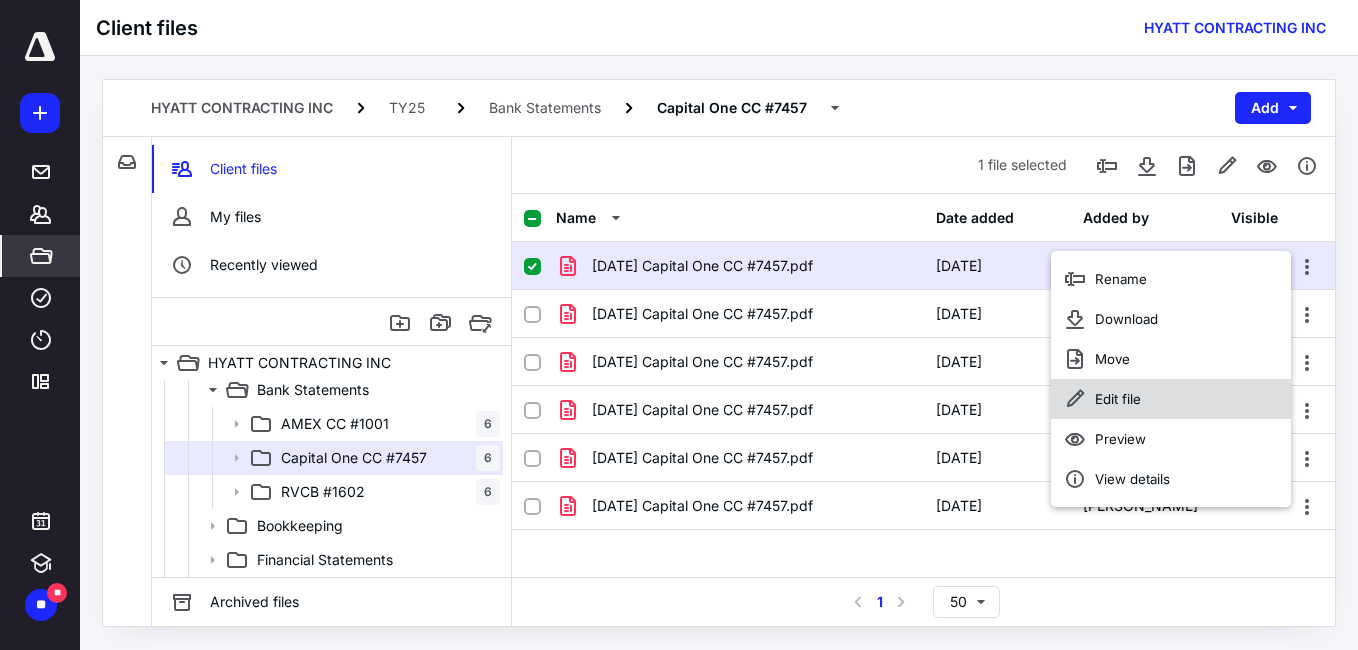 click on "Edit file" at bounding box center [1118, 399] 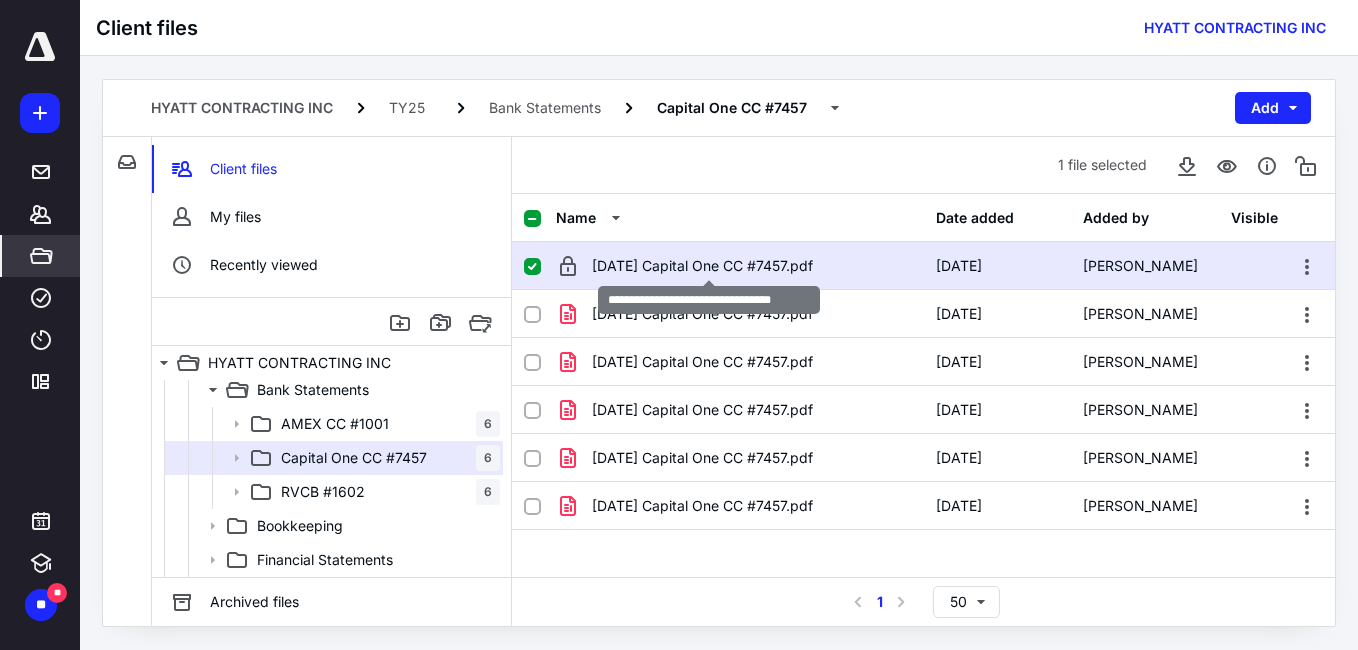 click on "[DATE] Capital One CC #7457.pdf" at bounding box center [702, 266] 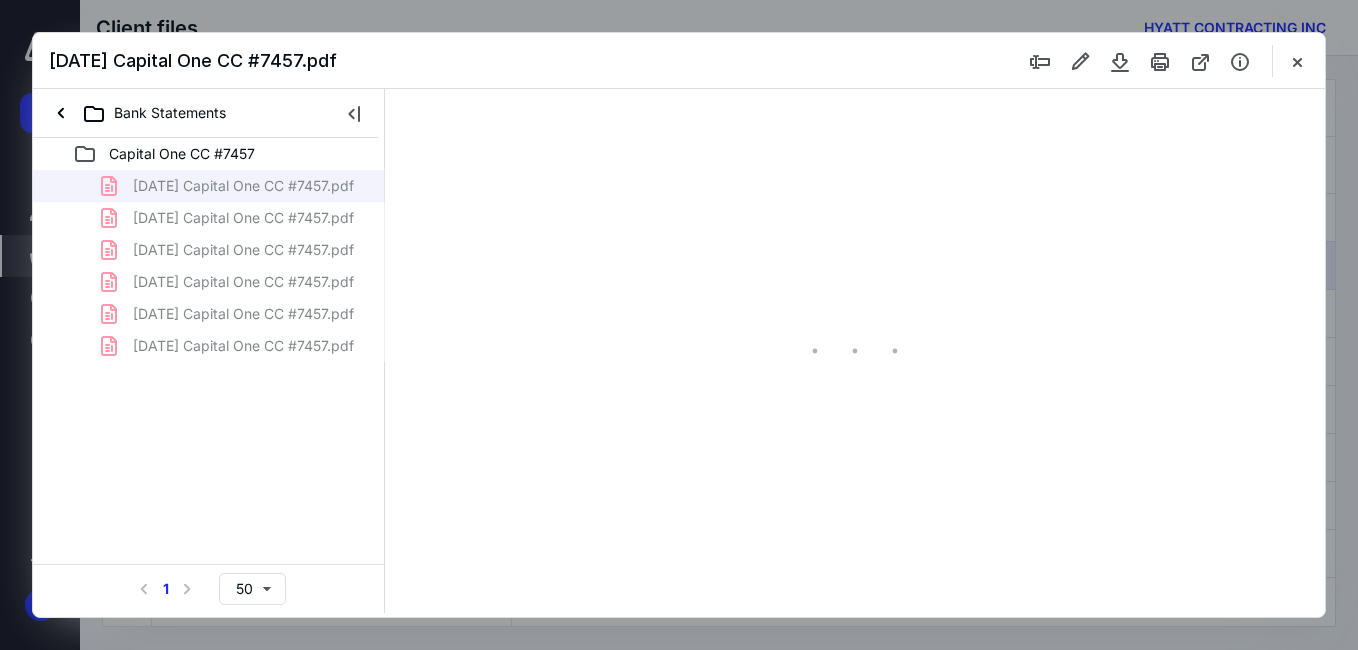 scroll, scrollTop: 0, scrollLeft: 0, axis: both 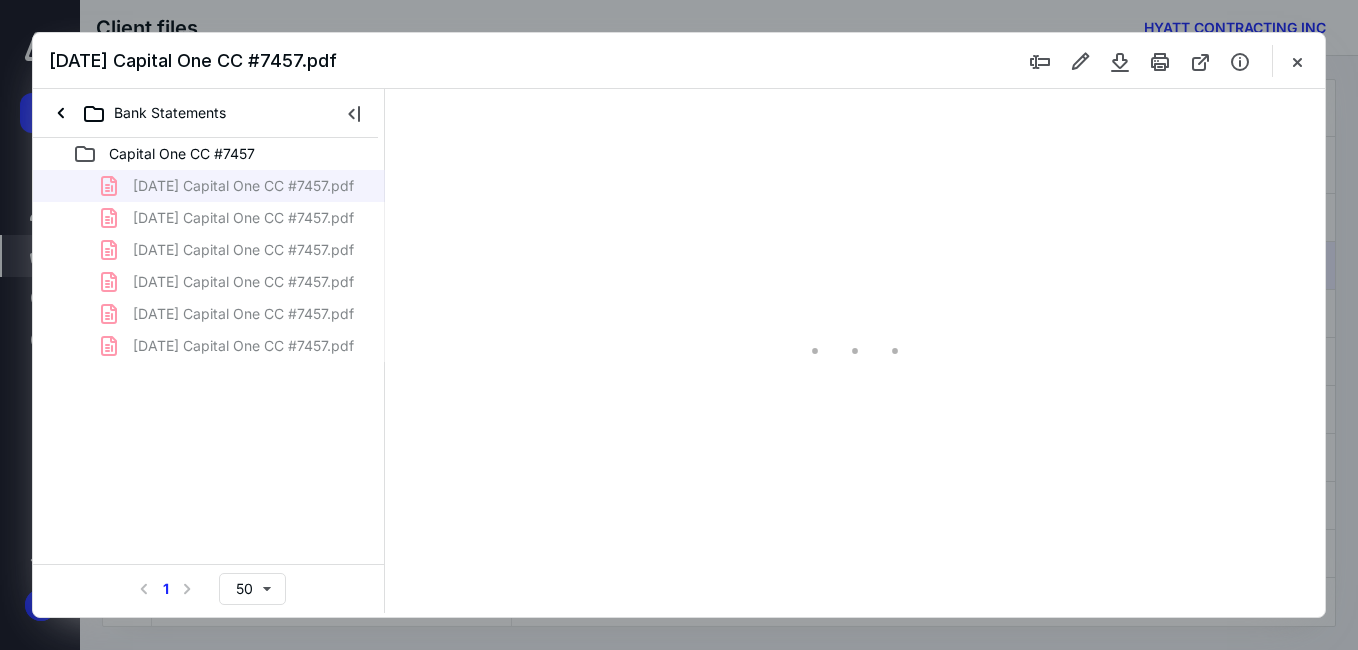 type on "57" 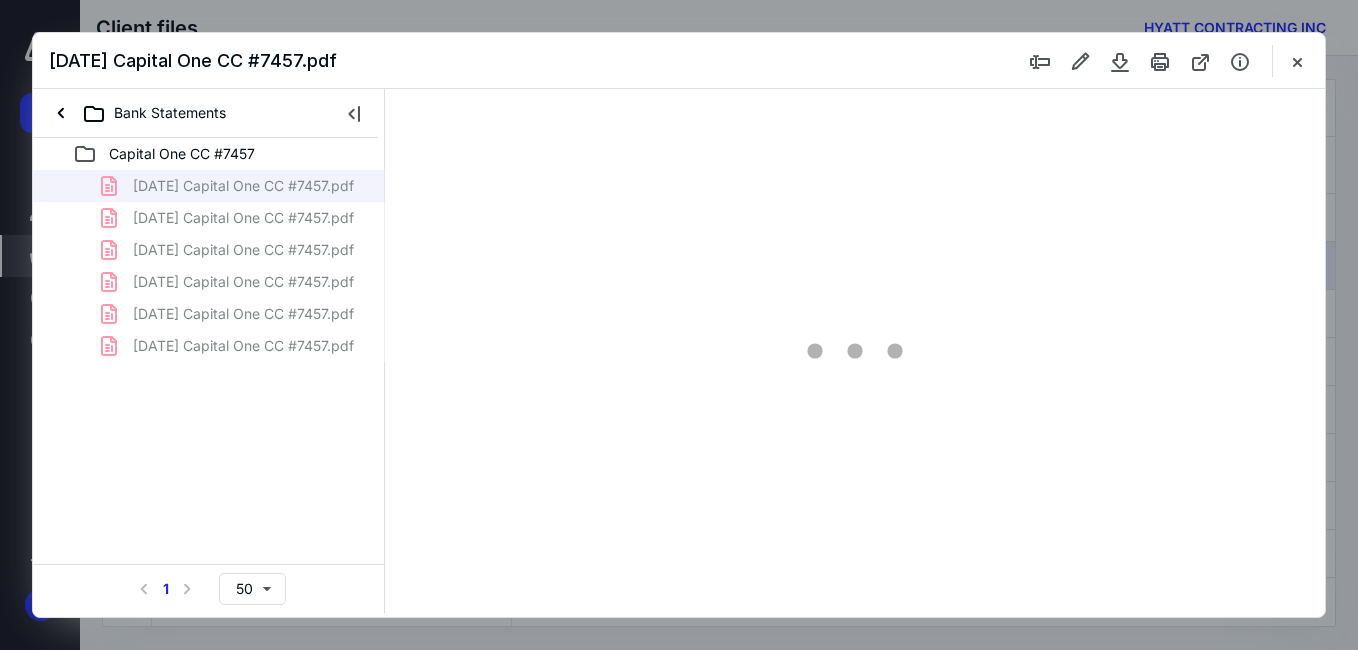 scroll, scrollTop: 78, scrollLeft: 0, axis: vertical 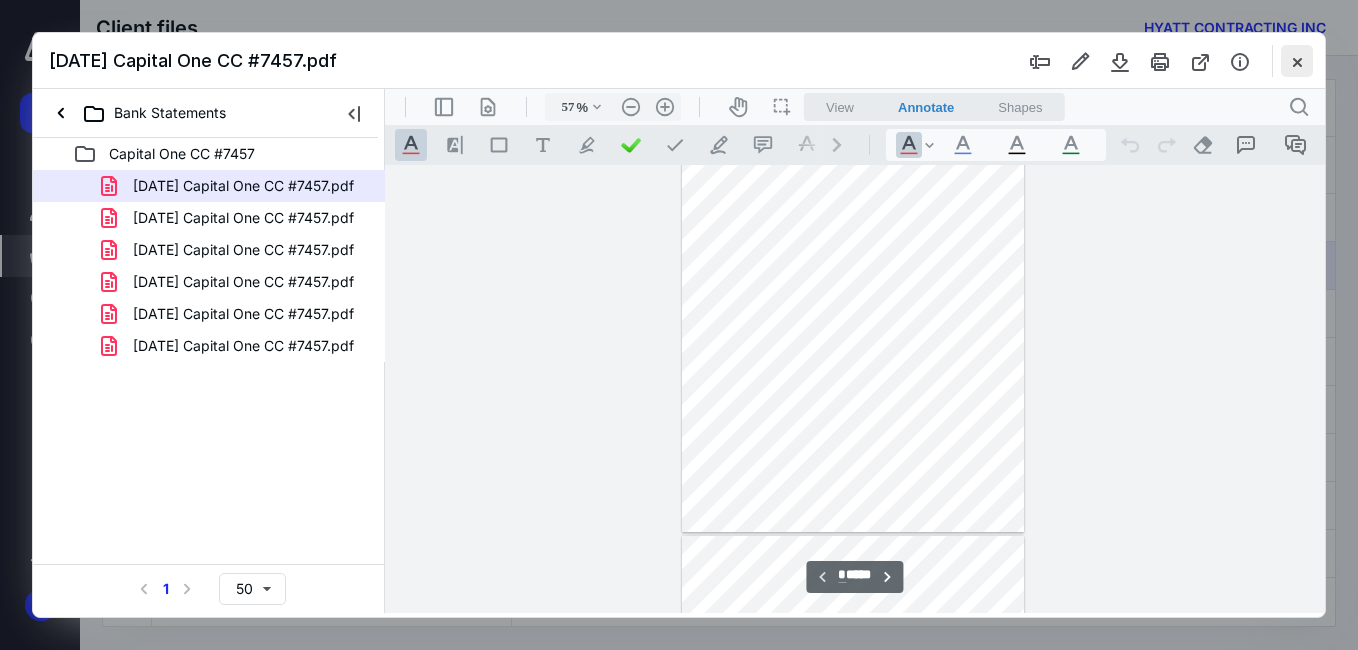 click at bounding box center (1297, 61) 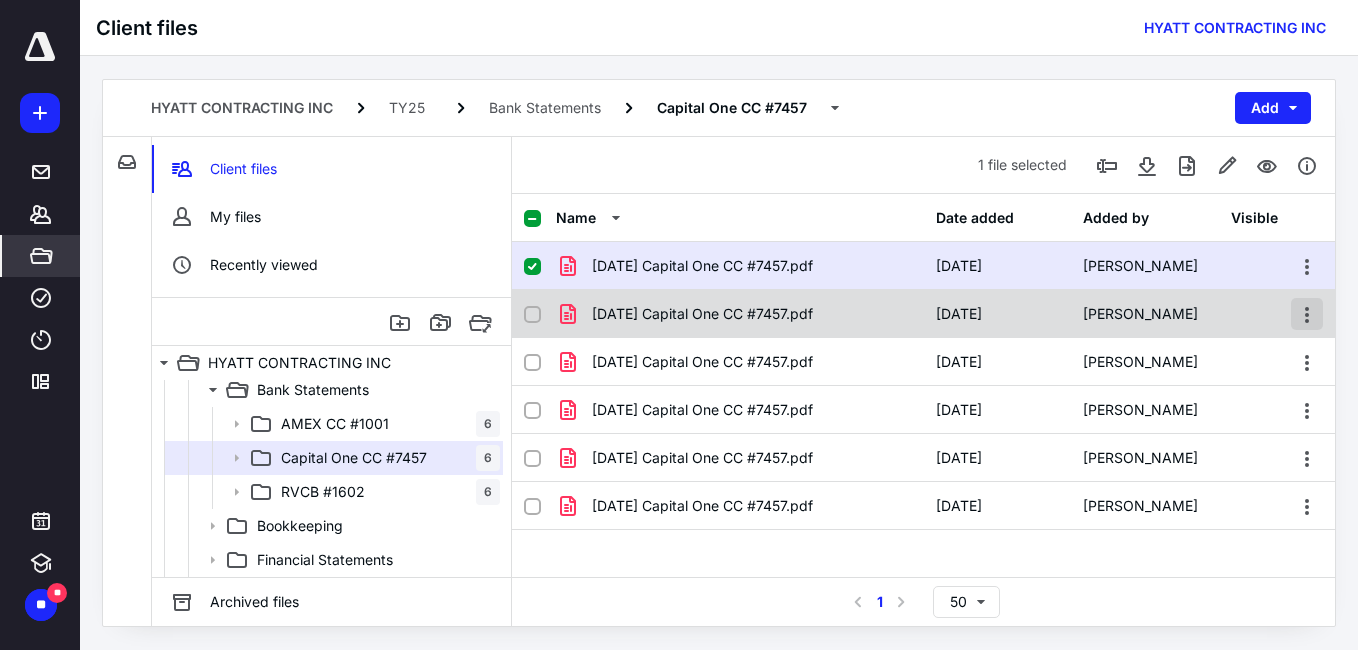 click at bounding box center (1307, 314) 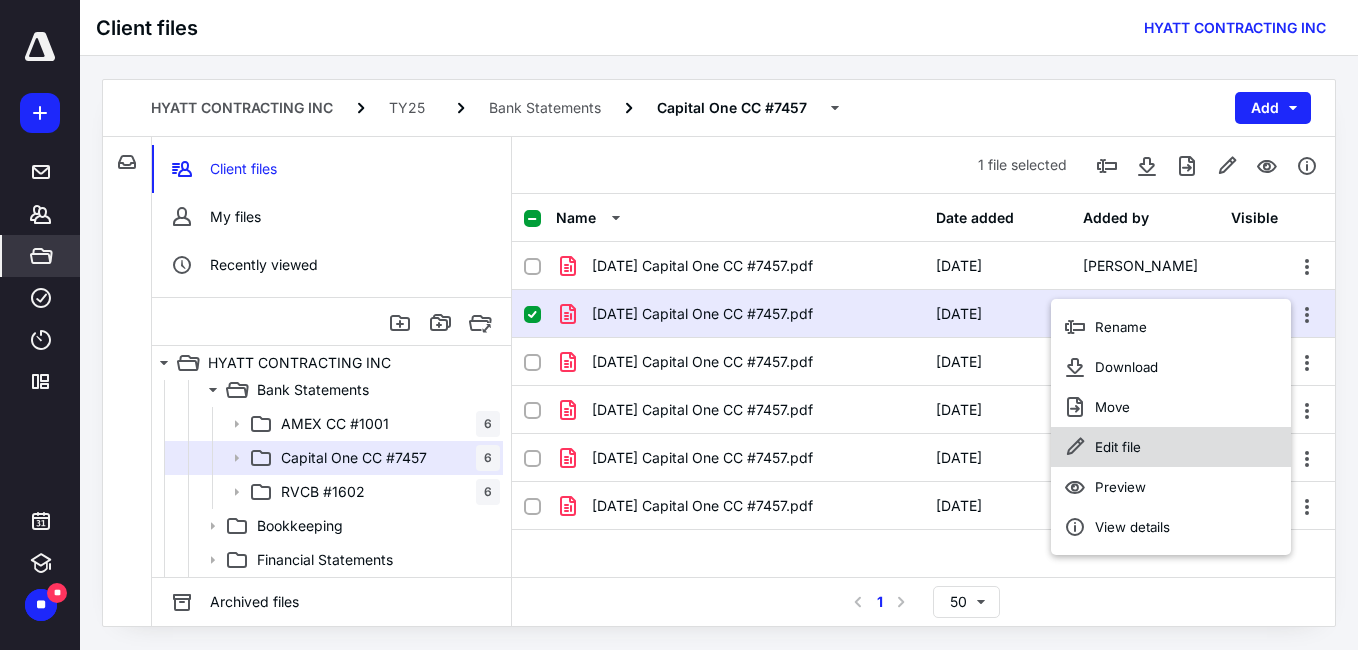 click on "Edit file" at bounding box center [1171, 447] 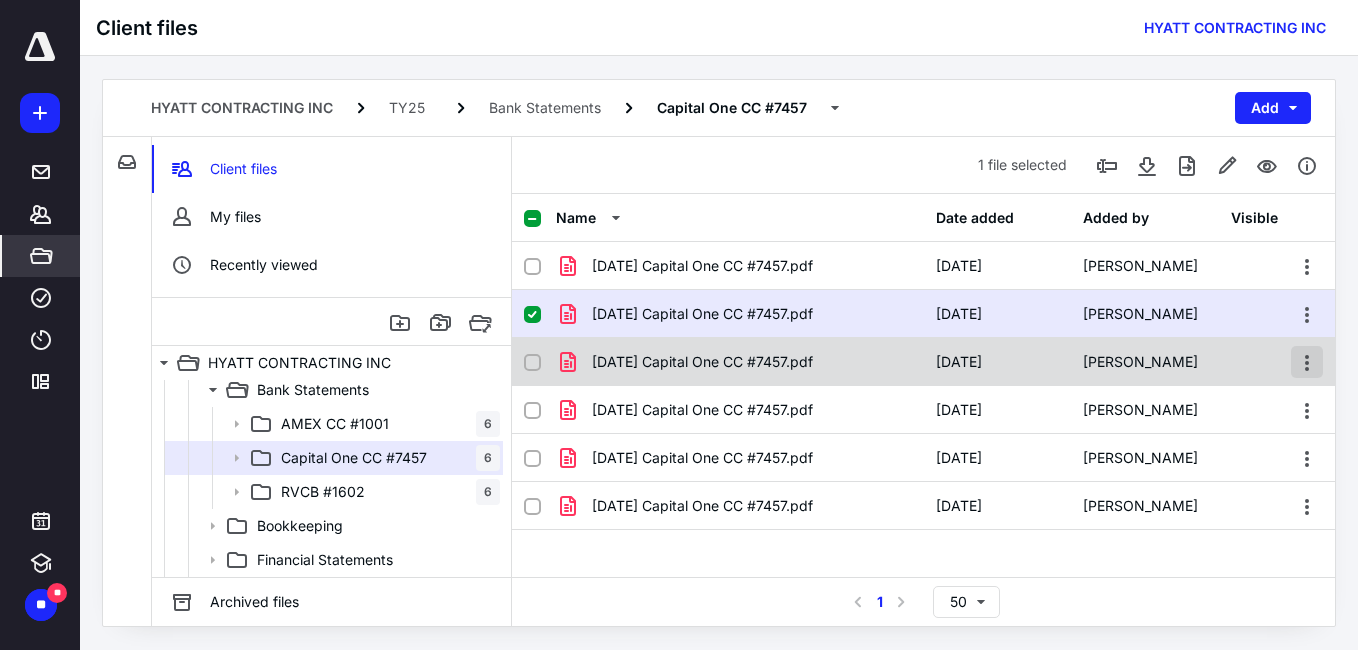 click at bounding box center (1307, 362) 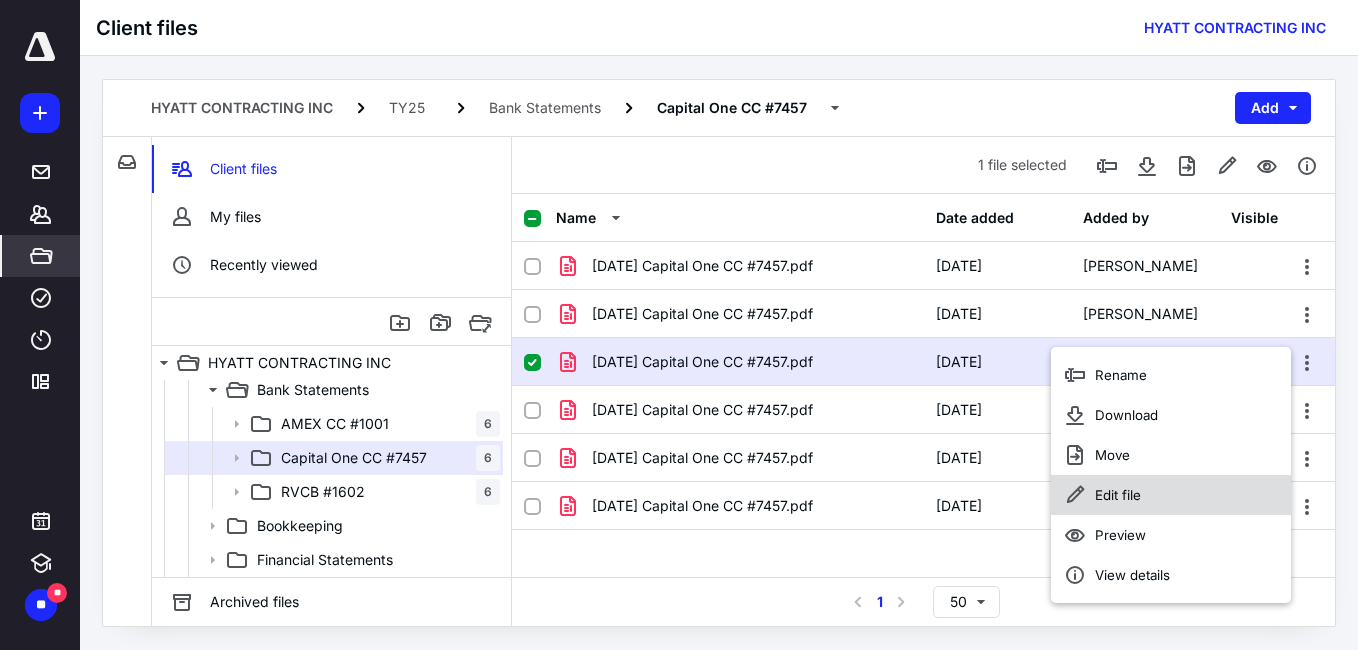 click on "Edit file" at bounding box center (1118, 495) 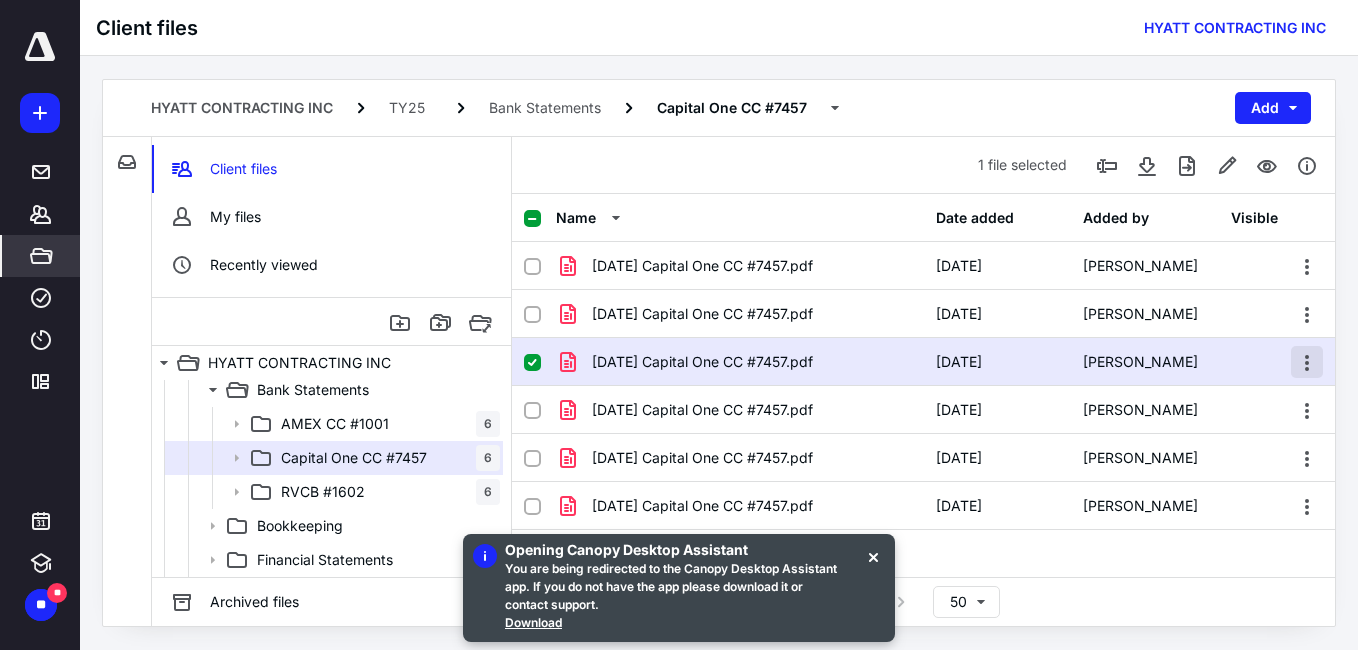 click at bounding box center [1307, 362] 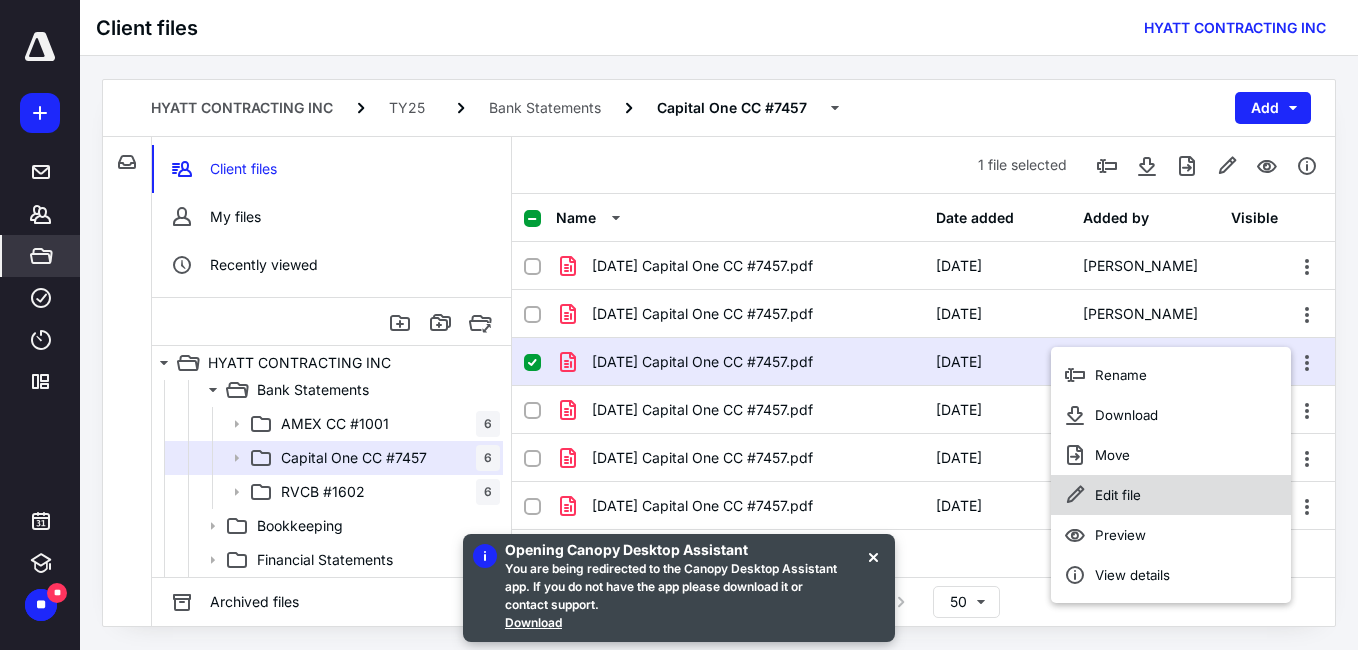 click on "Edit file" at bounding box center [1118, 495] 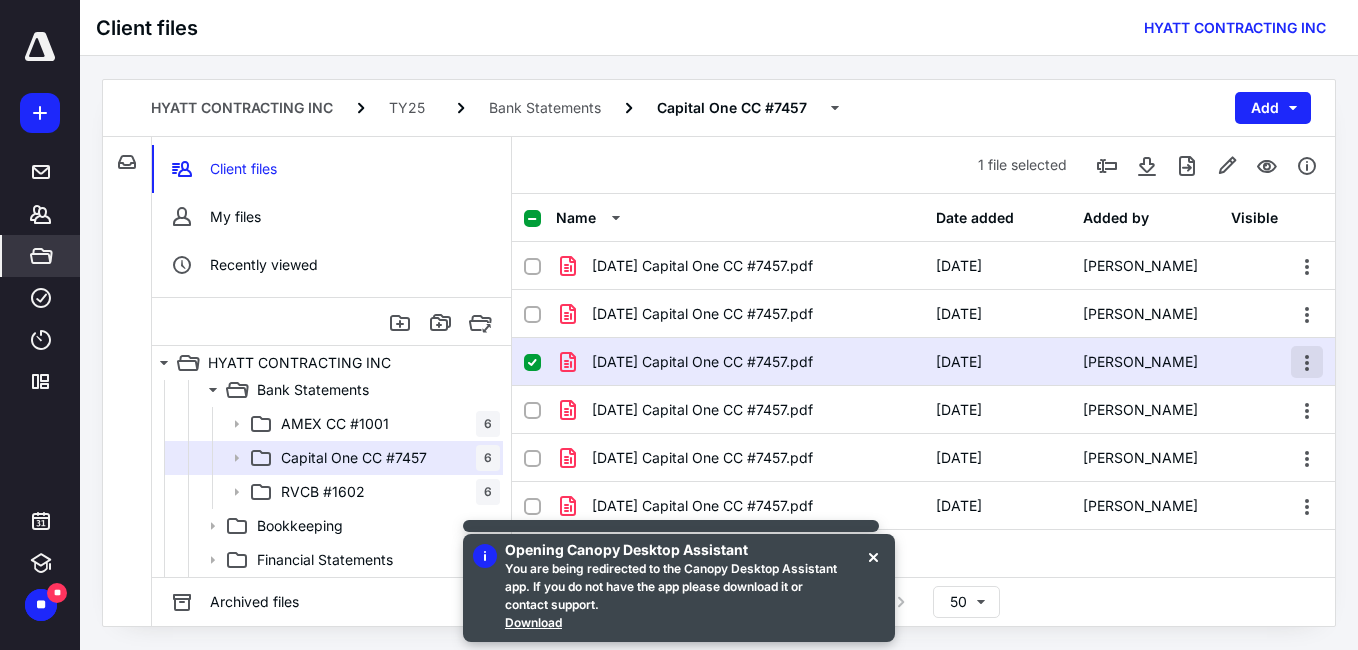 click at bounding box center [1307, 362] 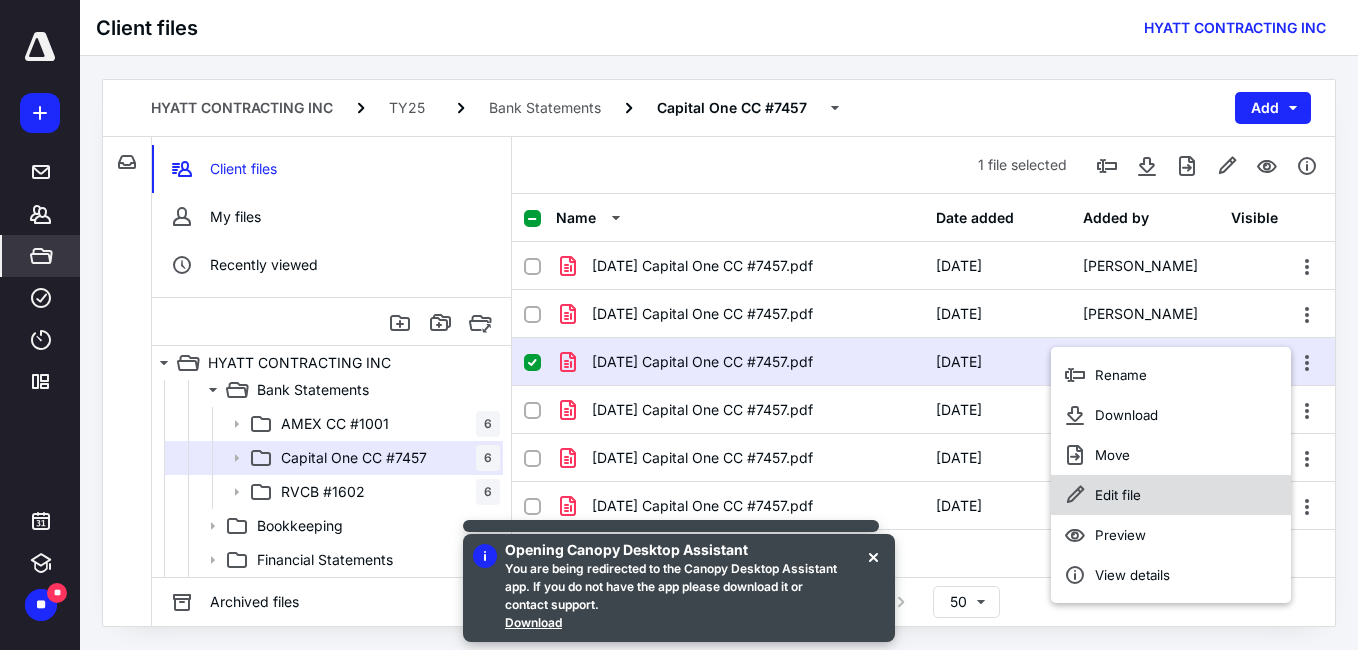 click on "Edit file" at bounding box center [1118, 495] 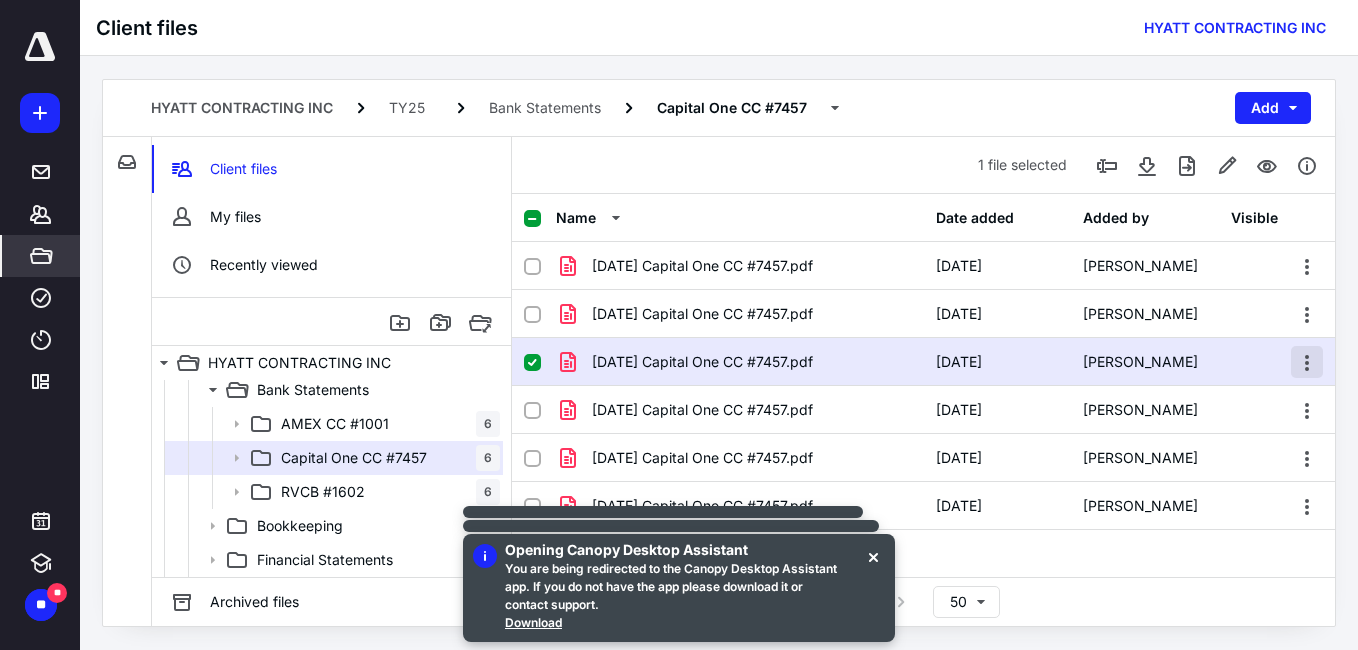 click at bounding box center [1307, 362] 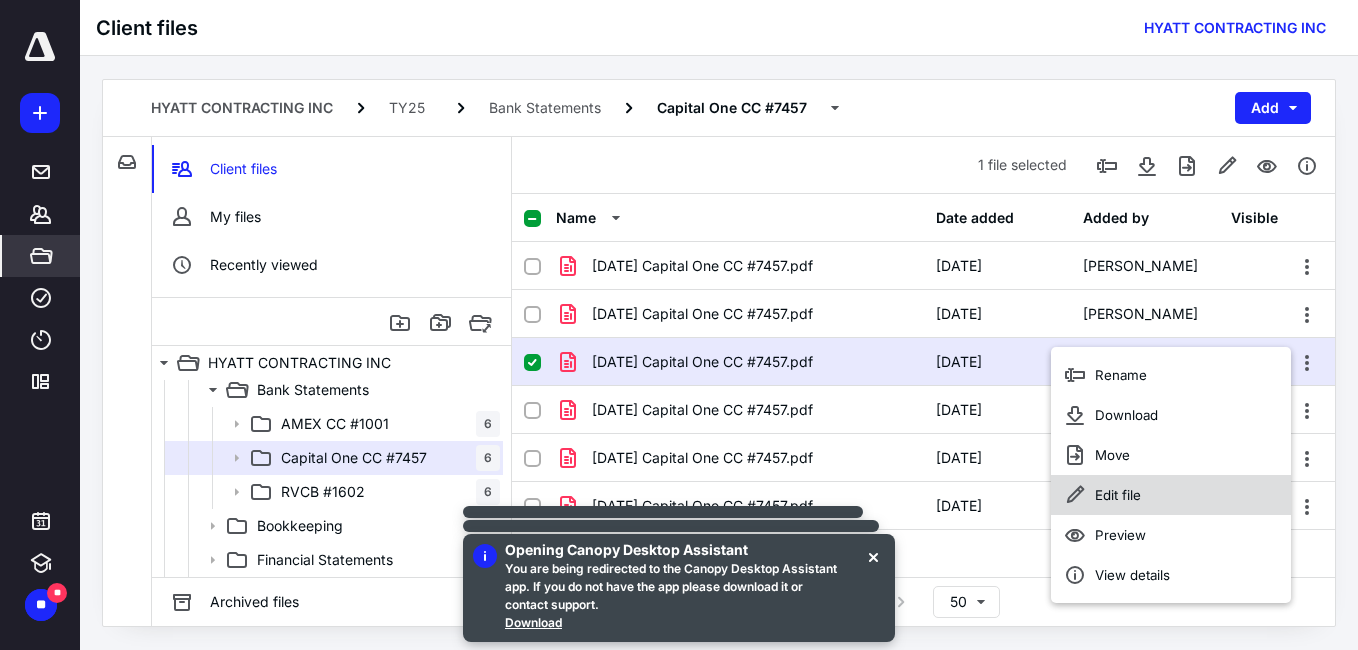 click on "Edit file" at bounding box center [1118, 495] 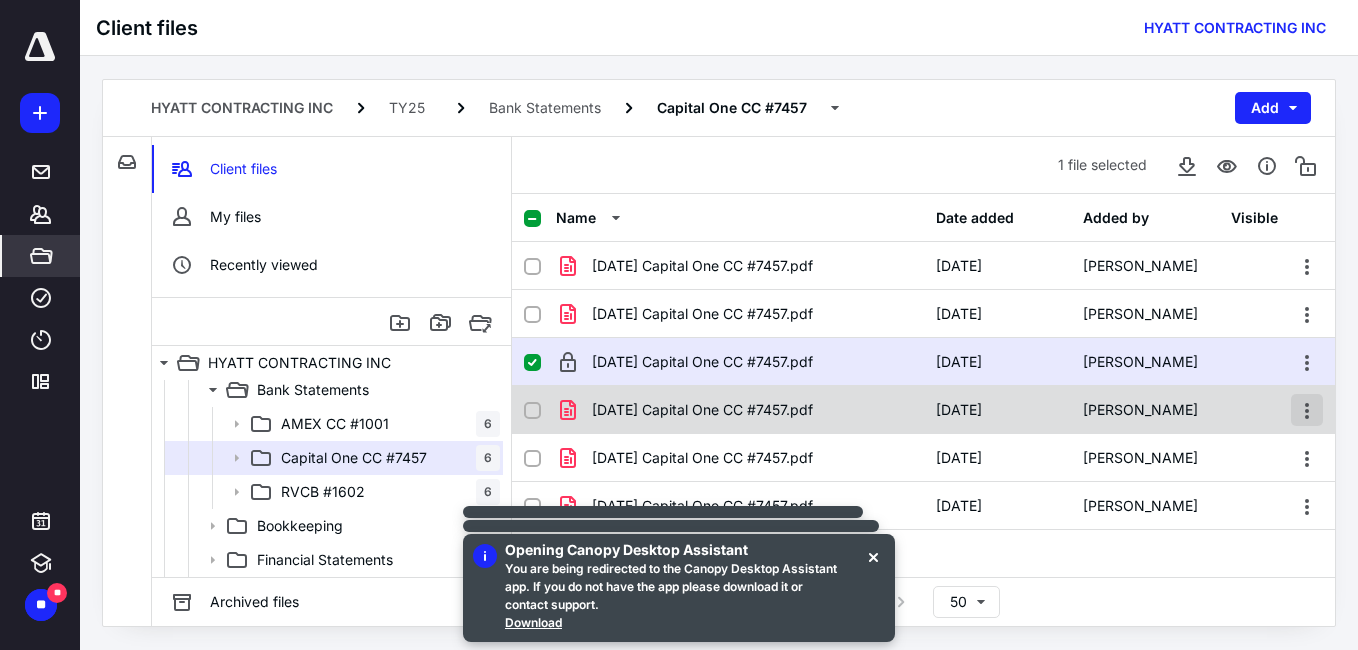 click at bounding box center (1307, 410) 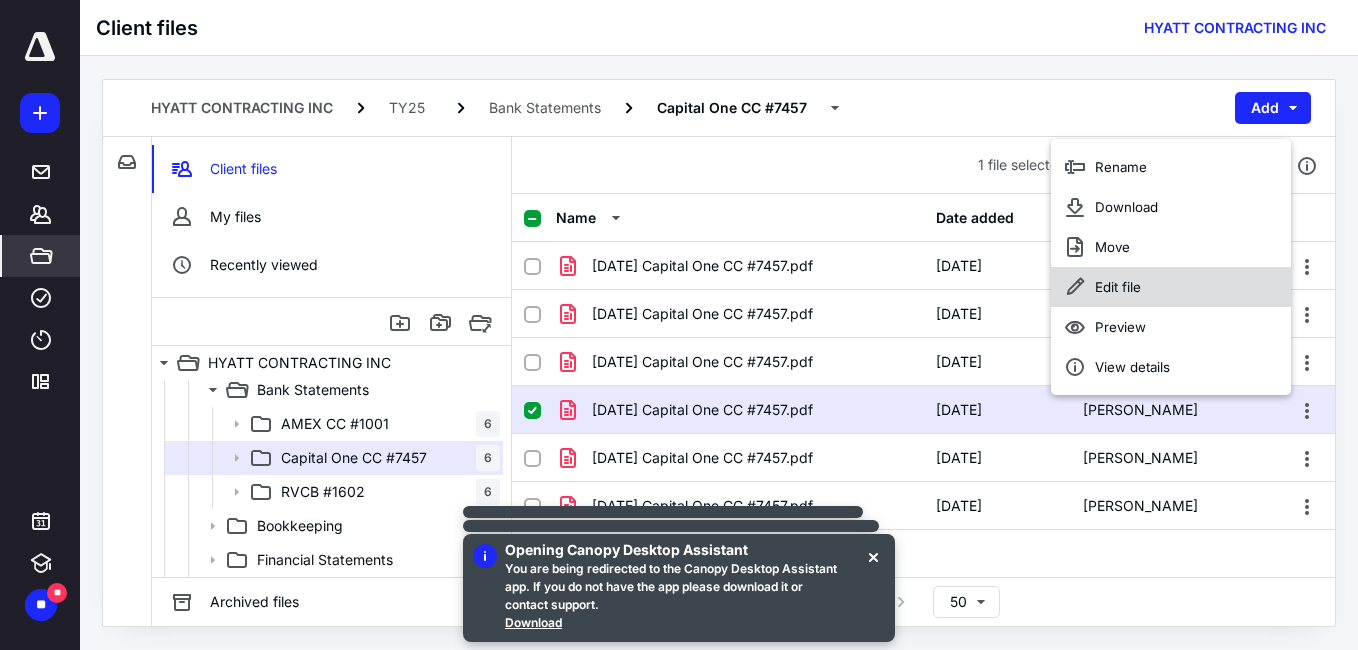 click on "Edit file" at bounding box center (1118, 287) 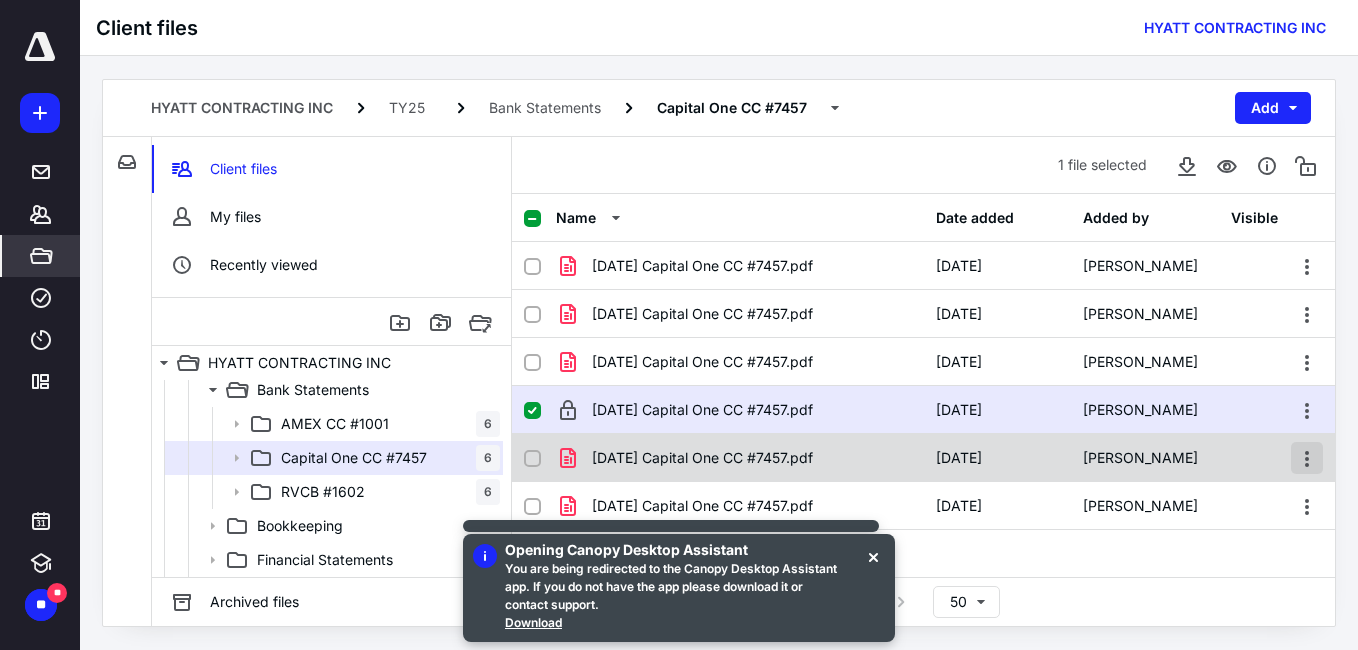 click at bounding box center [1307, 458] 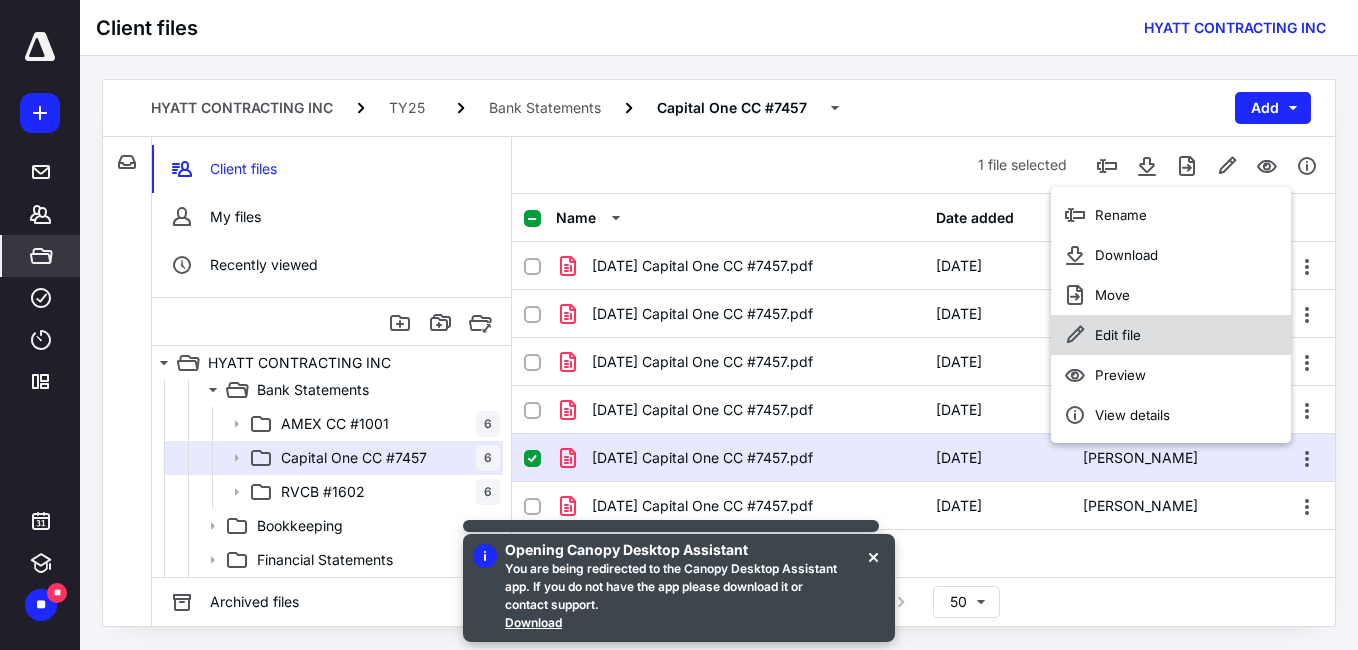 click on "Edit file" at bounding box center (1118, 335) 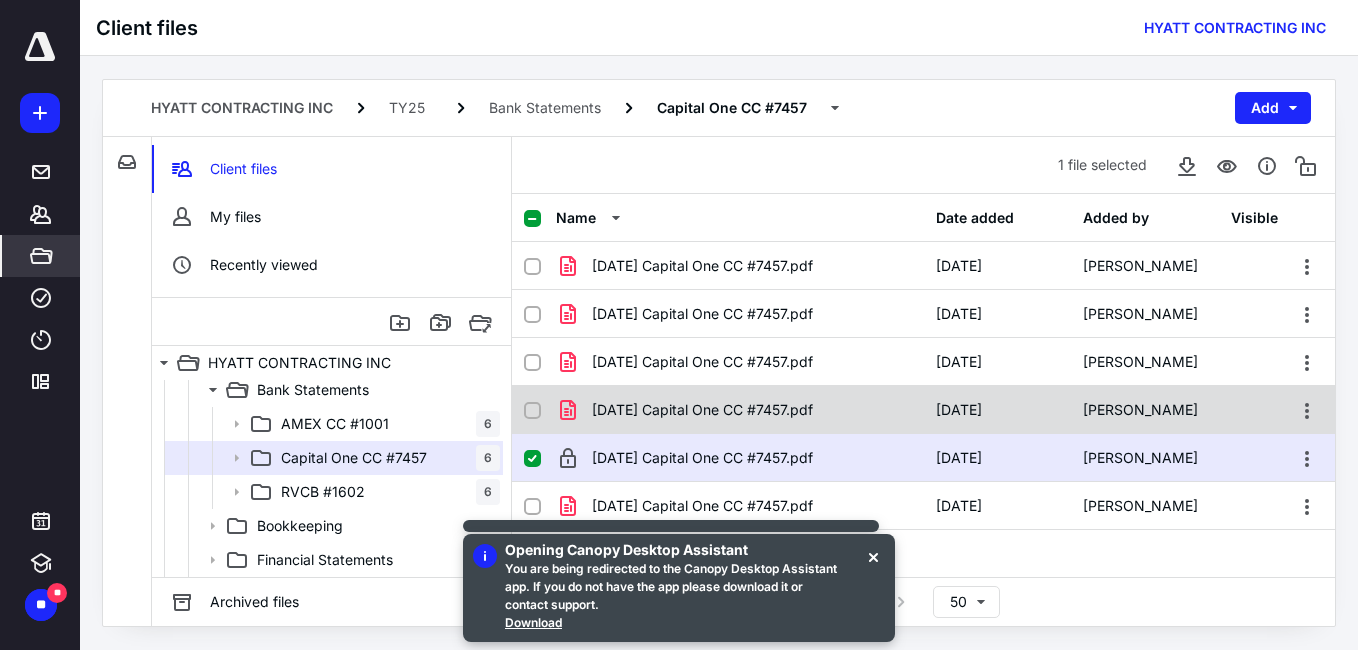 click on "[DATE] Capital One CC #7457.pdf" at bounding box center (702, 410) 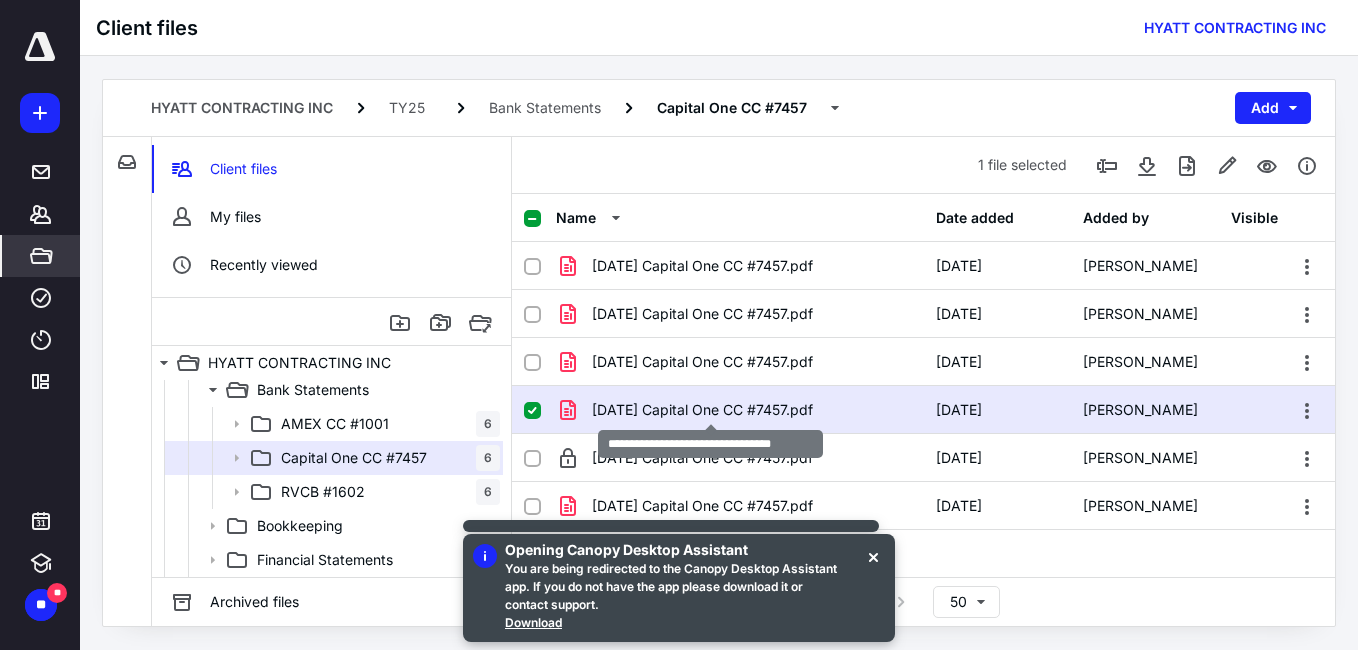click on "[DATE] Capital One CC #7457.pdf" at bounding box center [702, 410] 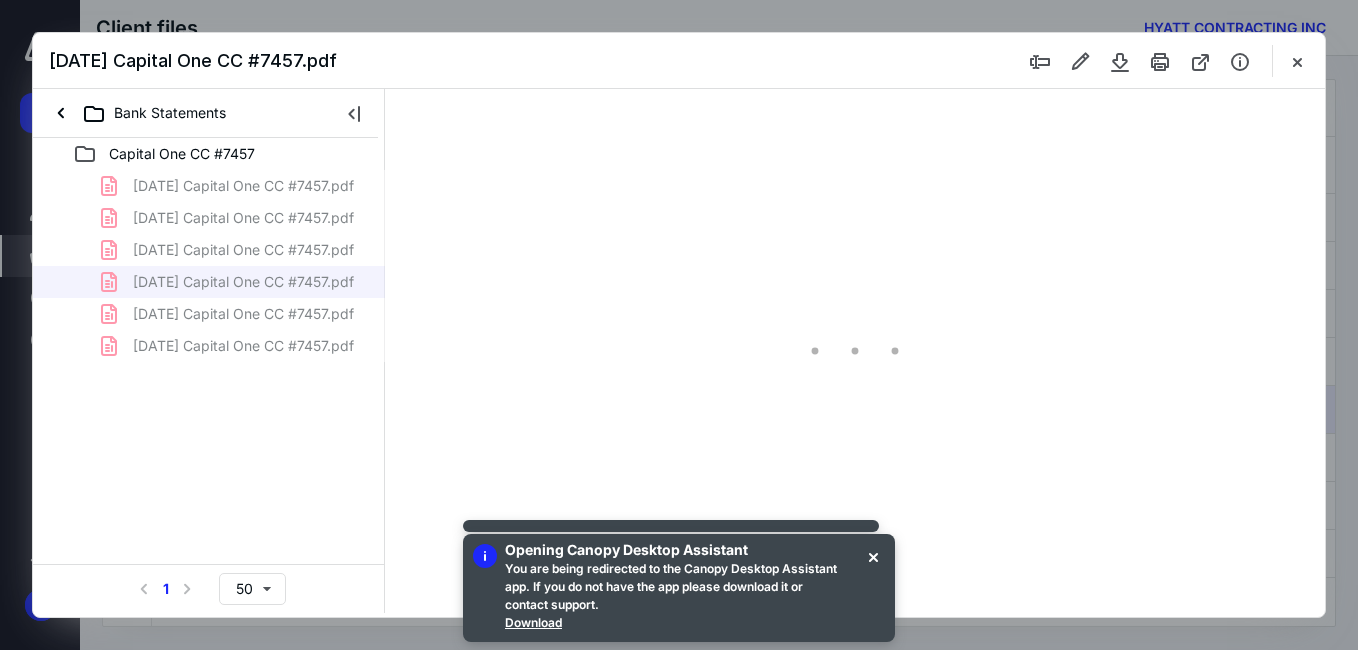 scroll, scrollTop: 0, scrollLeft: 0, axis: both 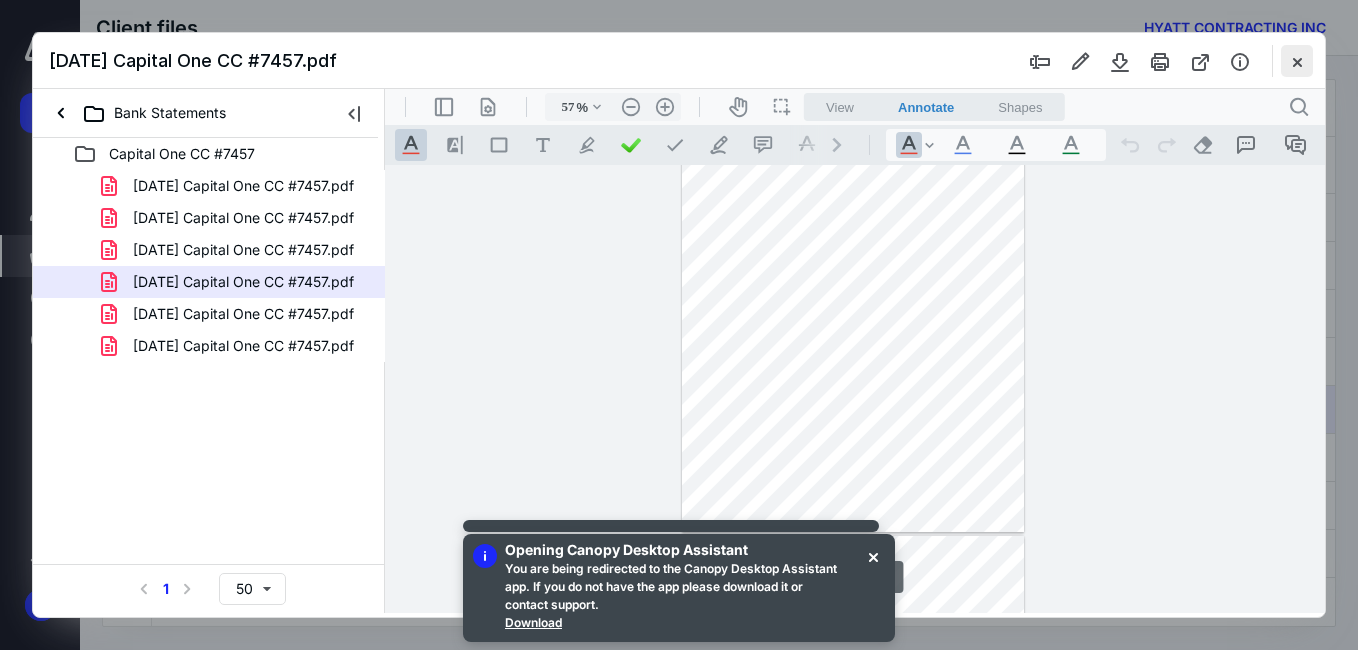 click at bounding box center (1297, 61) 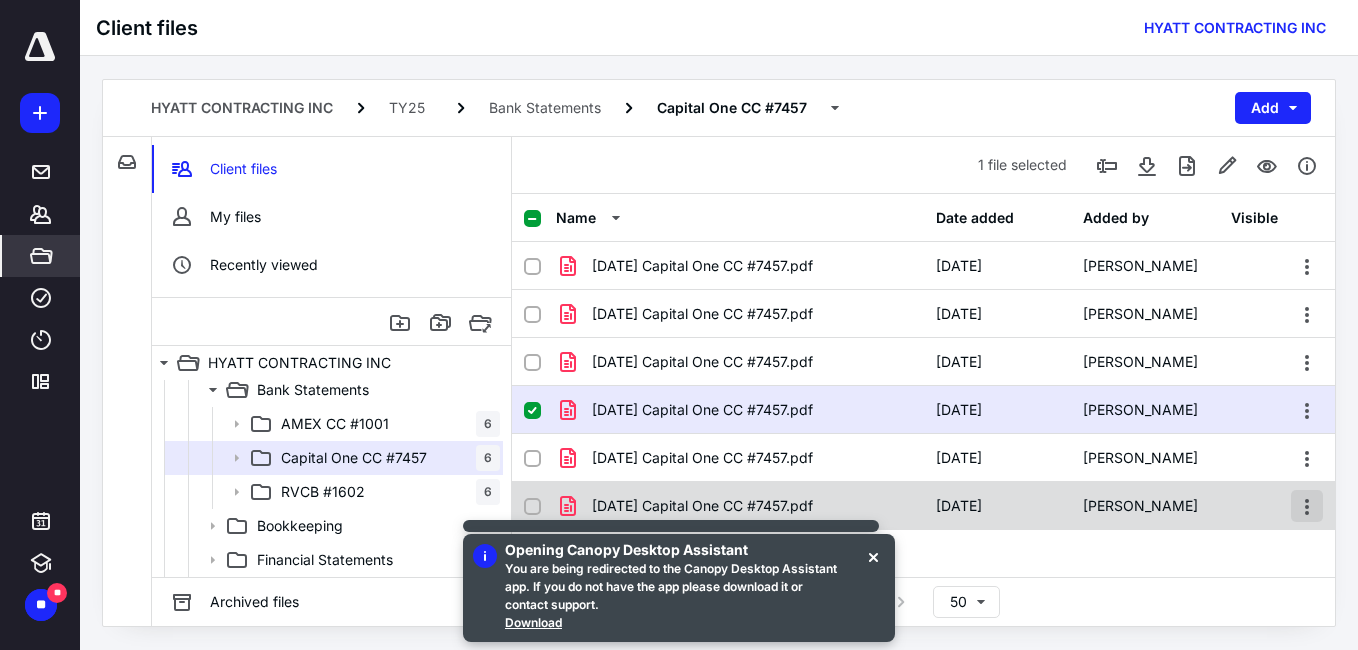 click at bounding box center [1307, 506] 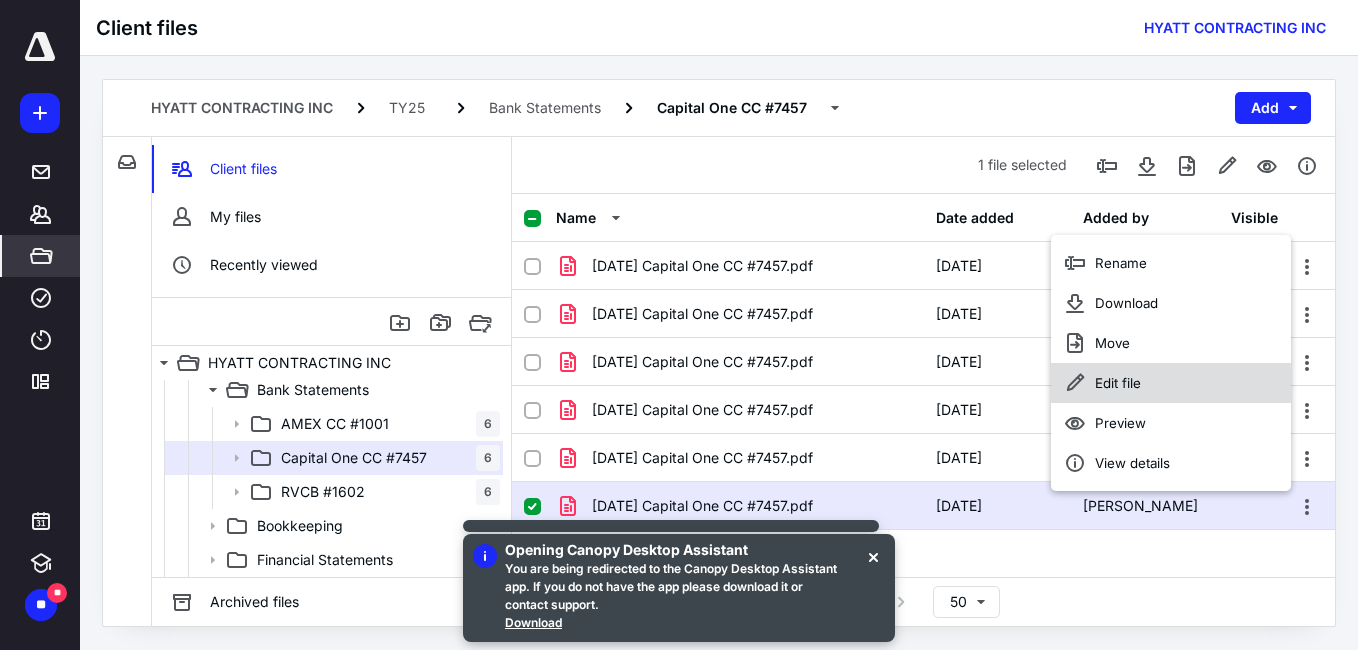click on "Edit file" at bounding box center (1118, 383) 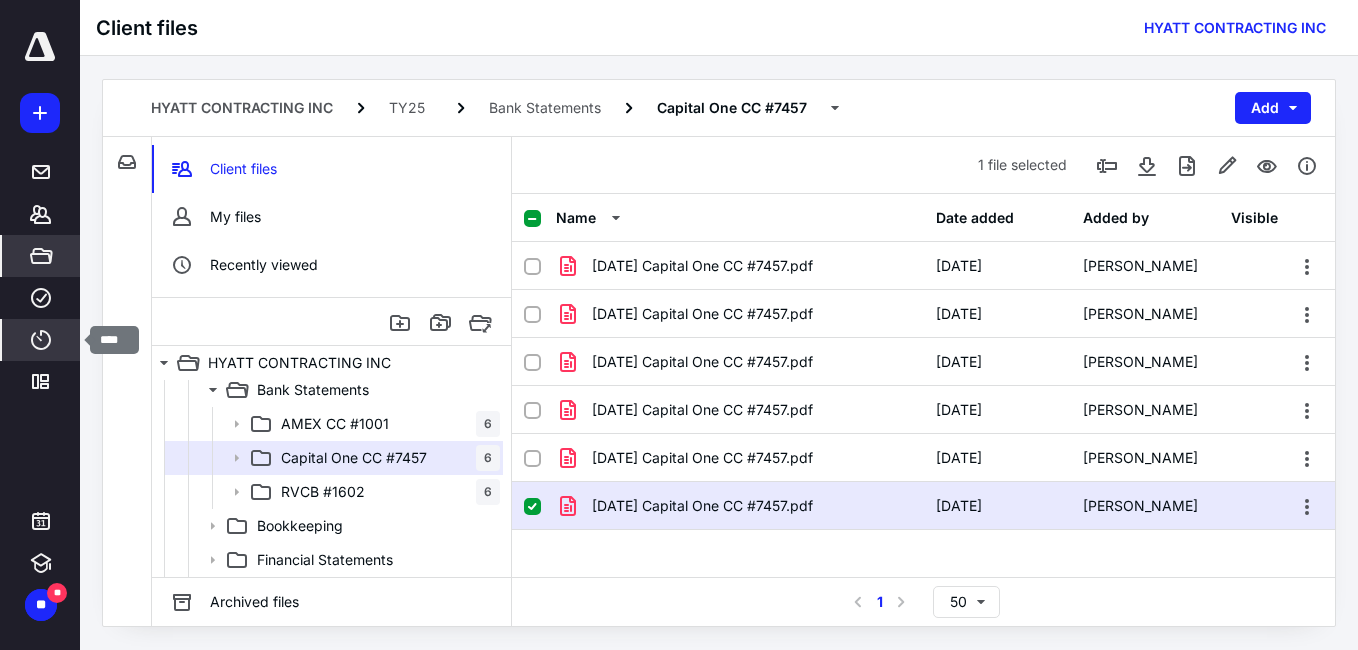 click 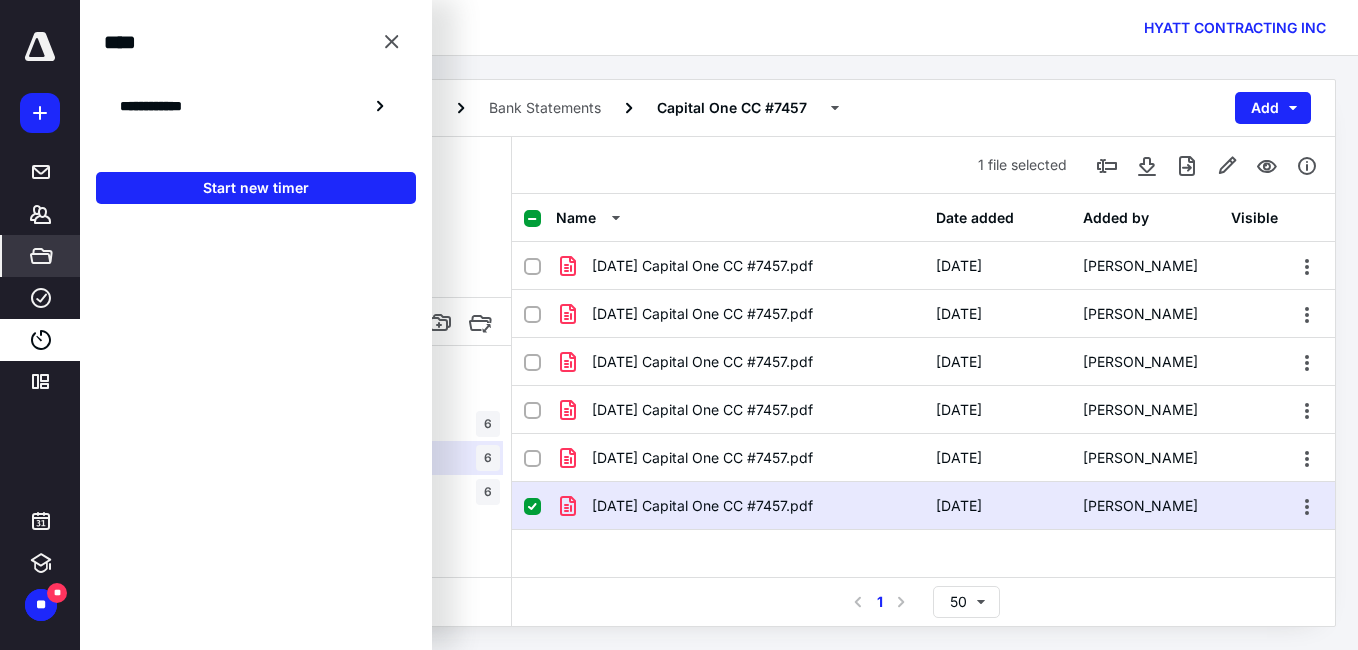 click on "**********" at bounding box center [162, 106] 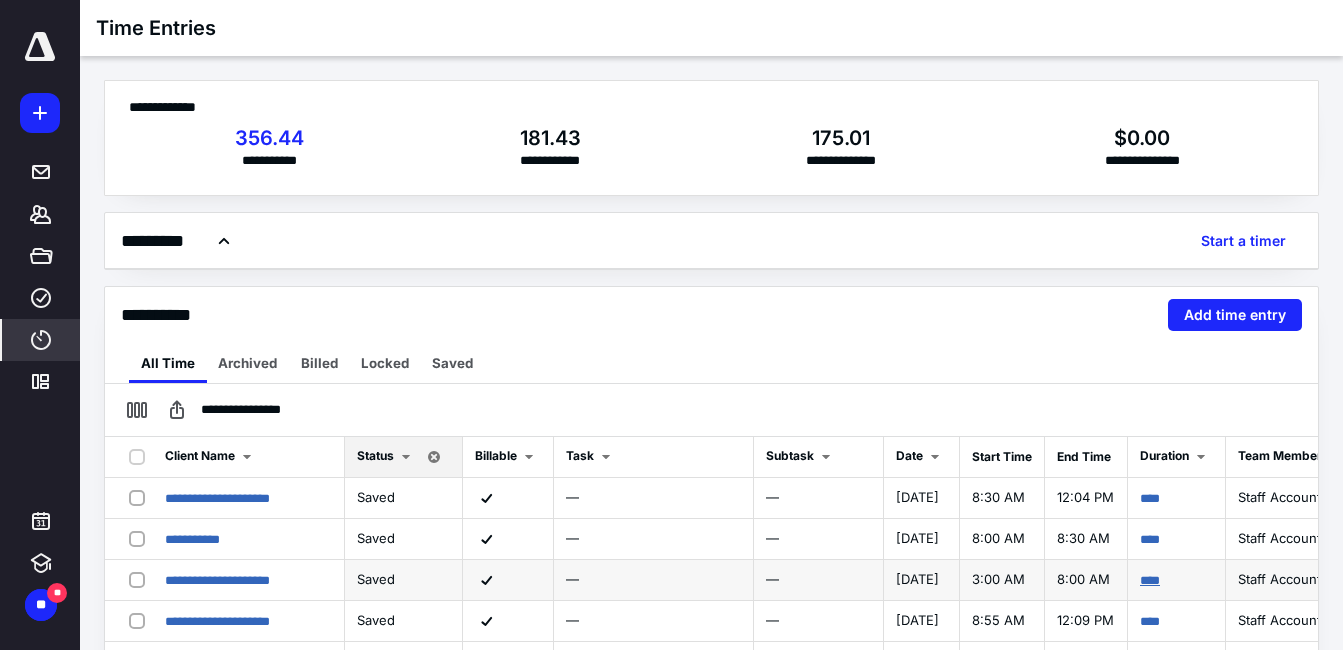 click on "****" at bounding box center (1150, 580) 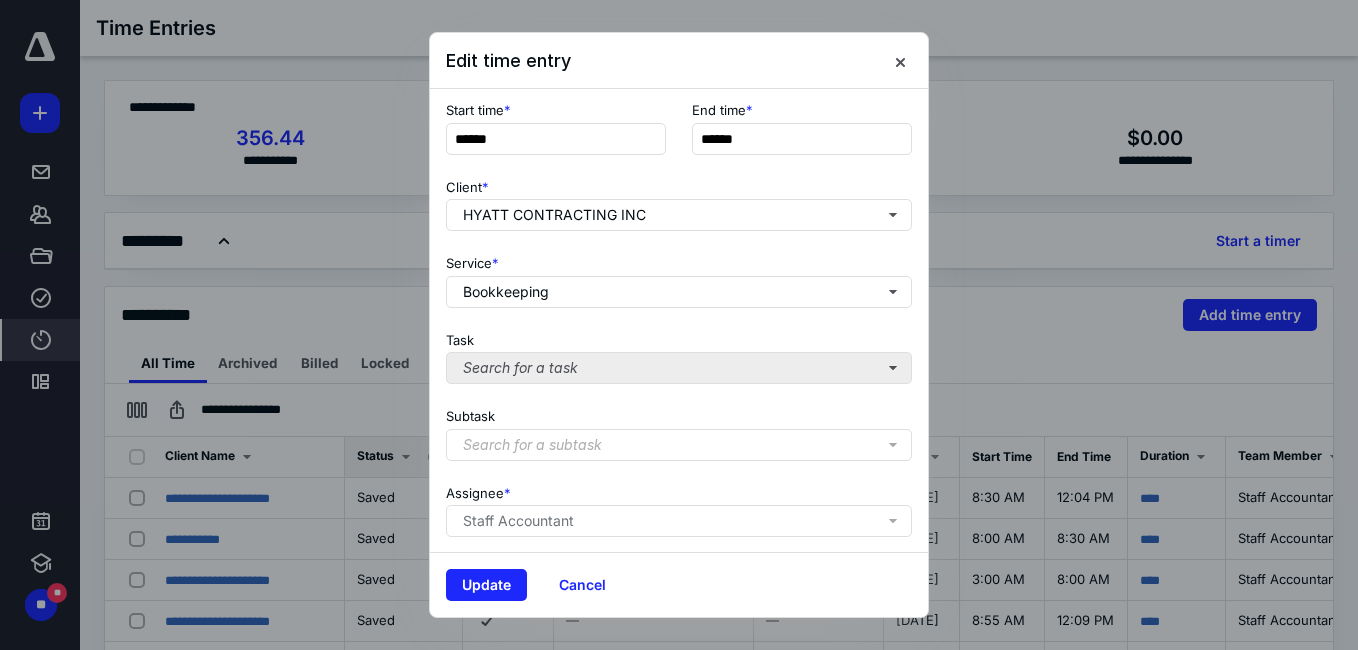 scroll, scrollTop: 356, scrollLeft: 0, axis: vertical 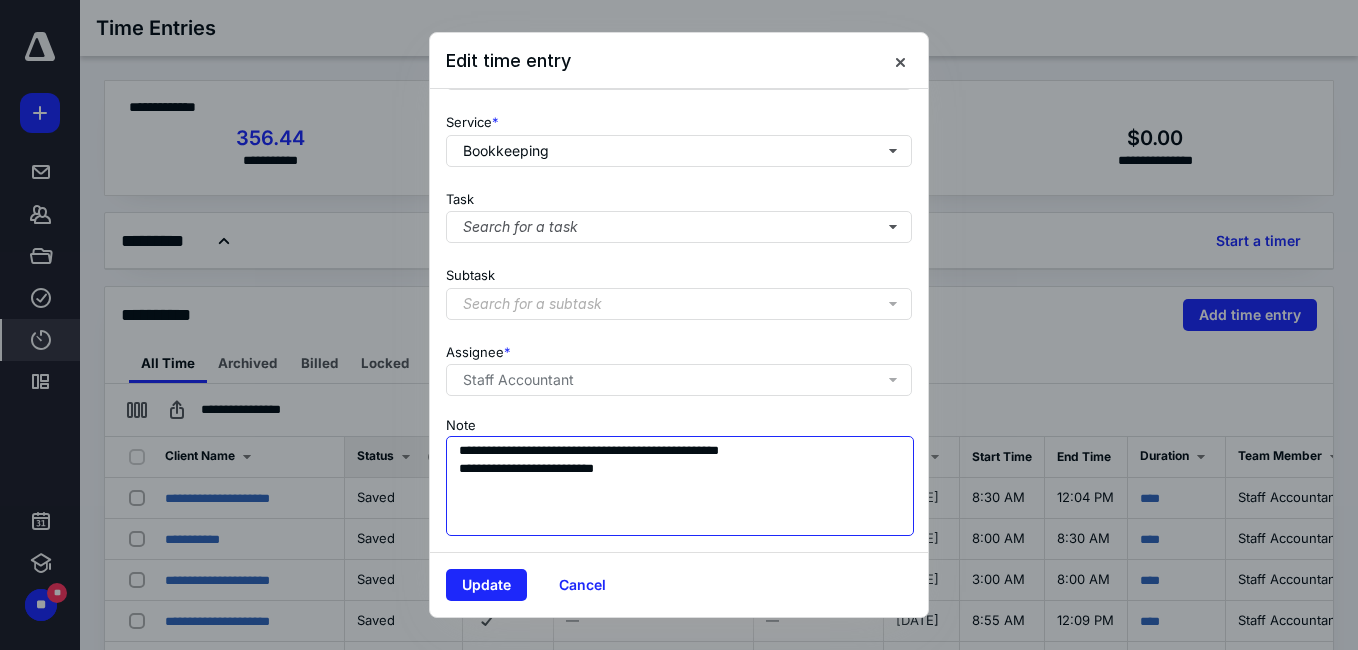 drag, startPoint x: 672, startPoint y: 459, endPoint x: 455, endPoint y: 421, distance: 220.30206 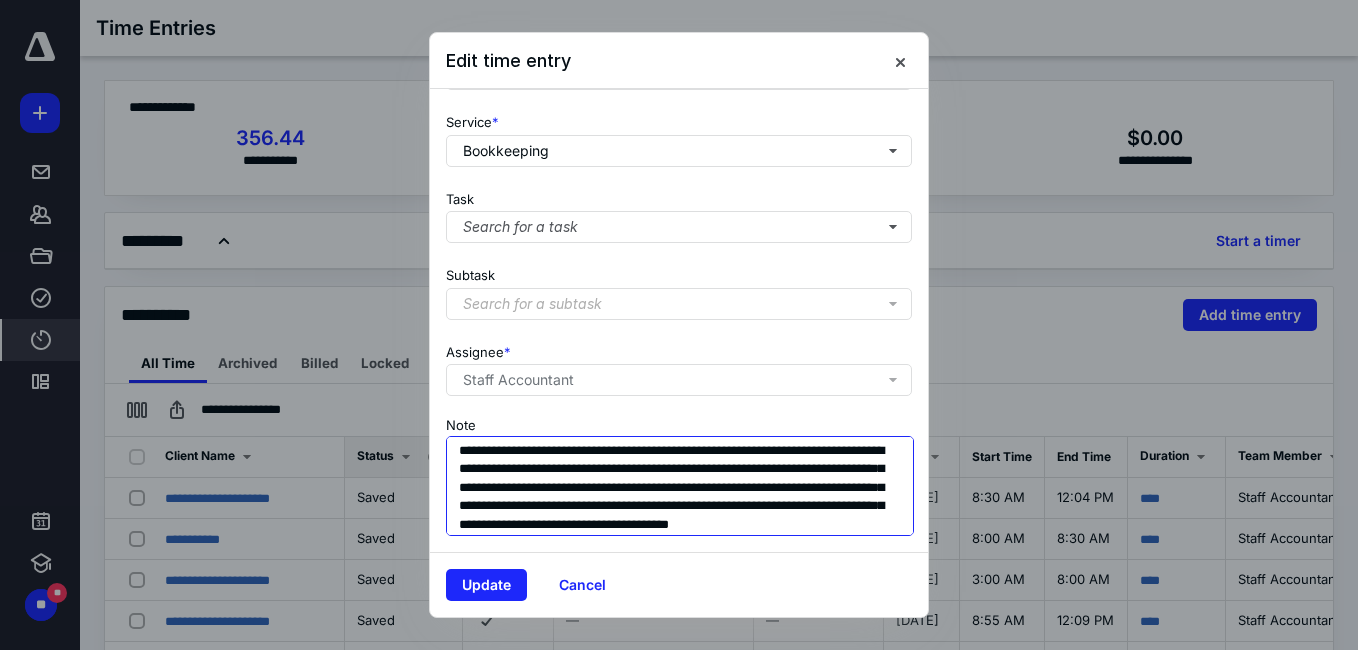 scroll, scrollTop: 55, scrollLeft: 0, axis: vertical 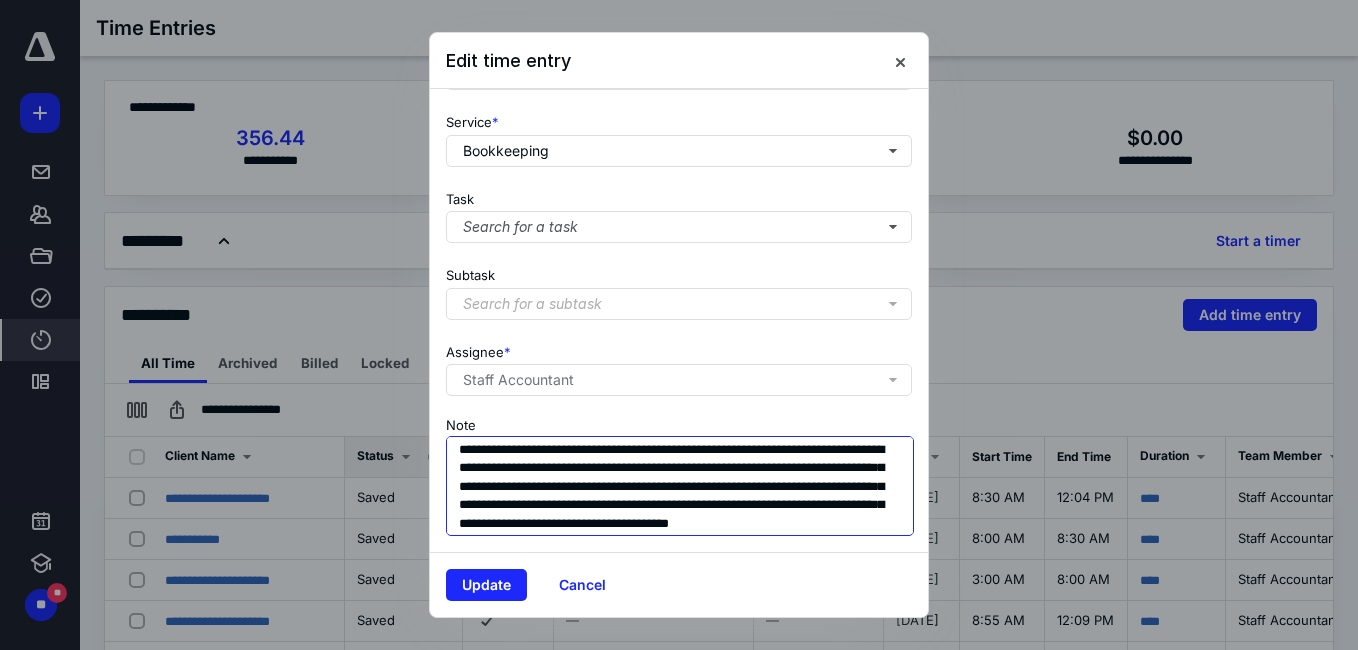 drag, startPoint x: 671, startPoint y: 511, endPoint x: 663, endPoint y: 454, distance: 57.558666 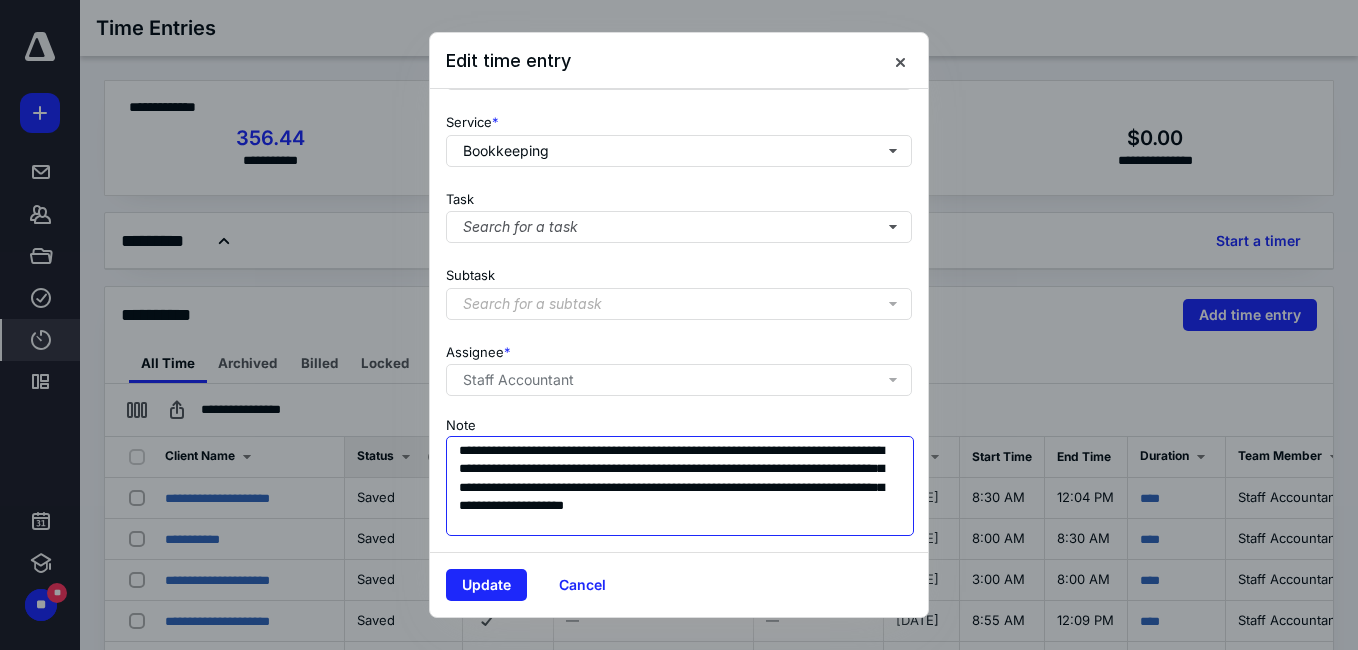 scroll, scrollTop: 19, scrollLeft: 0, axis: vertical 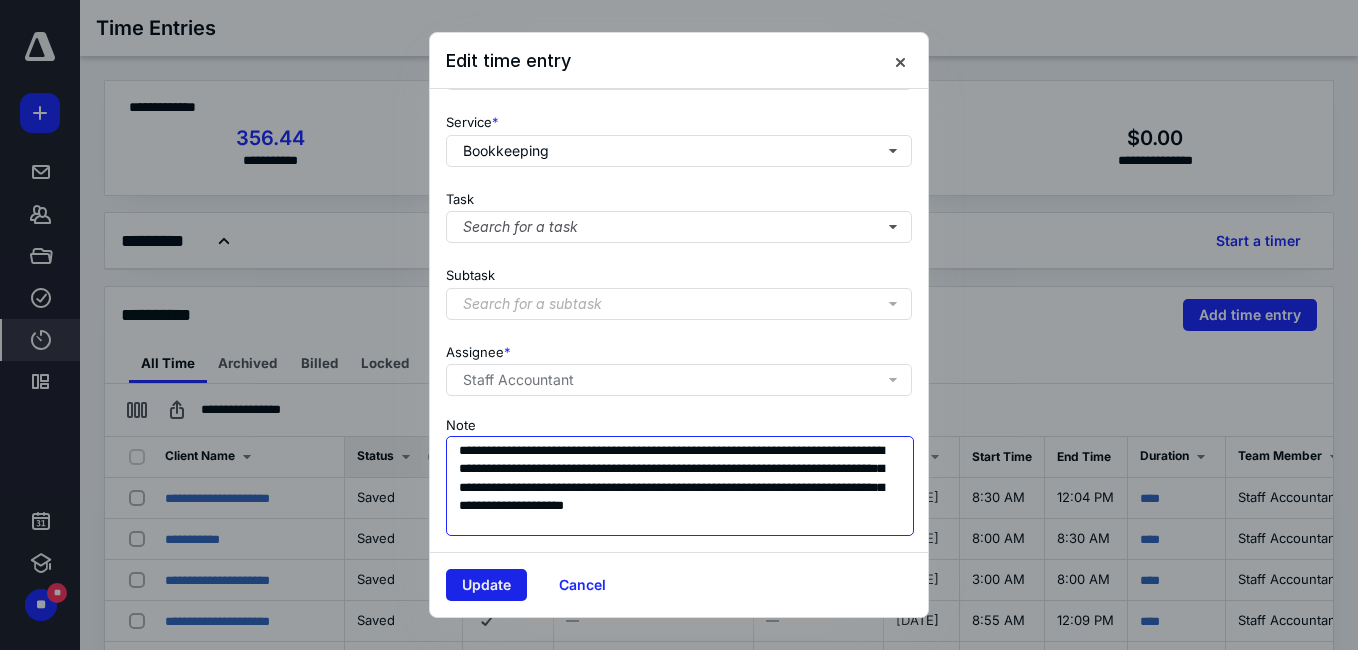 type on "**********" 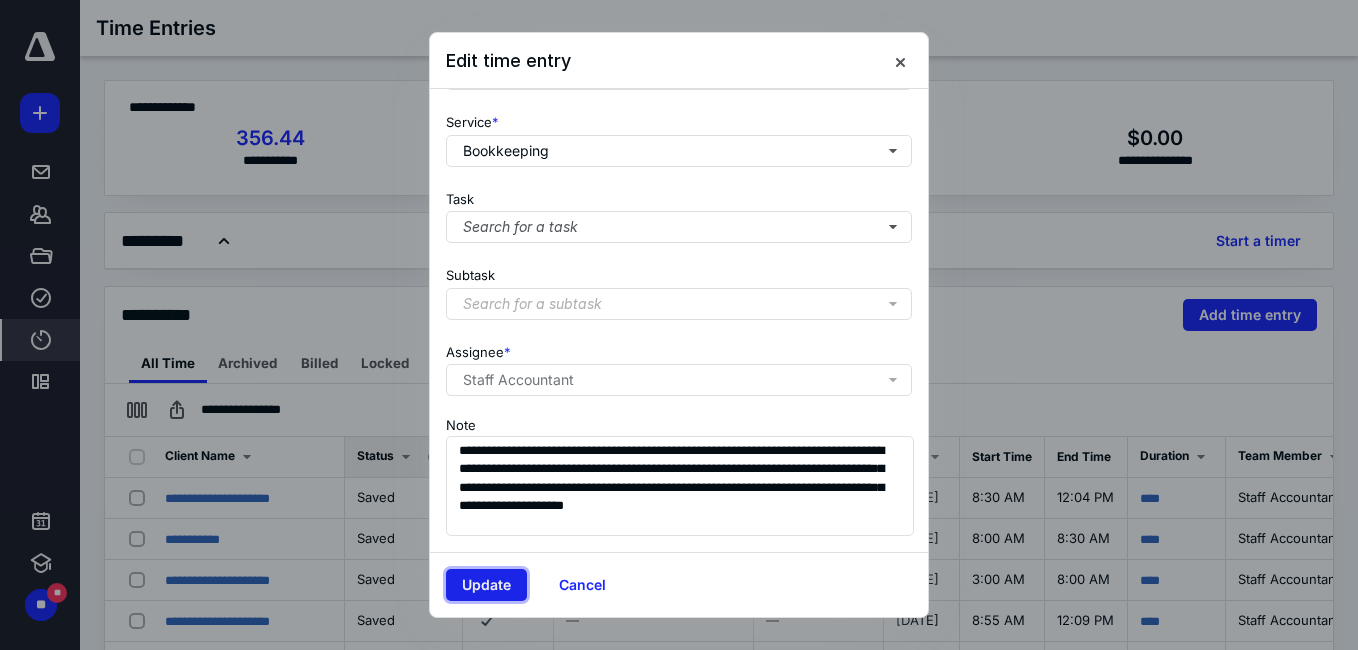click on "Update" at bounding box center (486, 585) 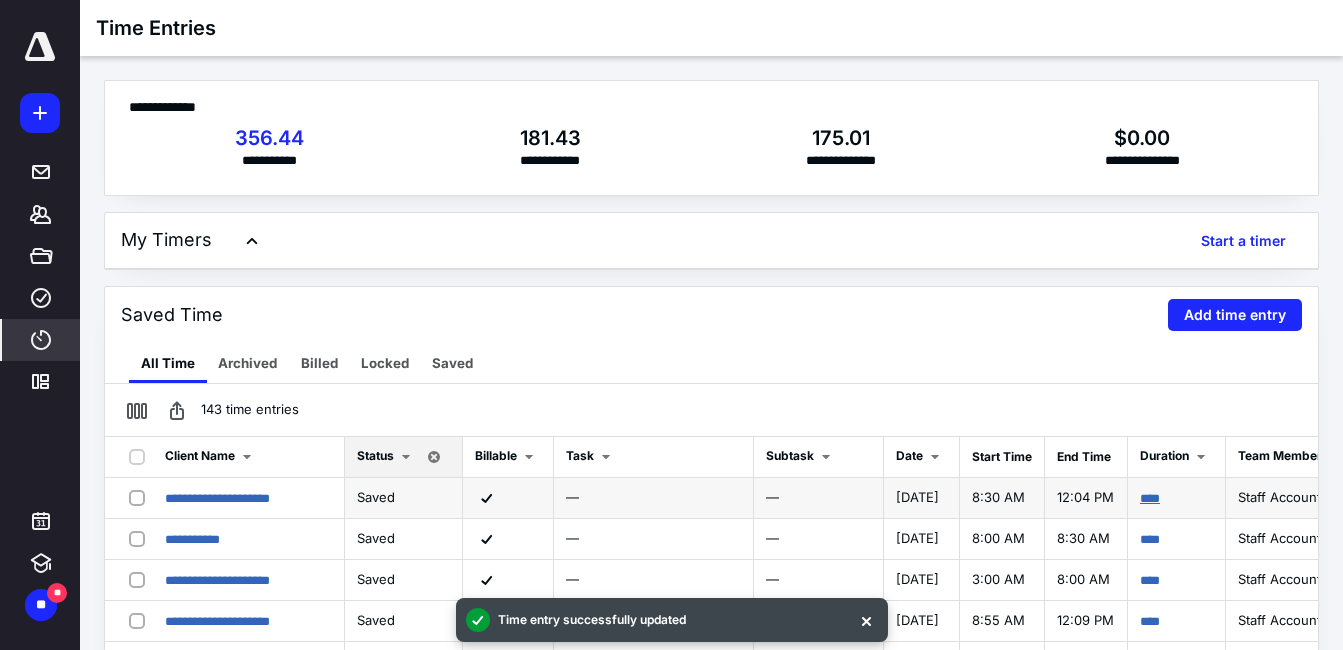 click on "****" at bounding box center (1150, 498) 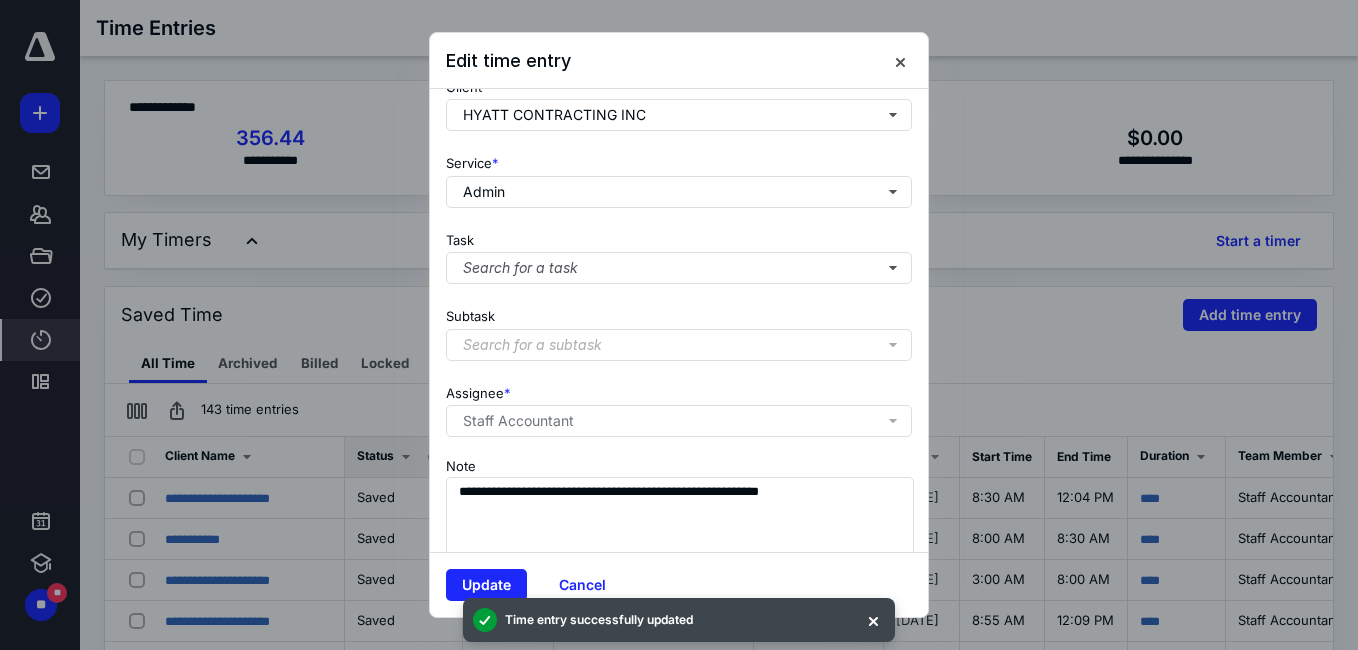scroll, scrollTop: 356, scrollLeft: 0, axis: vertical 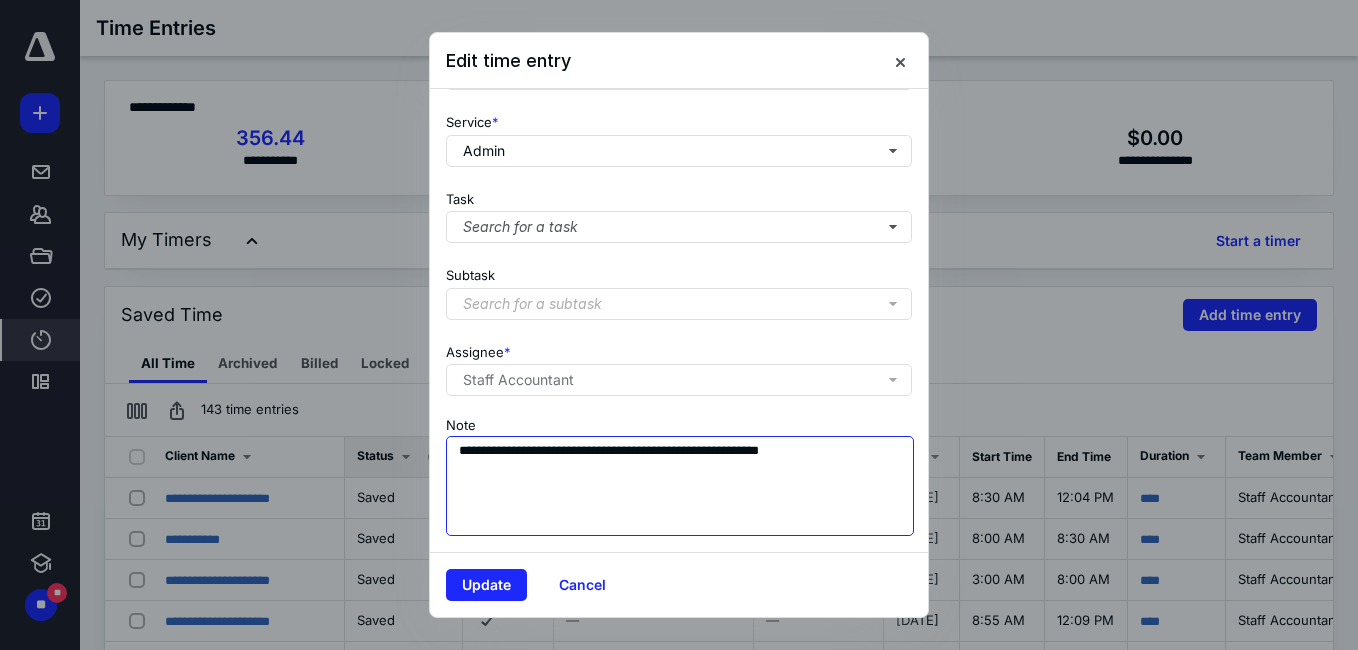 click on "**********" at bounding box center [680, 486] 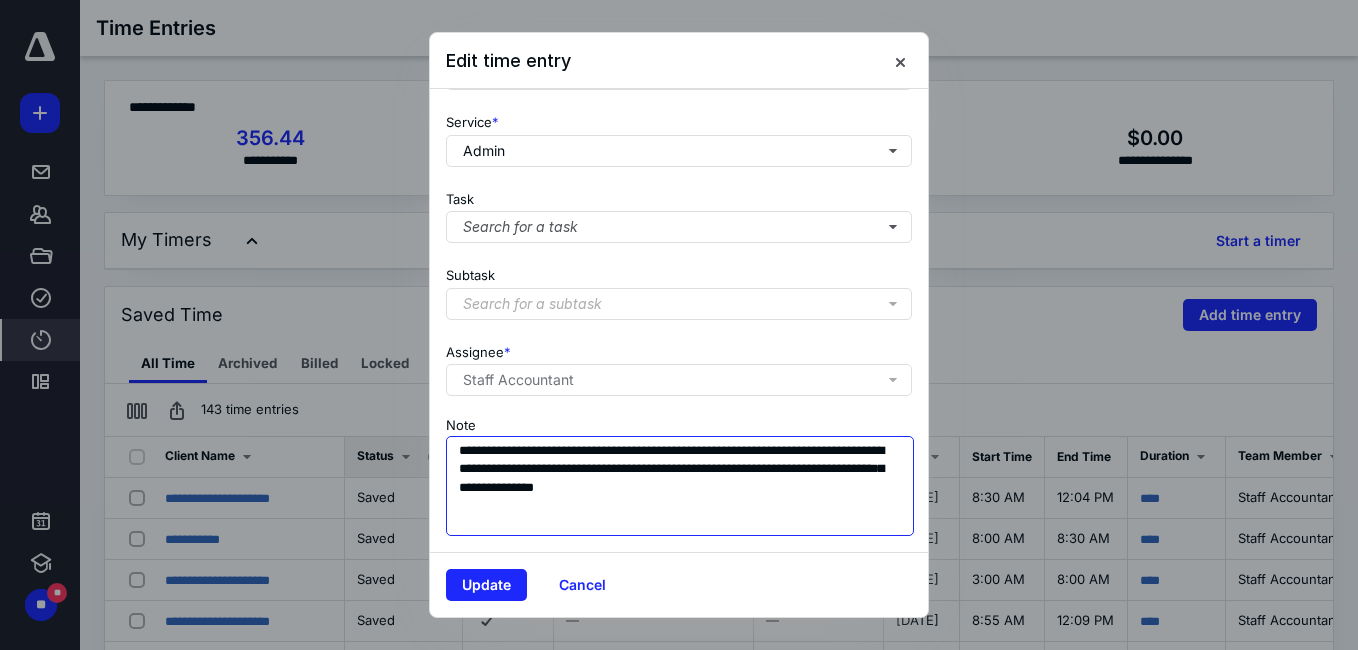 click on "**********" at bounding box center (680, 486) 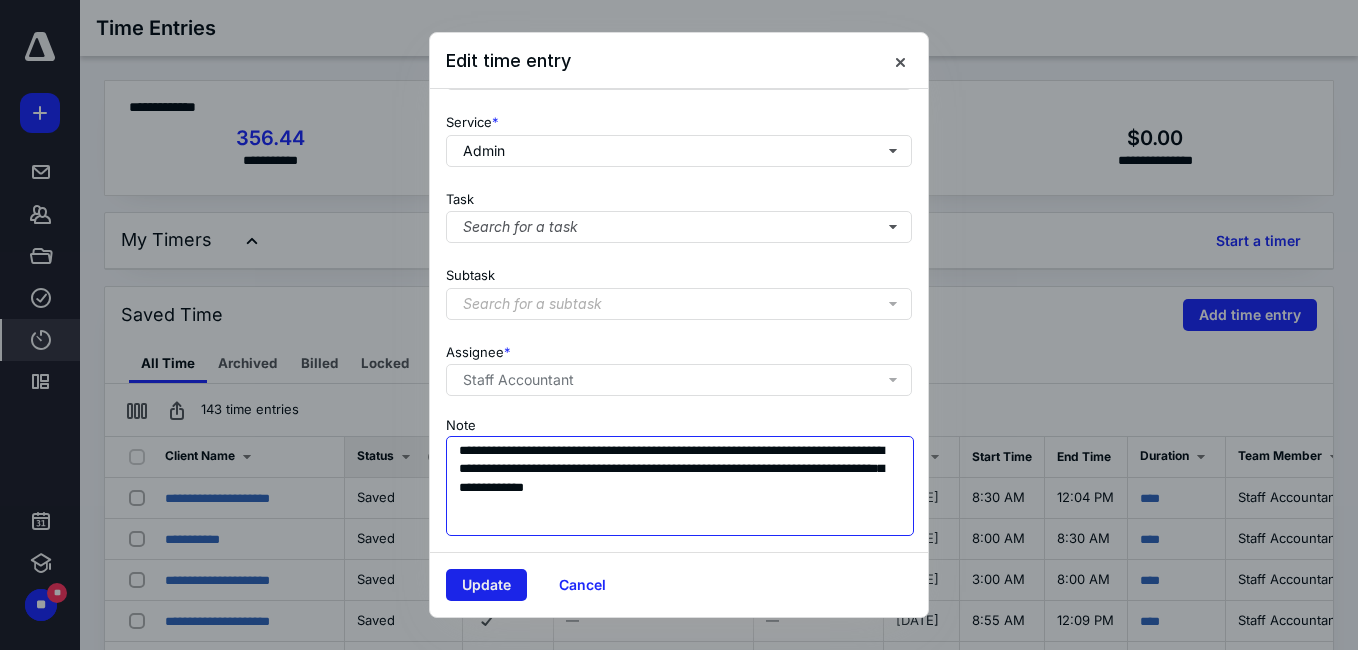 type on "**********" 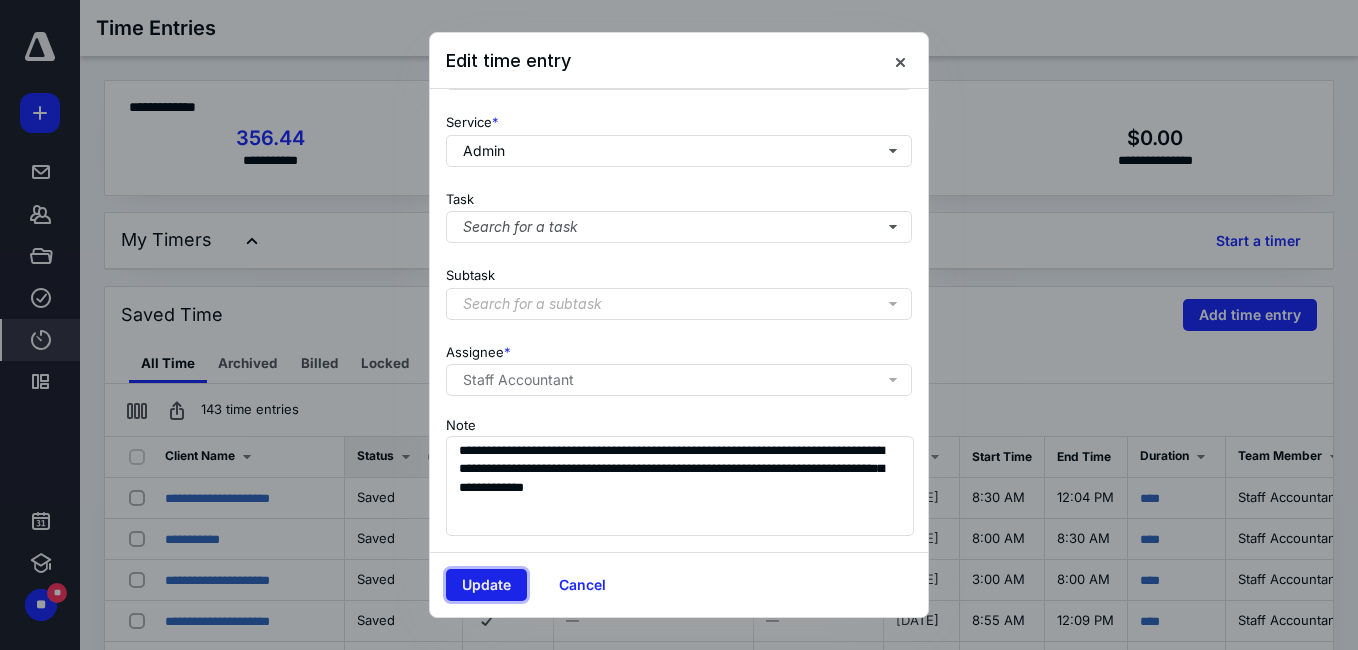 click on "Update" at bounding box center [486, 585] 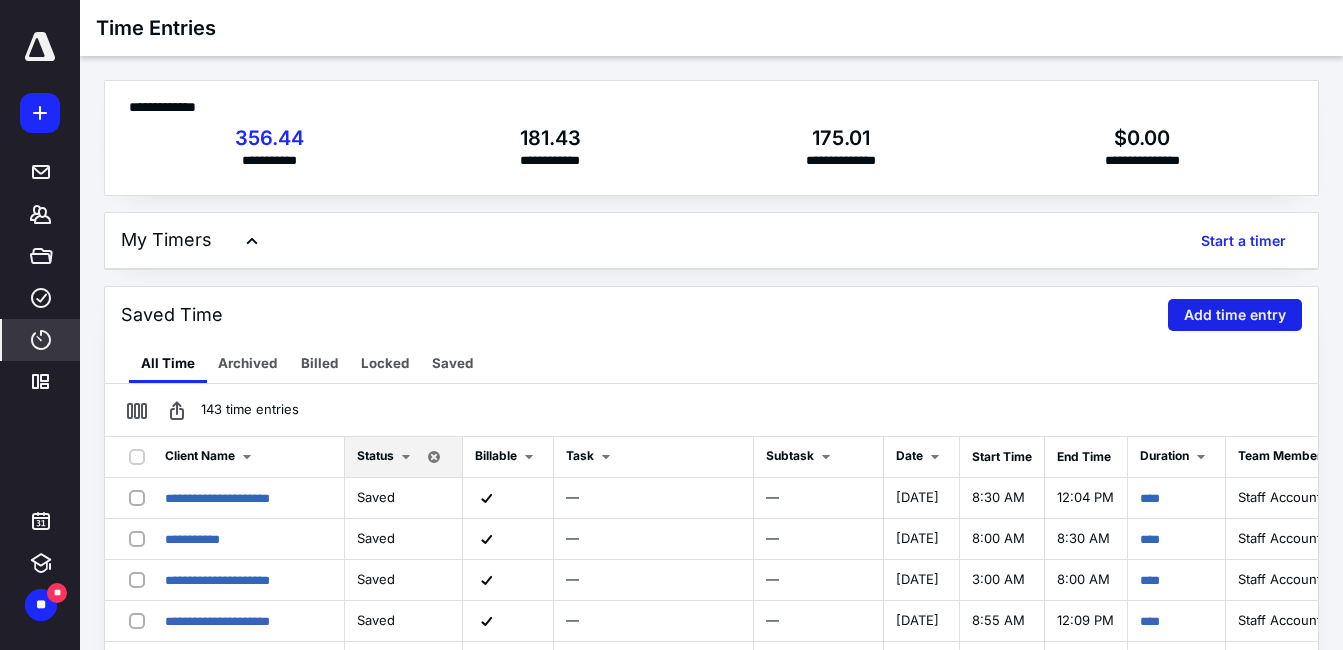 click on "Add time entry" at bounding box center (1235, 315) 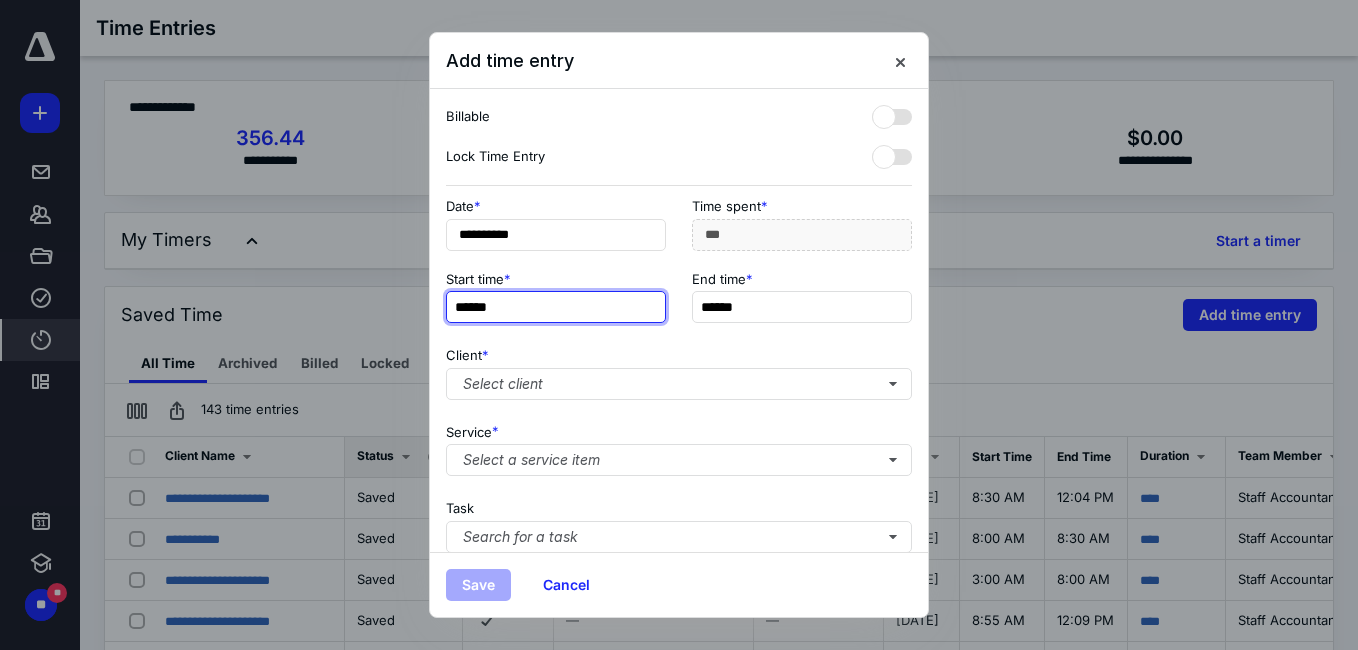 type on "******" 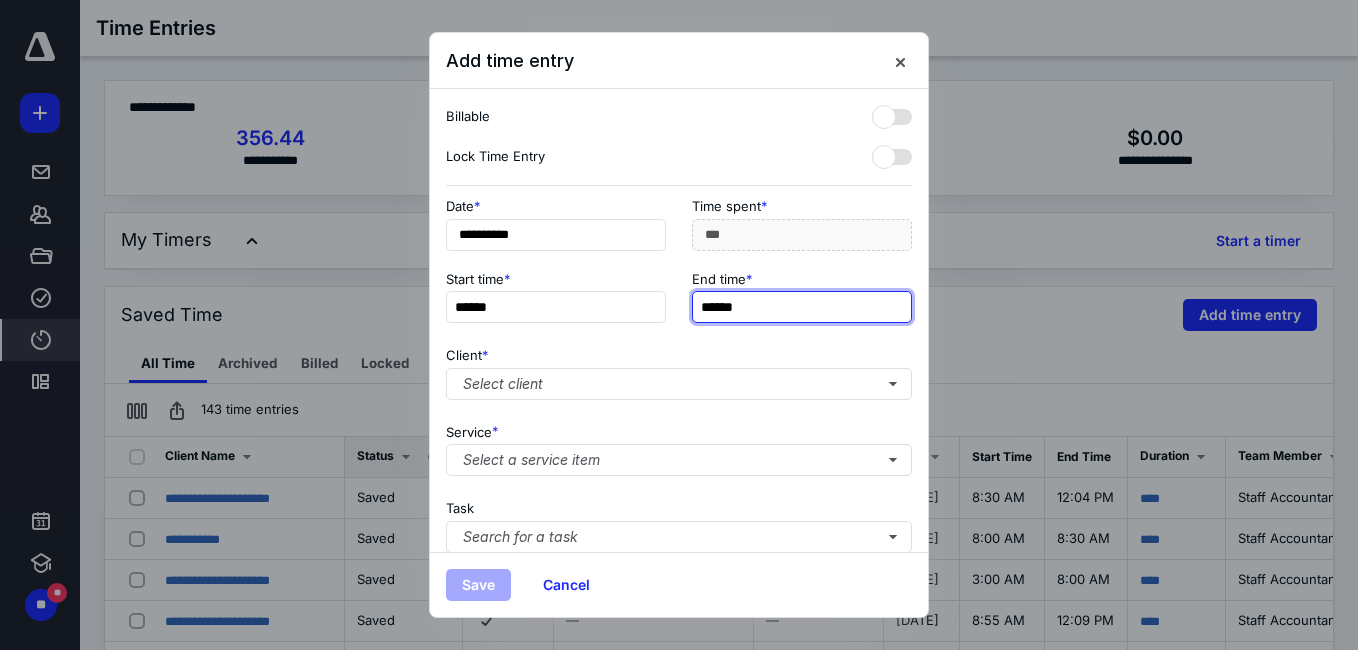 type on "**" 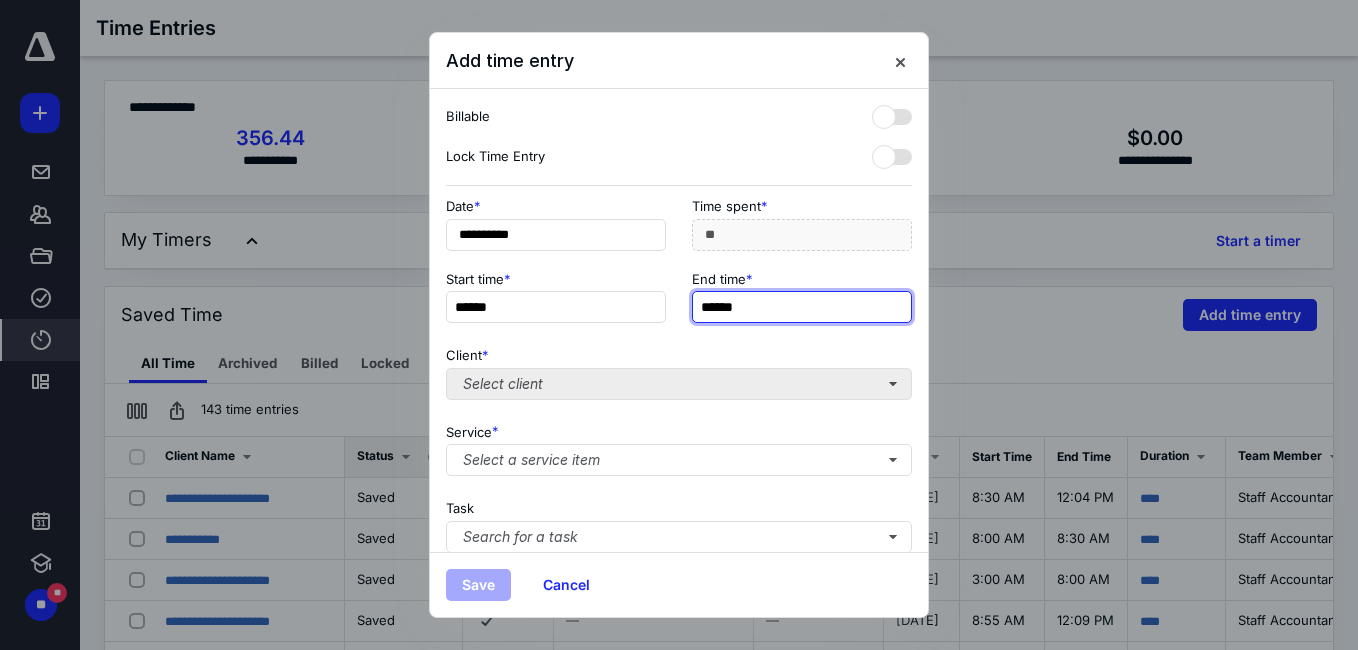 type on "******" 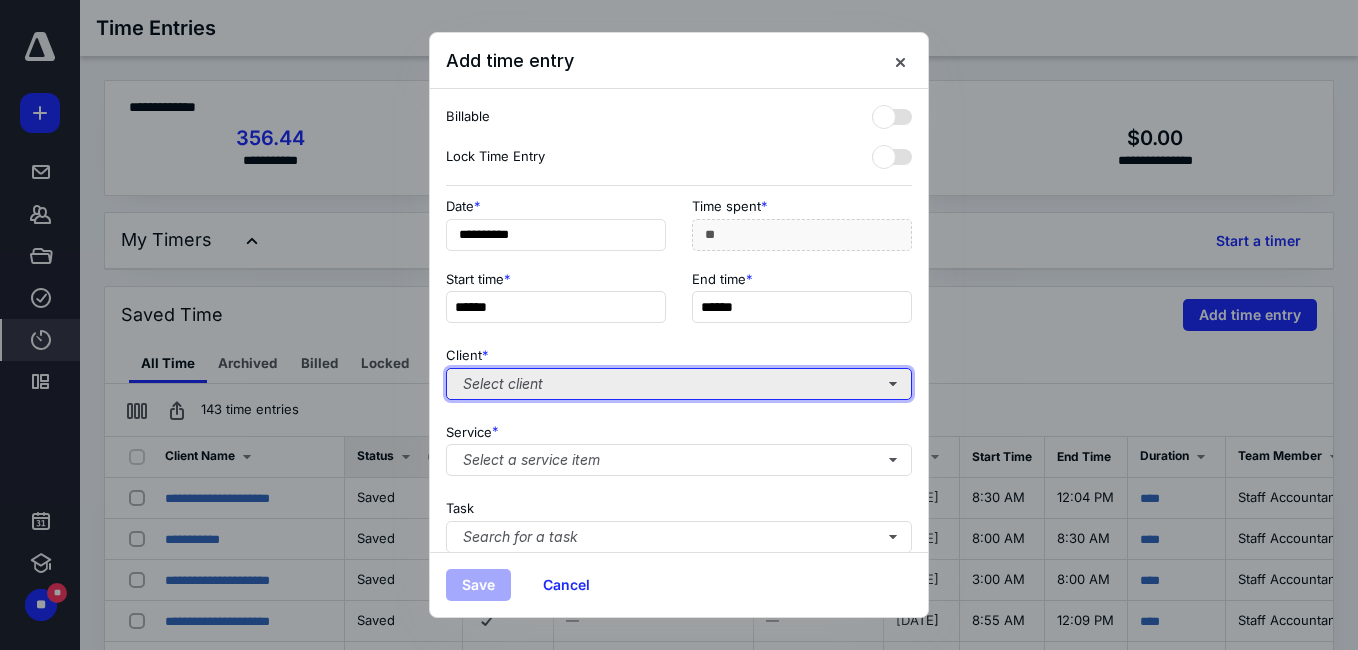 type on "***" 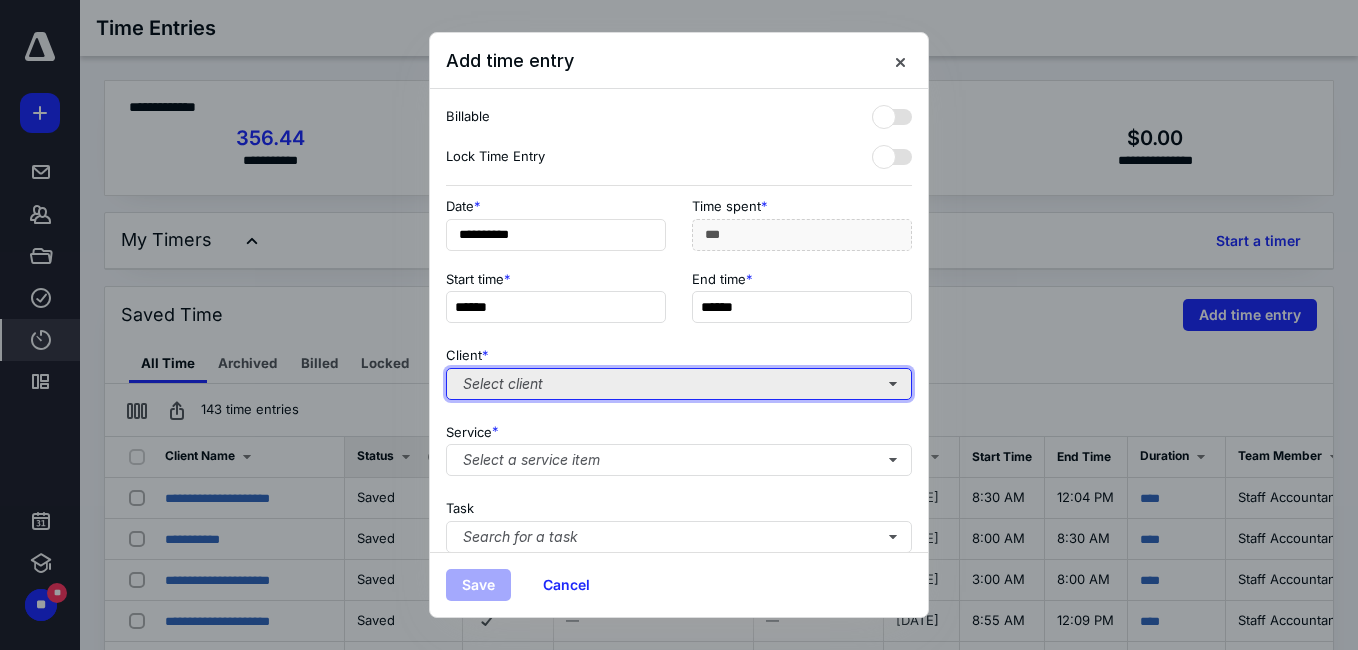 click on "Select client" at bounding box center (679, 384) 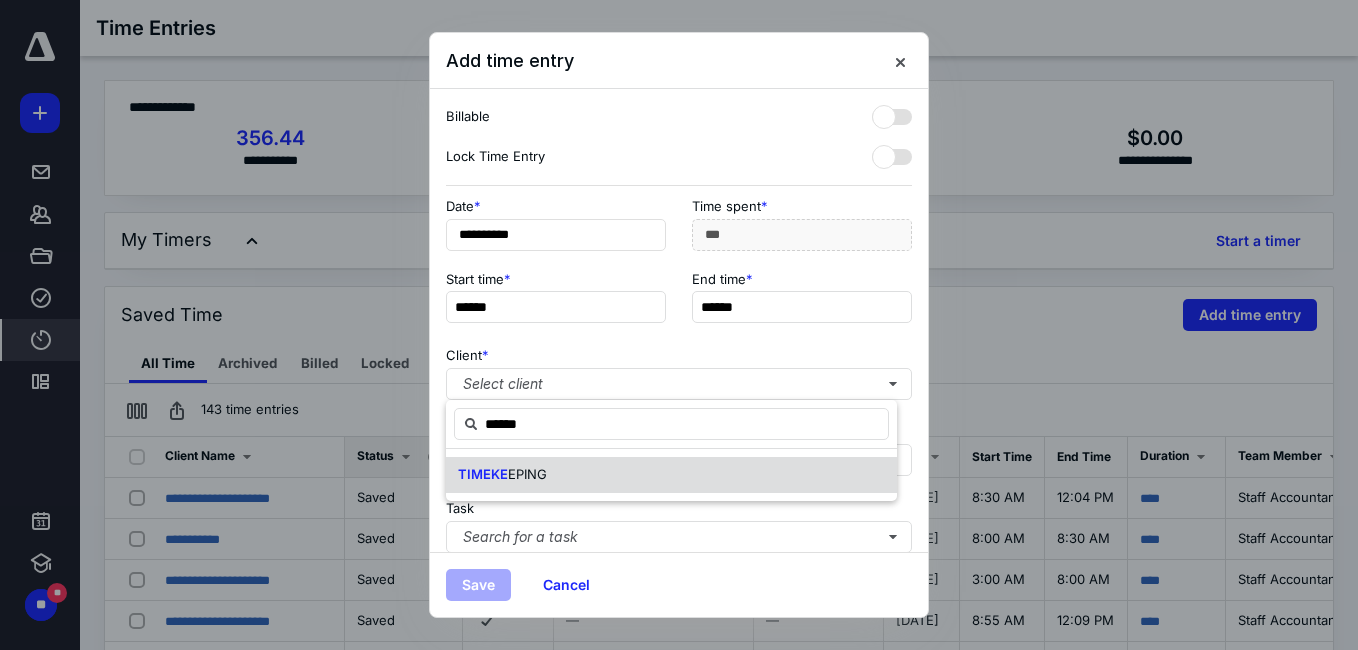 click on "TIMEKE EPING" at bounding box center [671, 475] 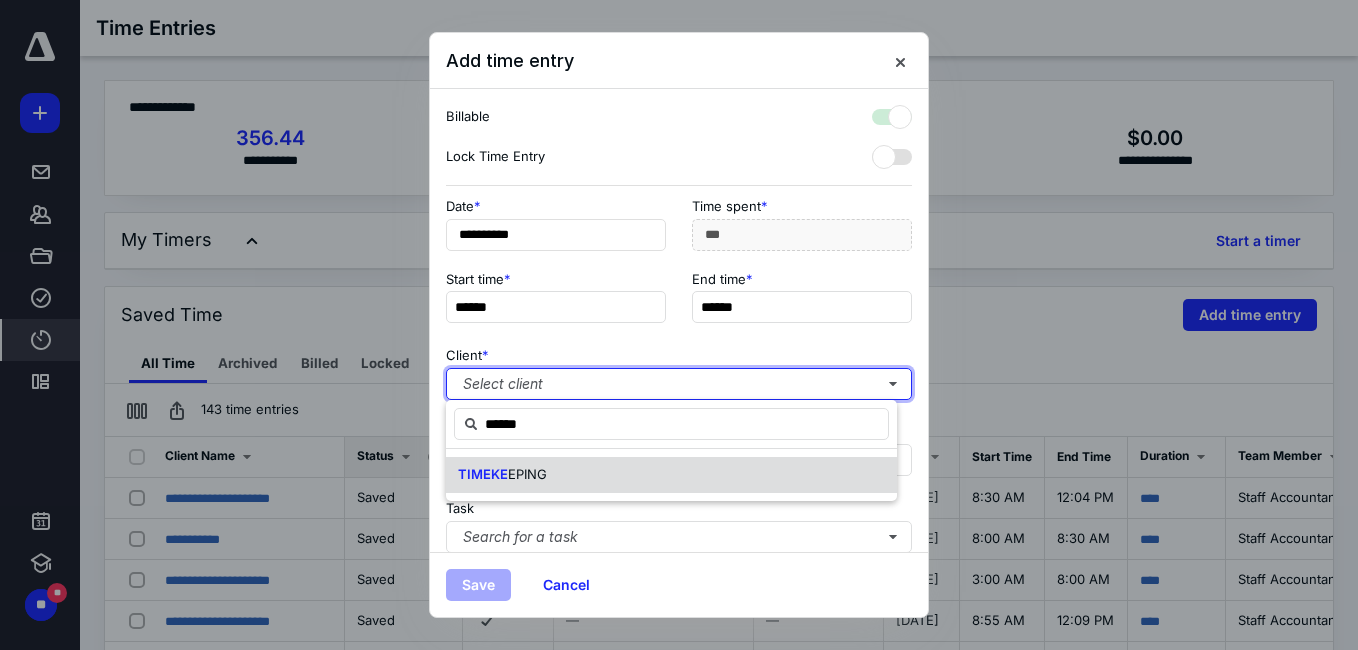 checkbox on "true" 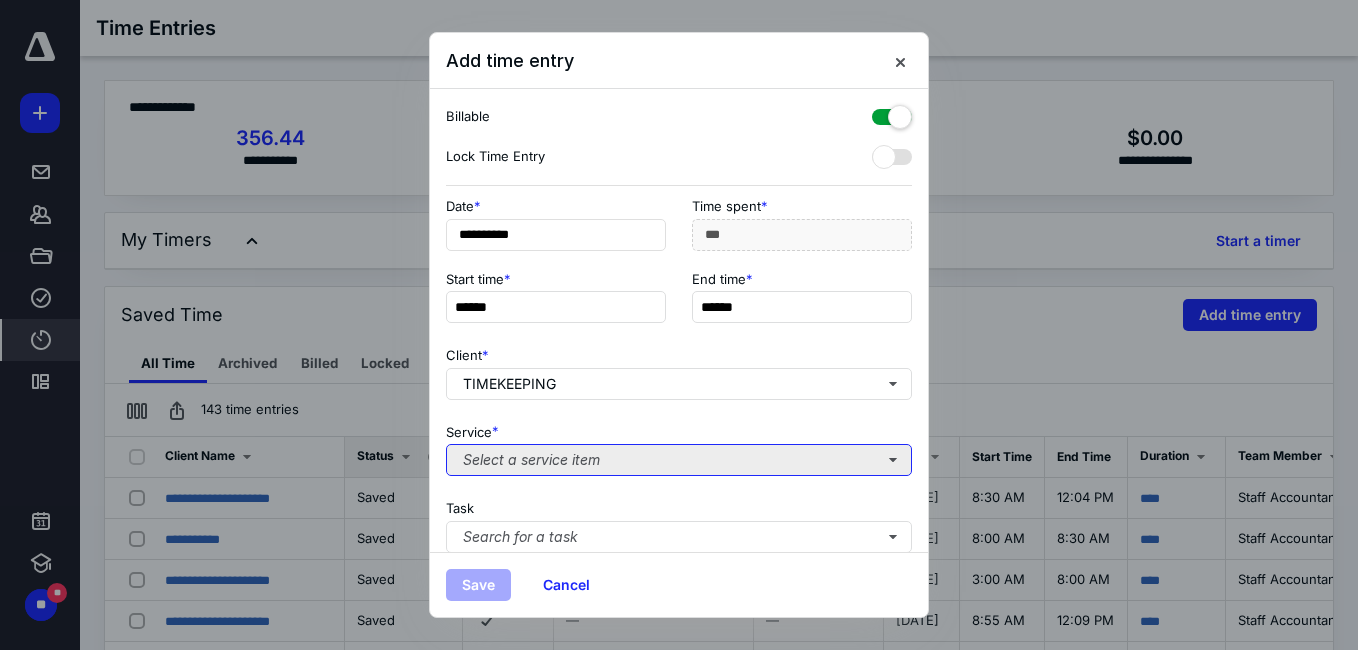 click on "Select a service item" at bounding box center (679, 460) 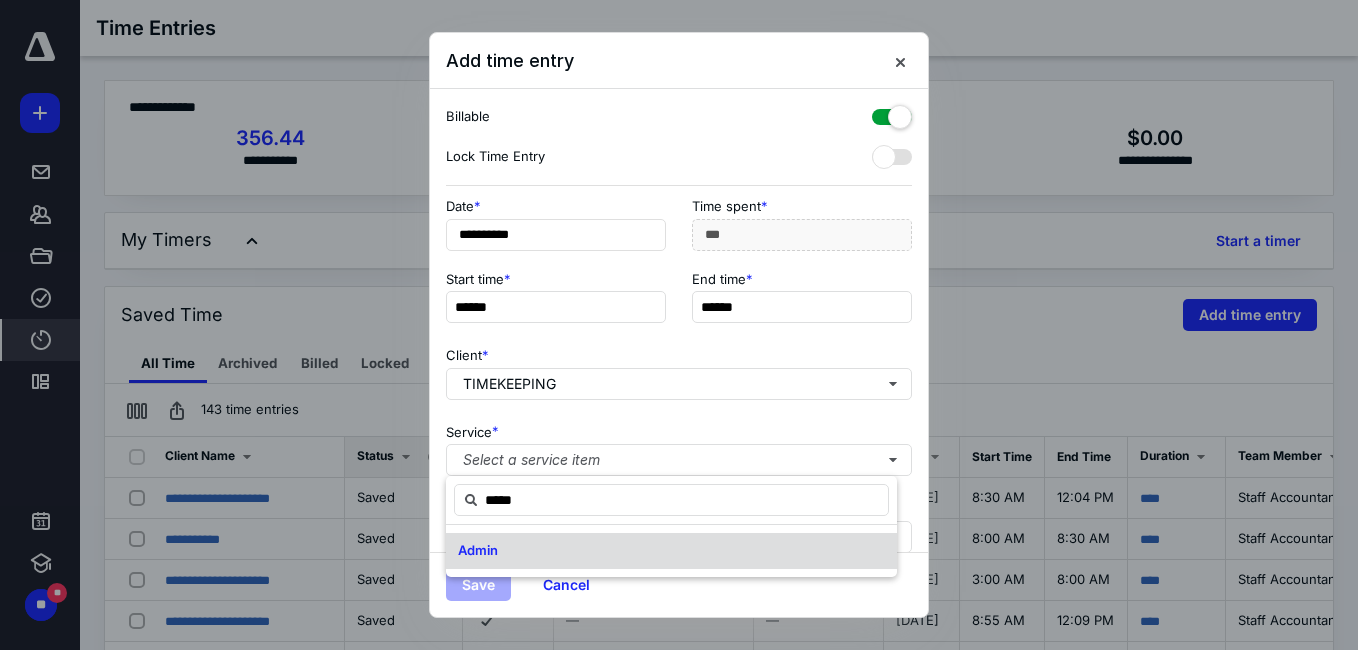 click on "Admin" at bounding box center [478, 550] 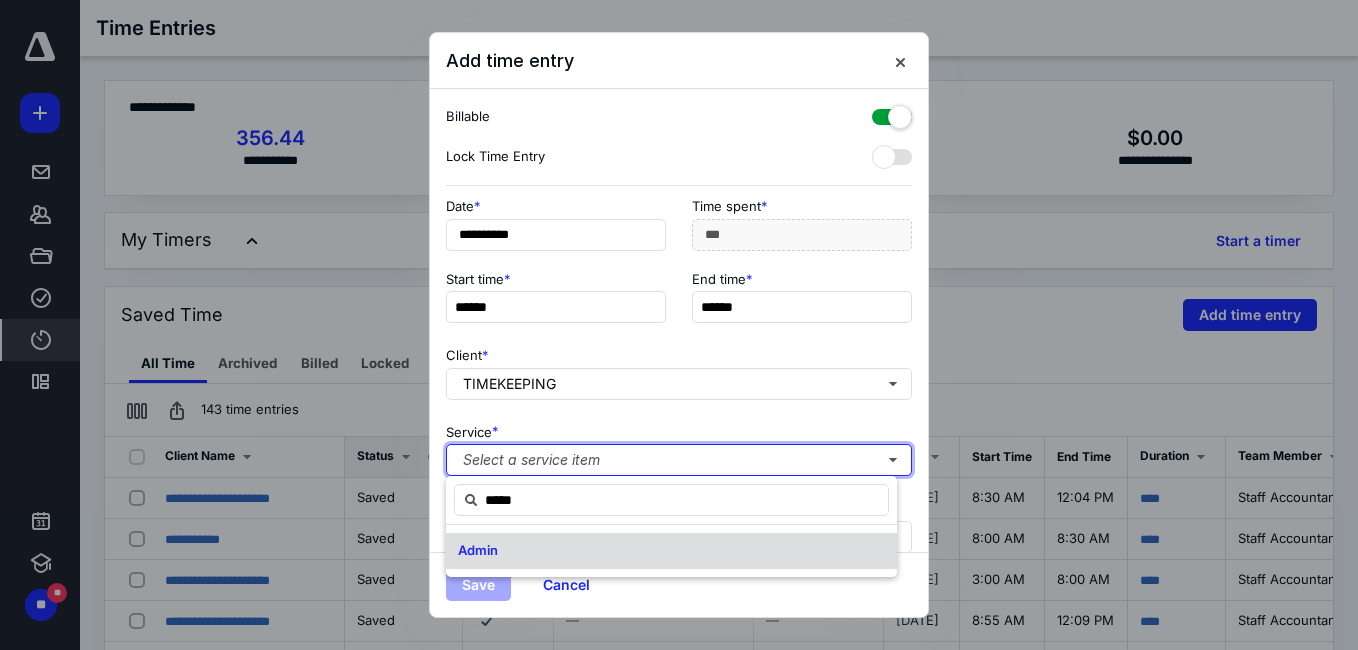 type 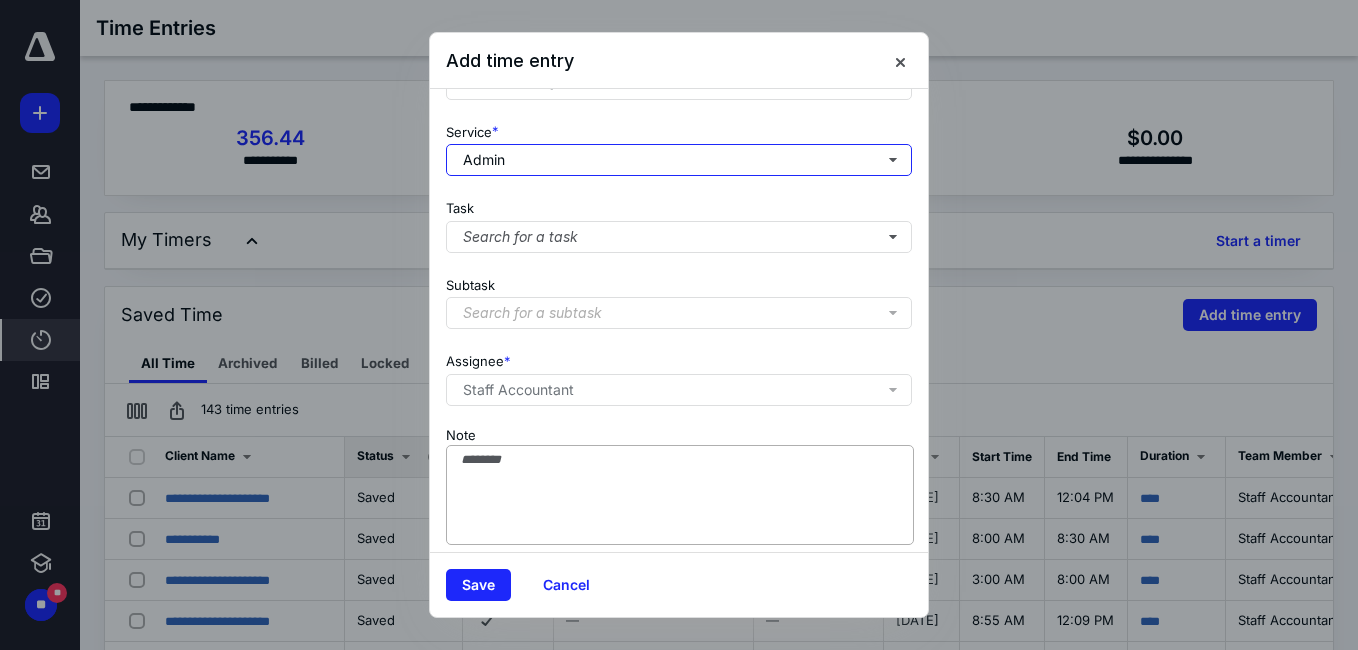 scroll, scrollTop: 324, scrollLeft: 0, axis: vertical 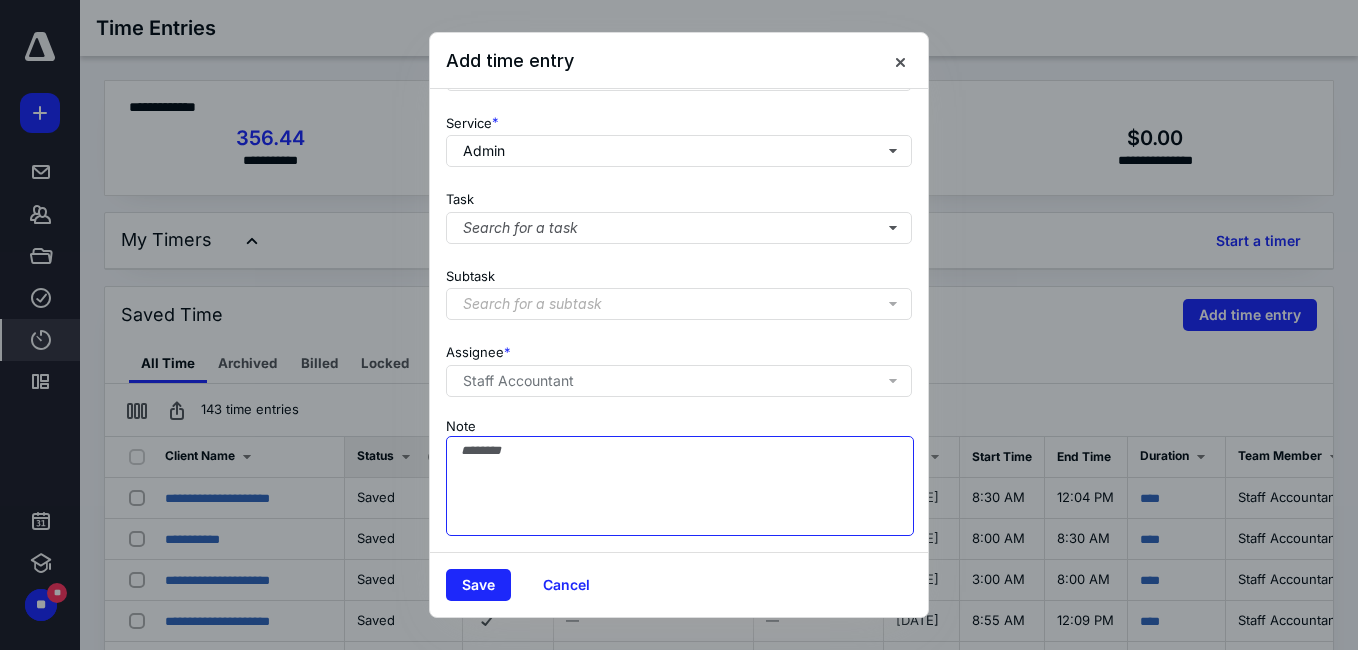 click on "Note" at bounding box center (680, 486) 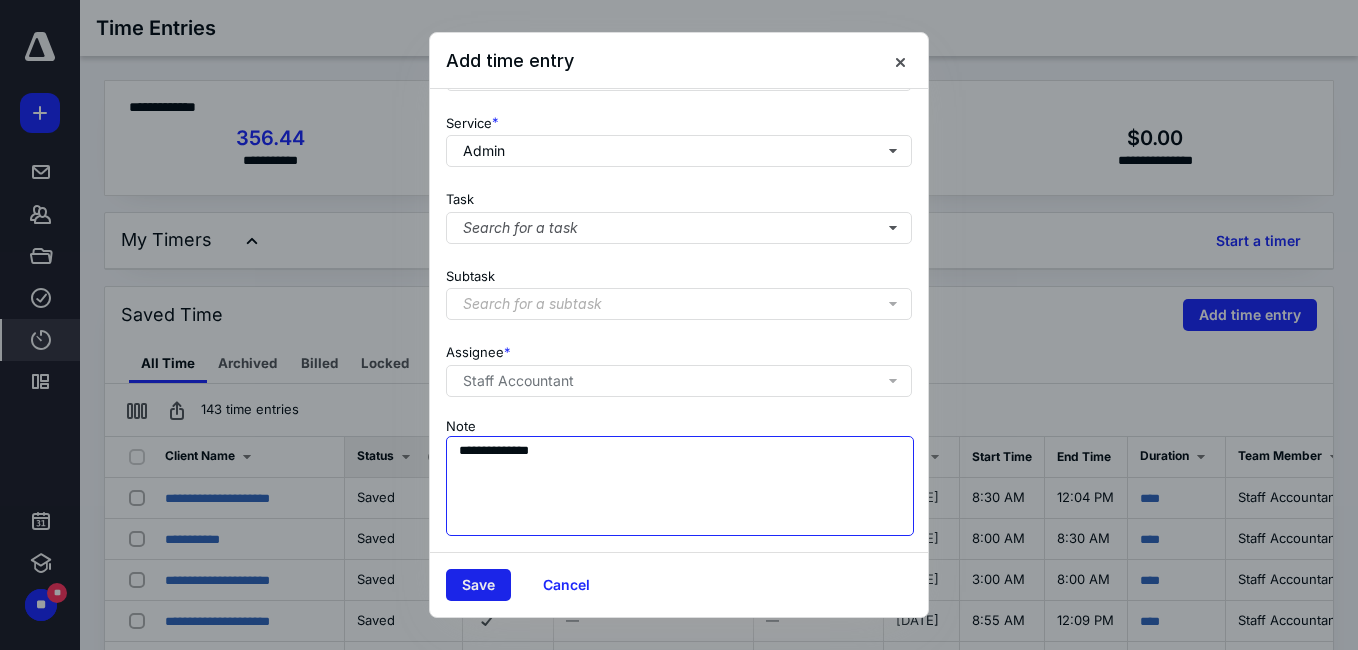 type on "**********" 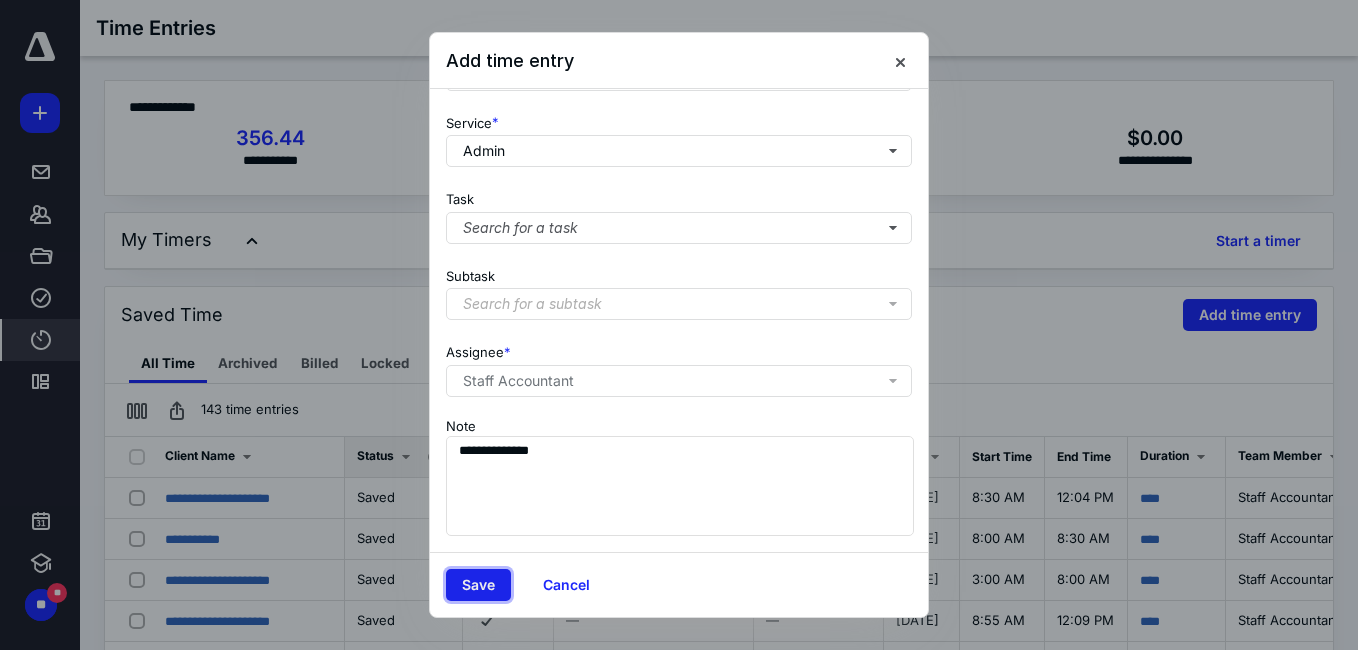 click on "Save" at bounding box center (478, 585) 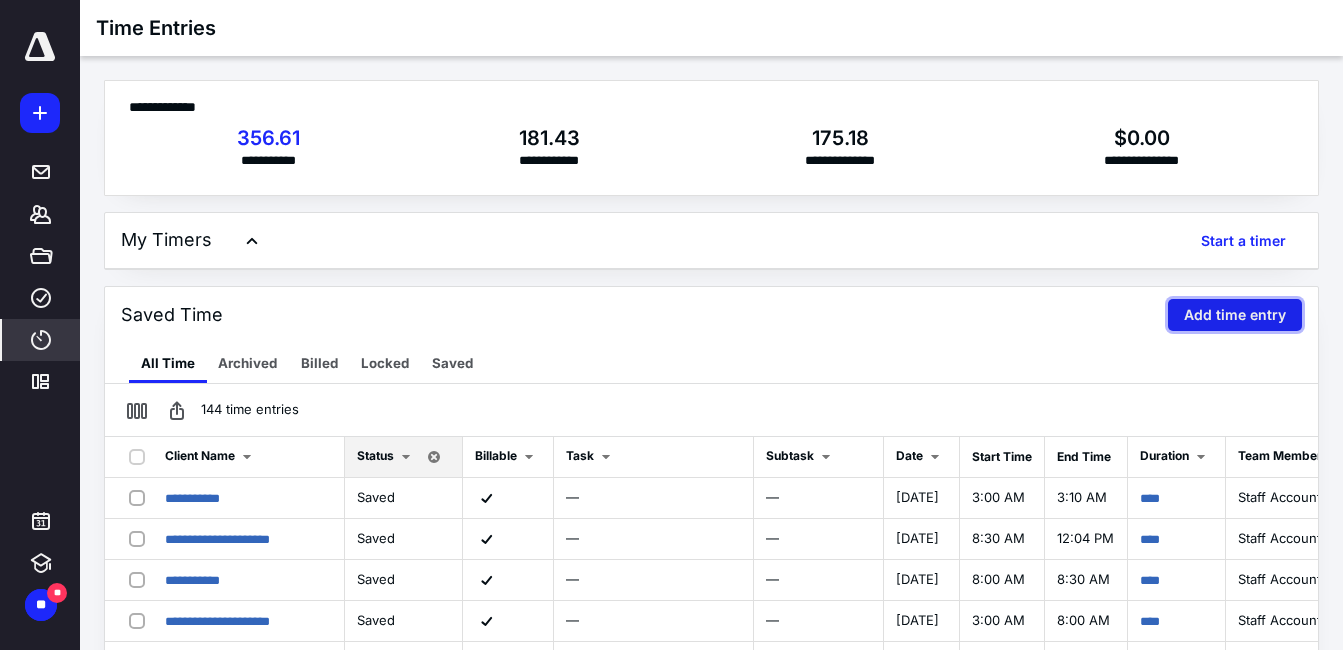click on "Add time entry" at bounding box center [1235, 315] 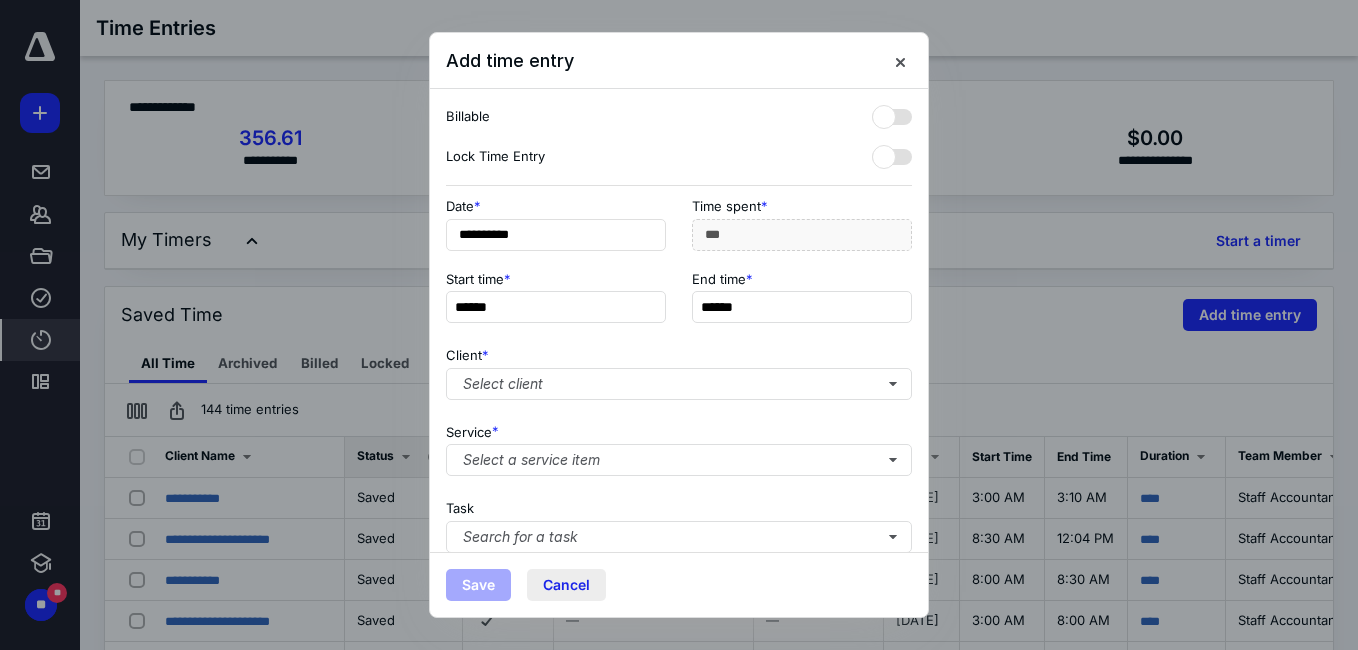 click on "Cancel" at bounding box center (566, 585) 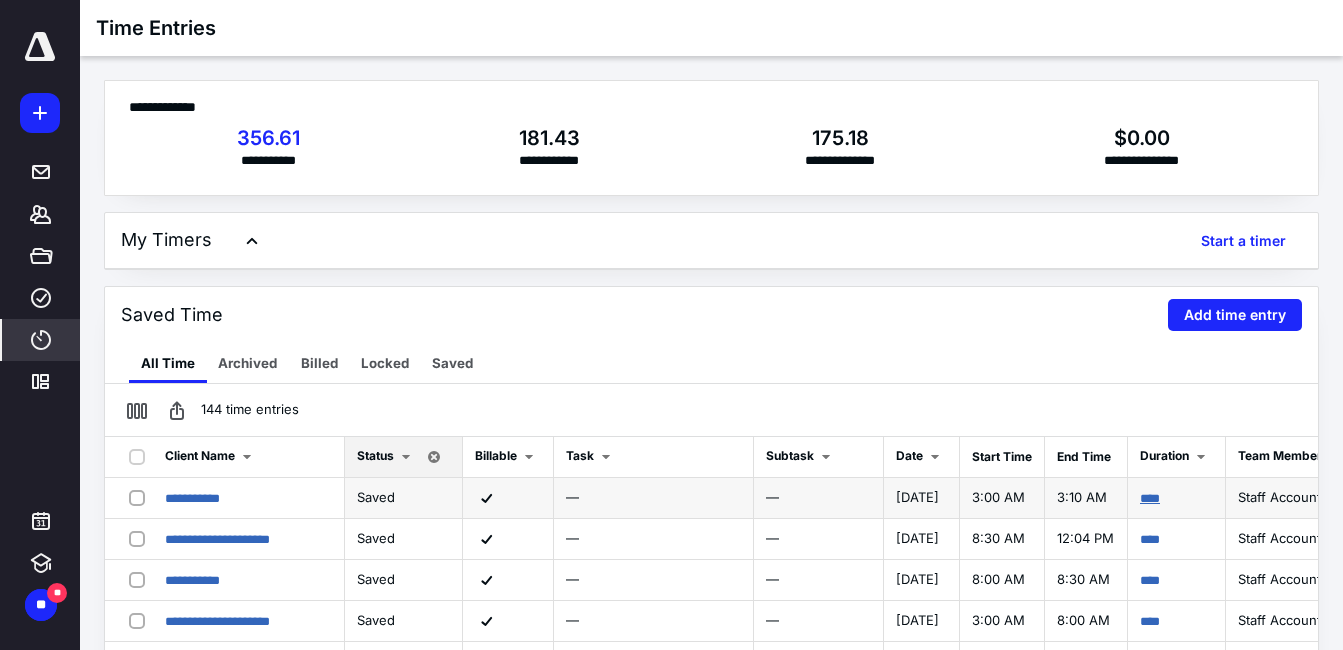 click on "****" at bounding box center [1150, 498] 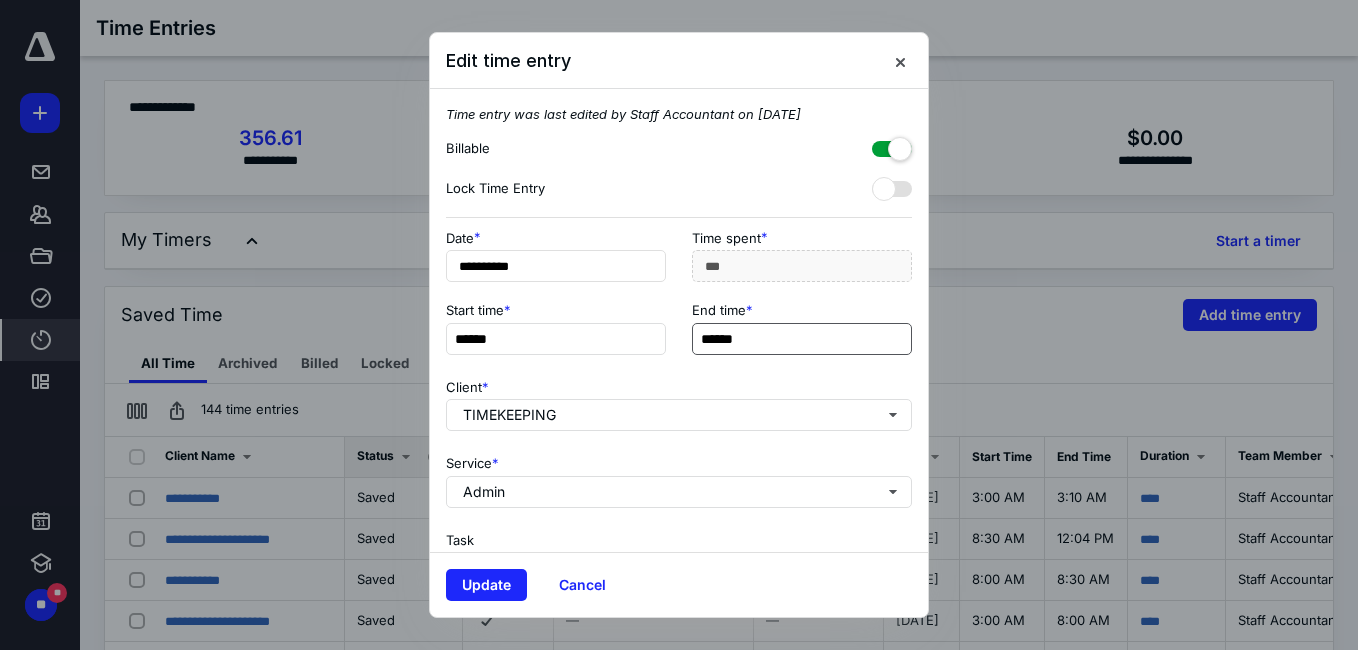 click on "******" at bounding box center [802, 339] 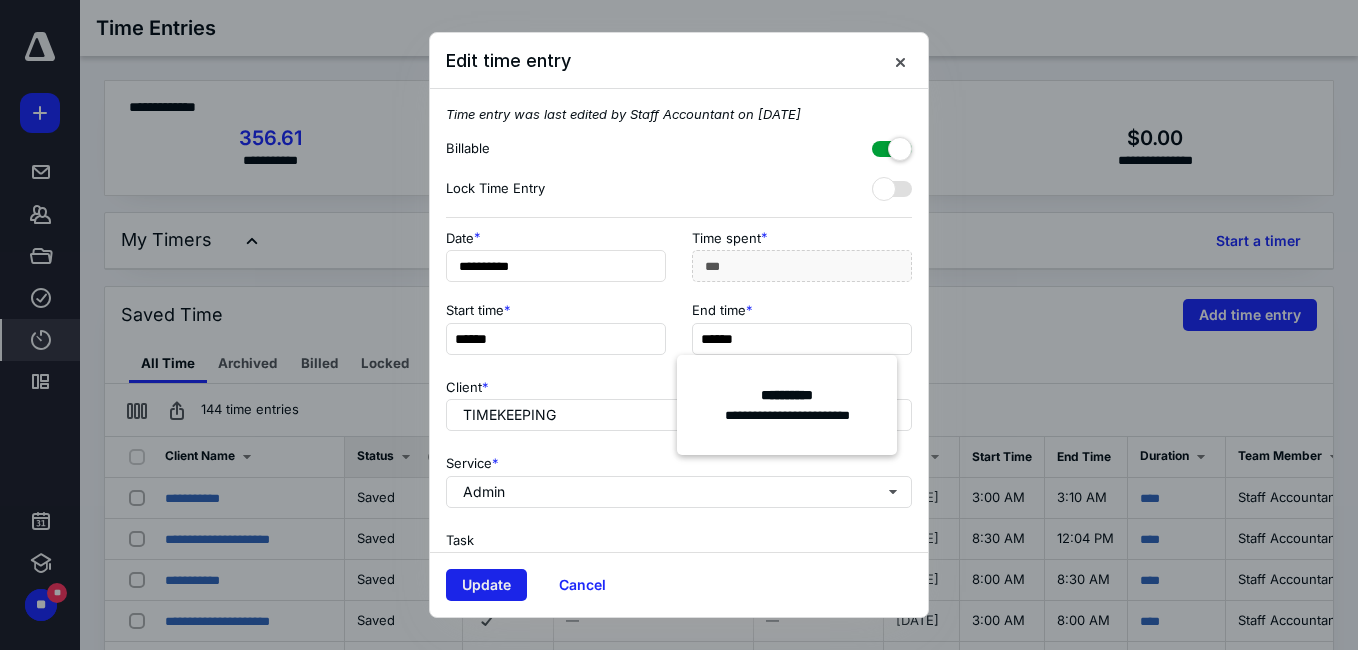 type on "******" 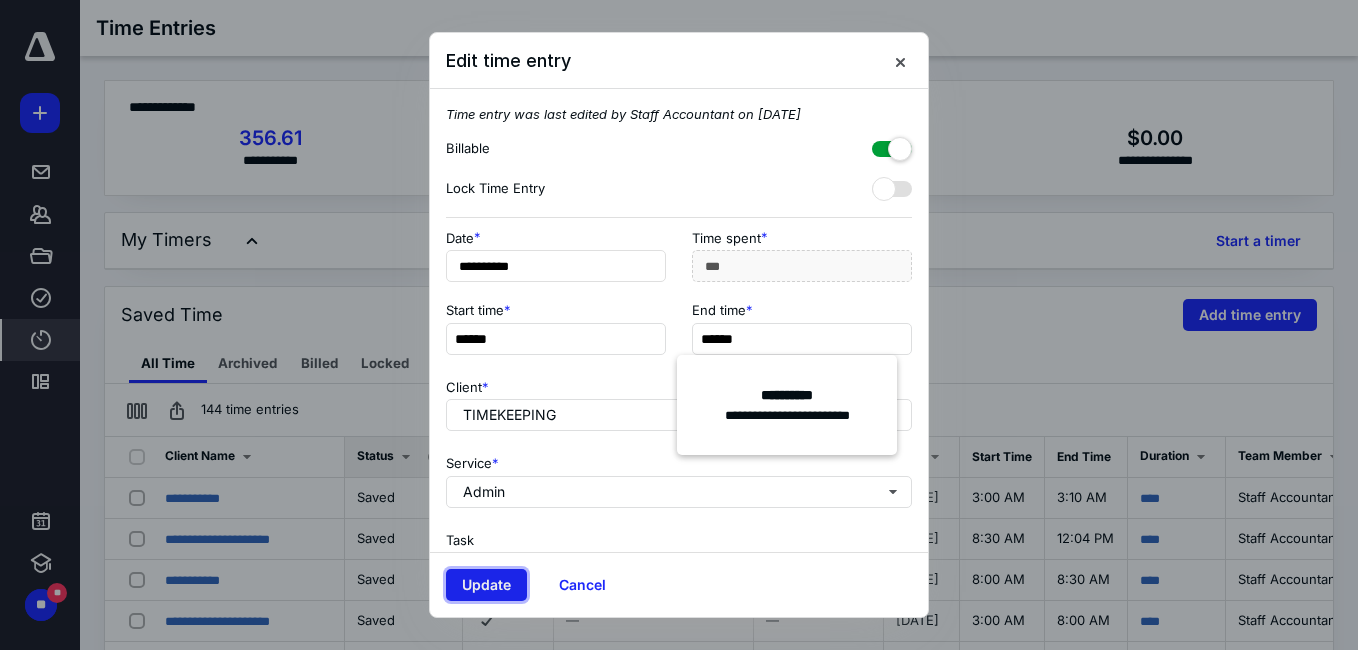 type on "**" 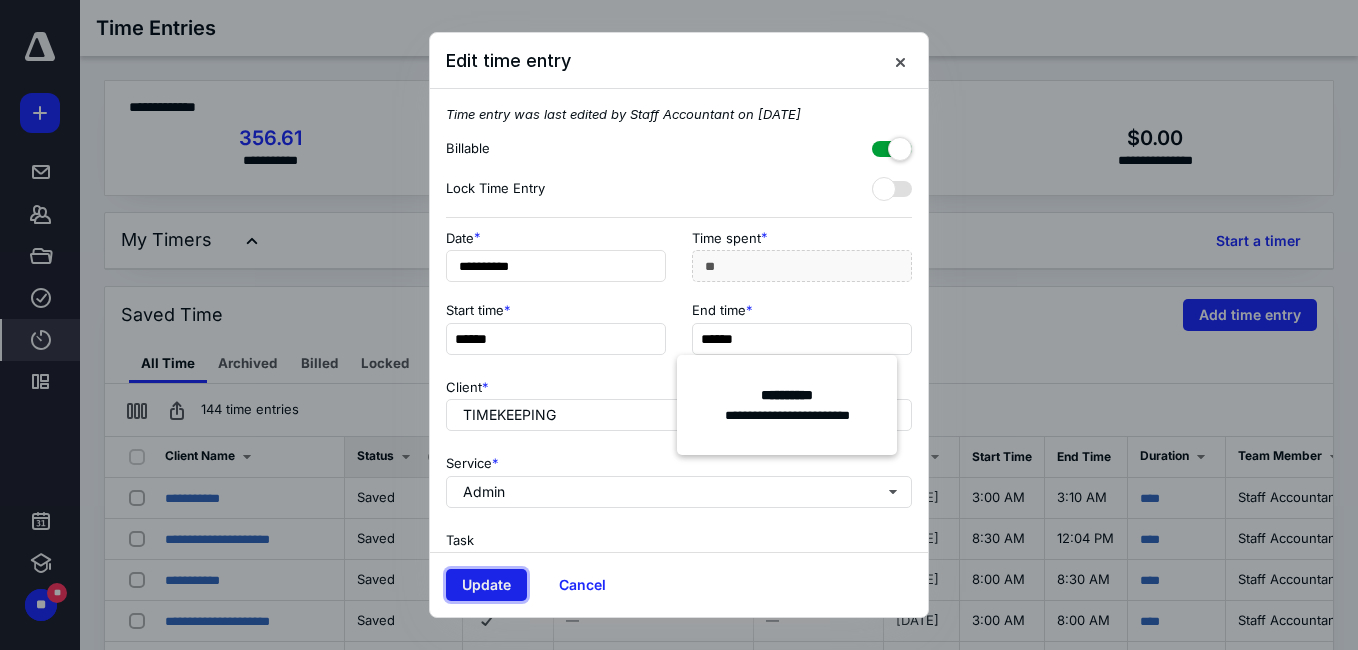 click on "Update" at bounding box center [486, 585] 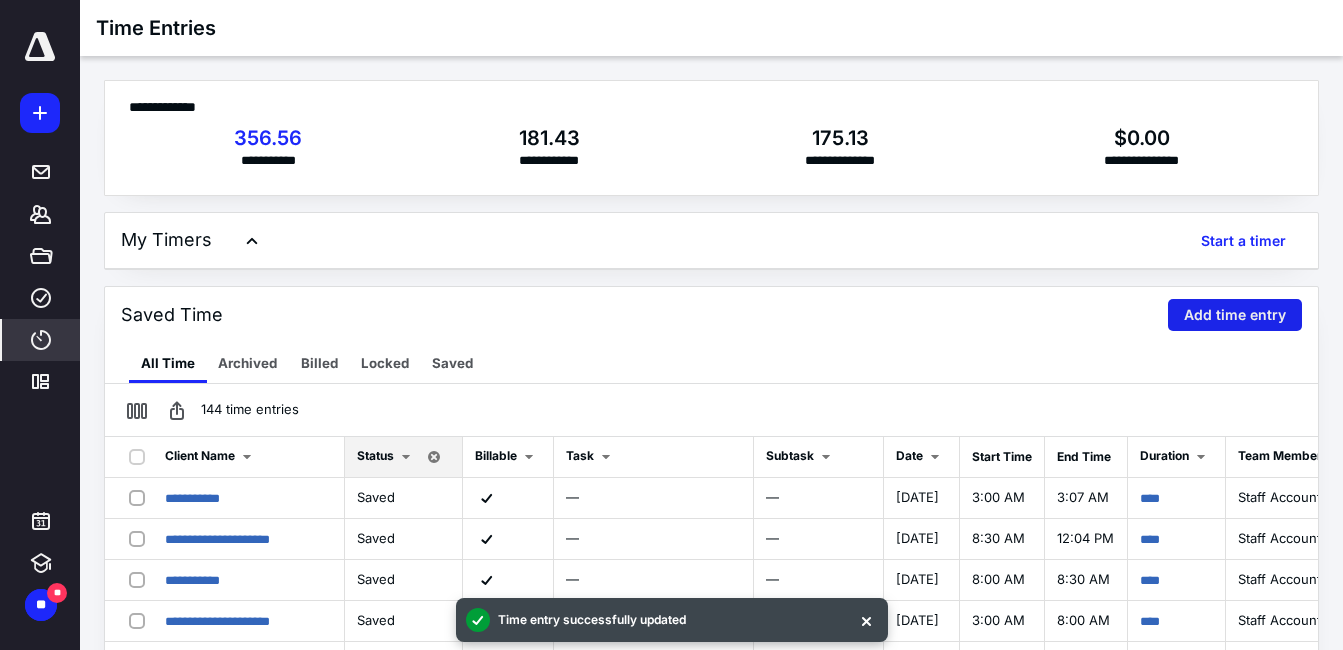 click on "Add time entry" at bounding box center (1235, 315) 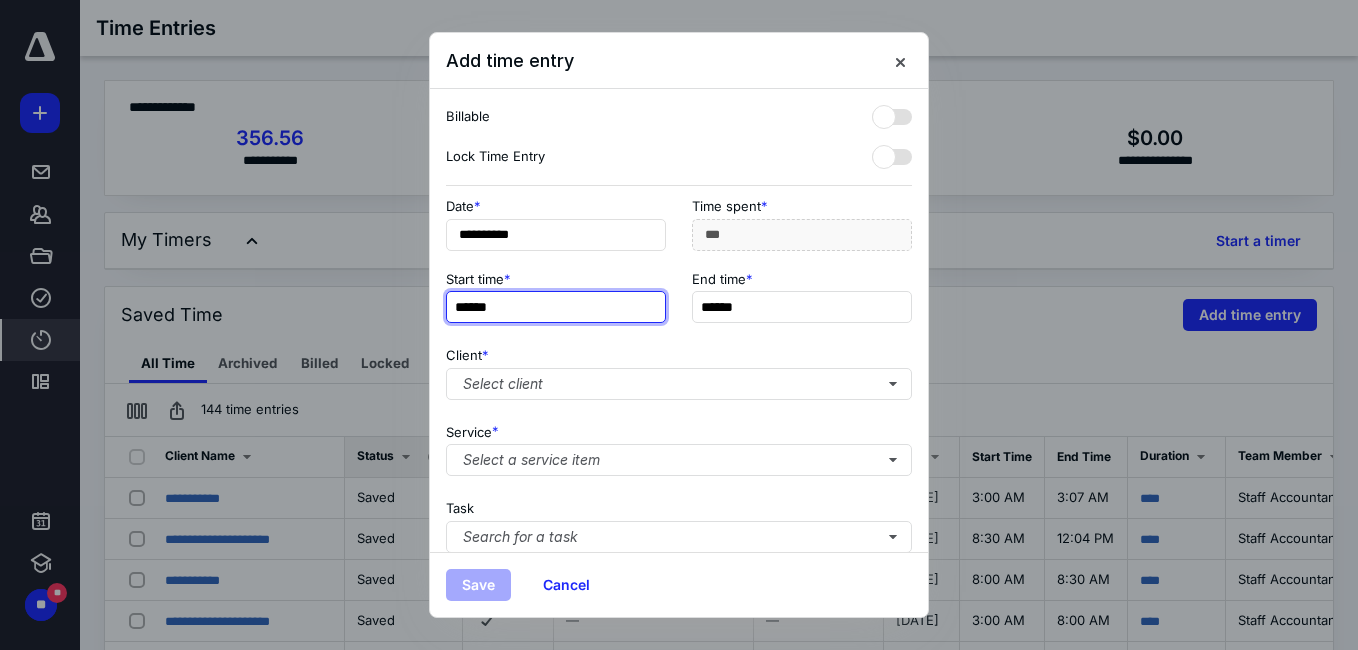 type on "******" 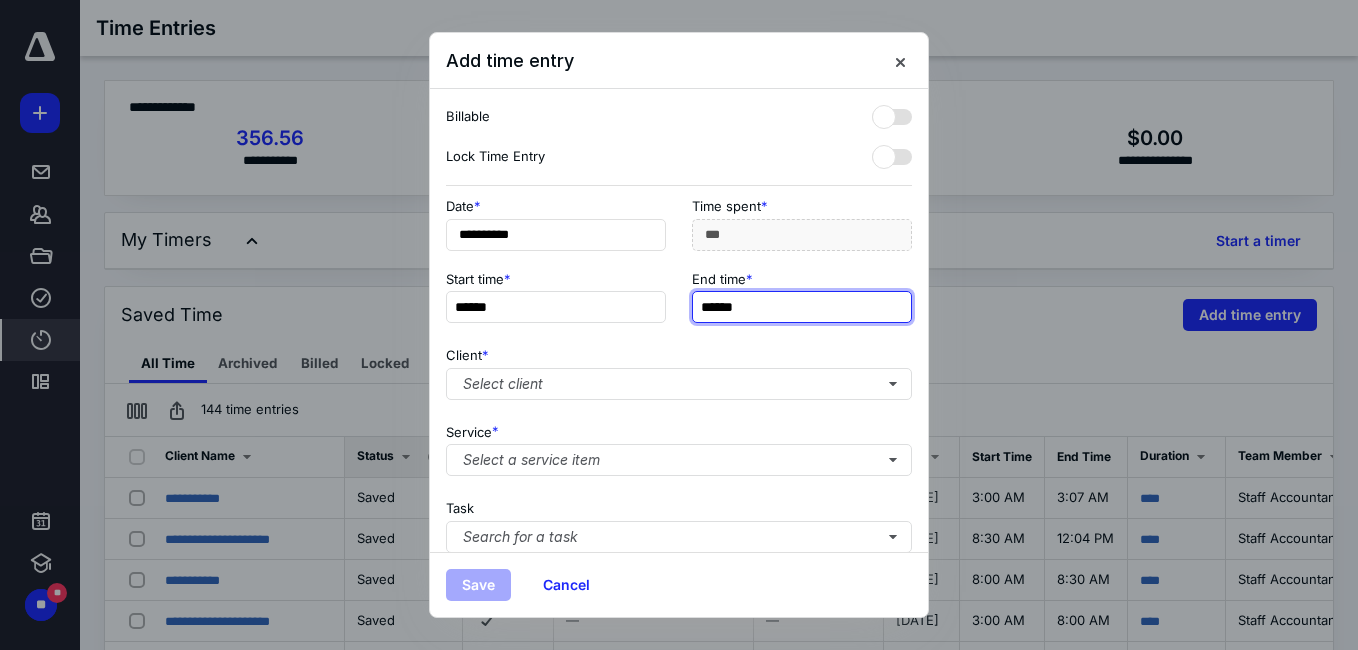 type on "******" 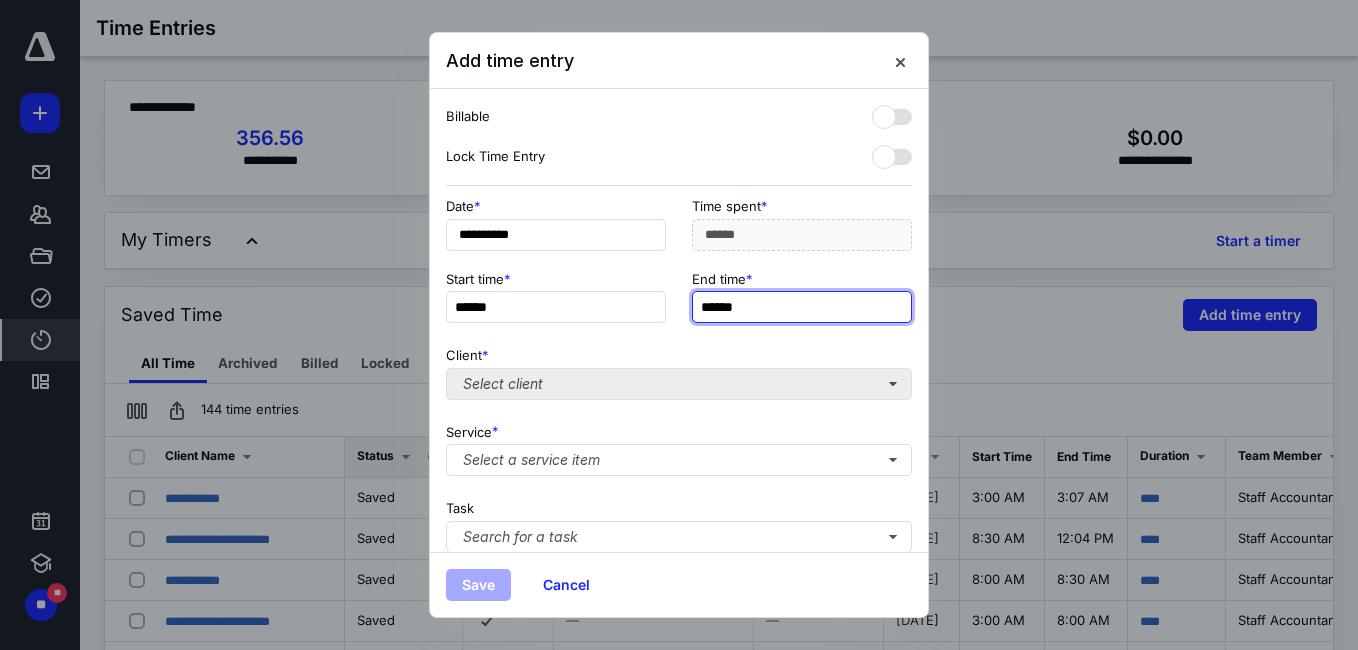 type on "******" 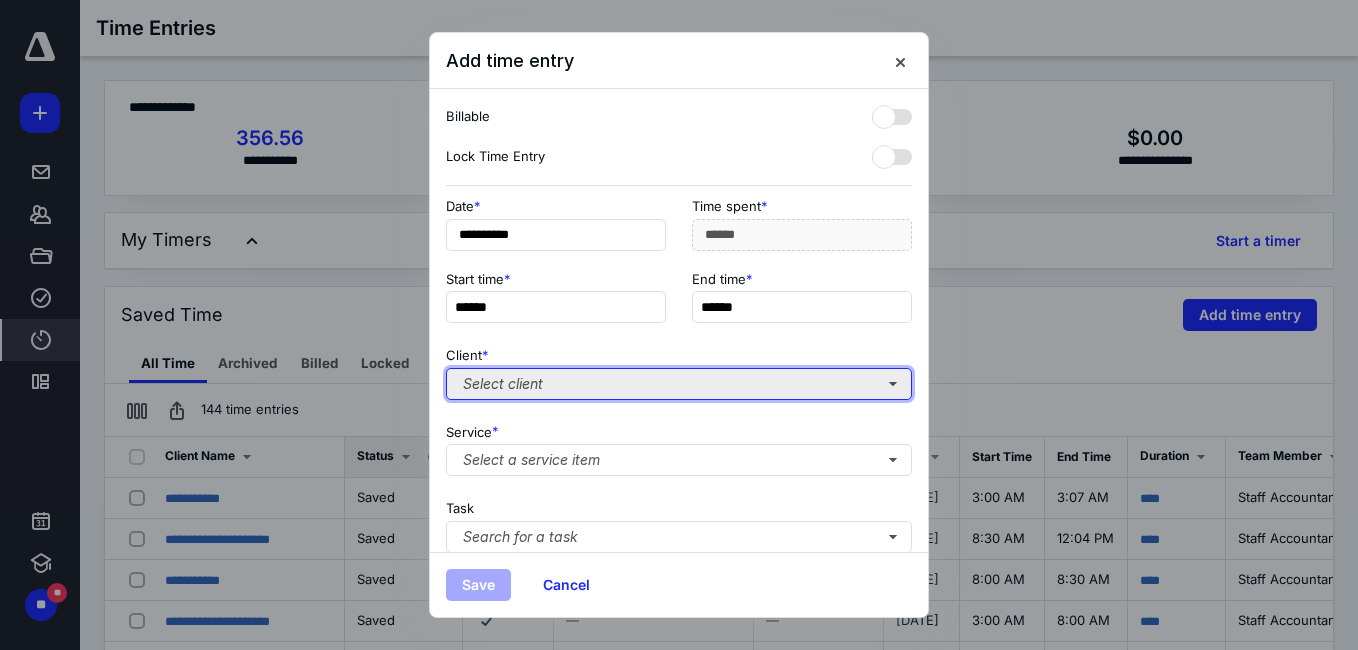 type on "***" 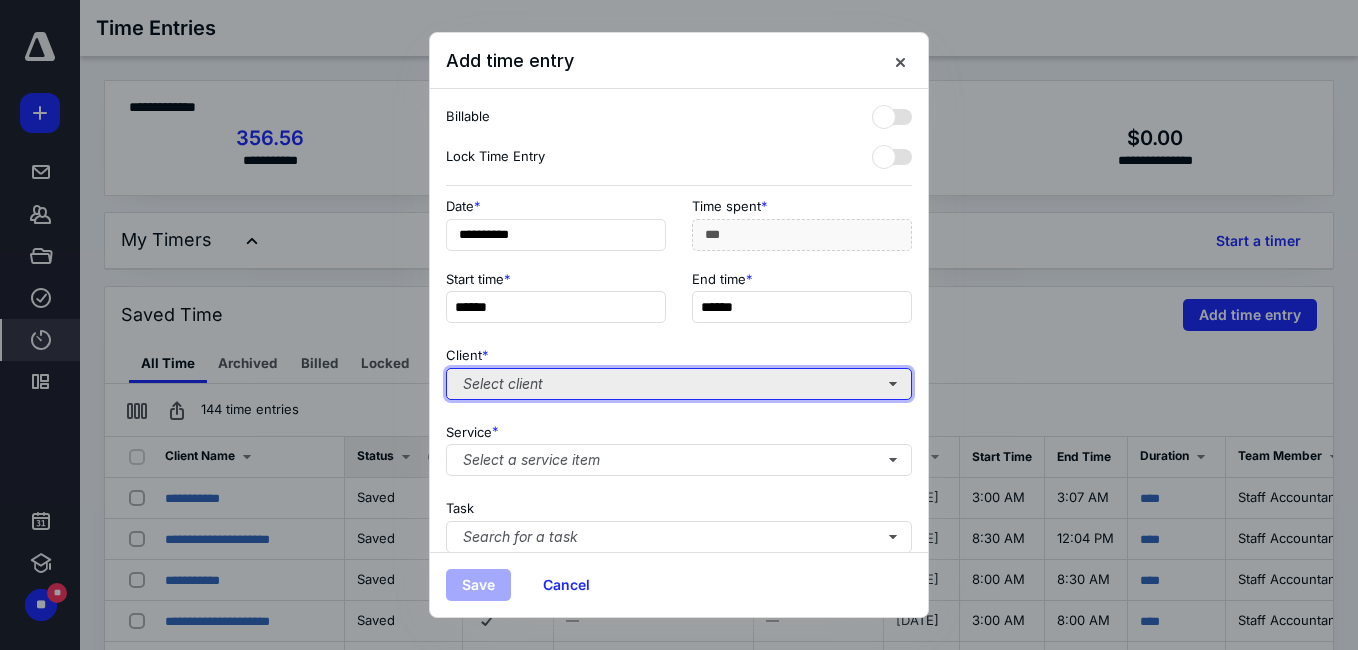 click on "Select client" at bounding box center (679, 384) 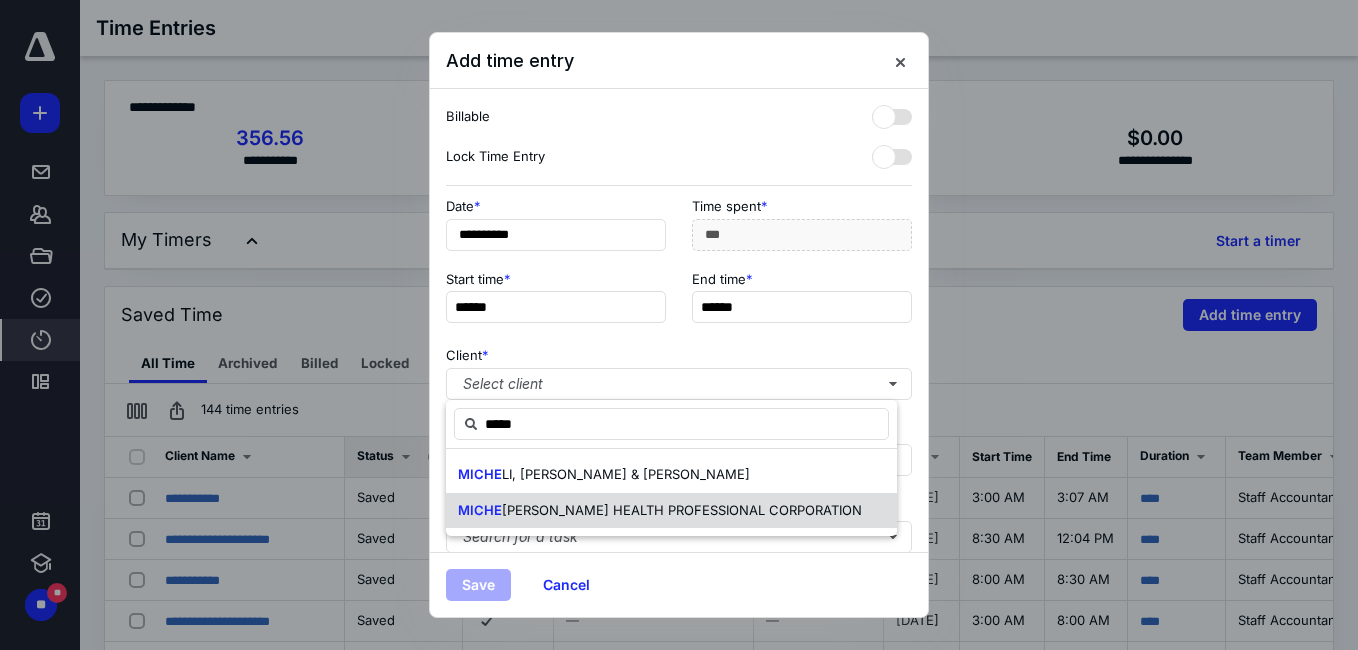 click on "[PERSON_NAME] HEALTH PROFESSIONAL CORPORATION" at bounding box center (682, 510) 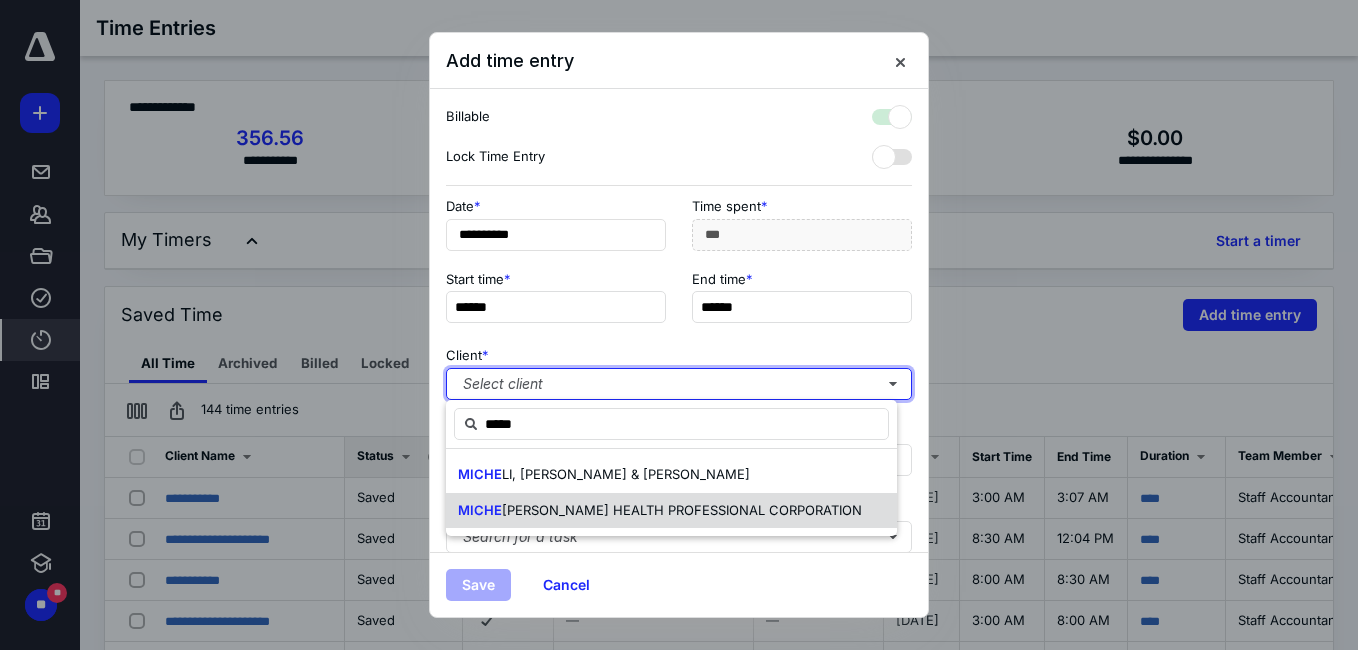 checkbox on "true" 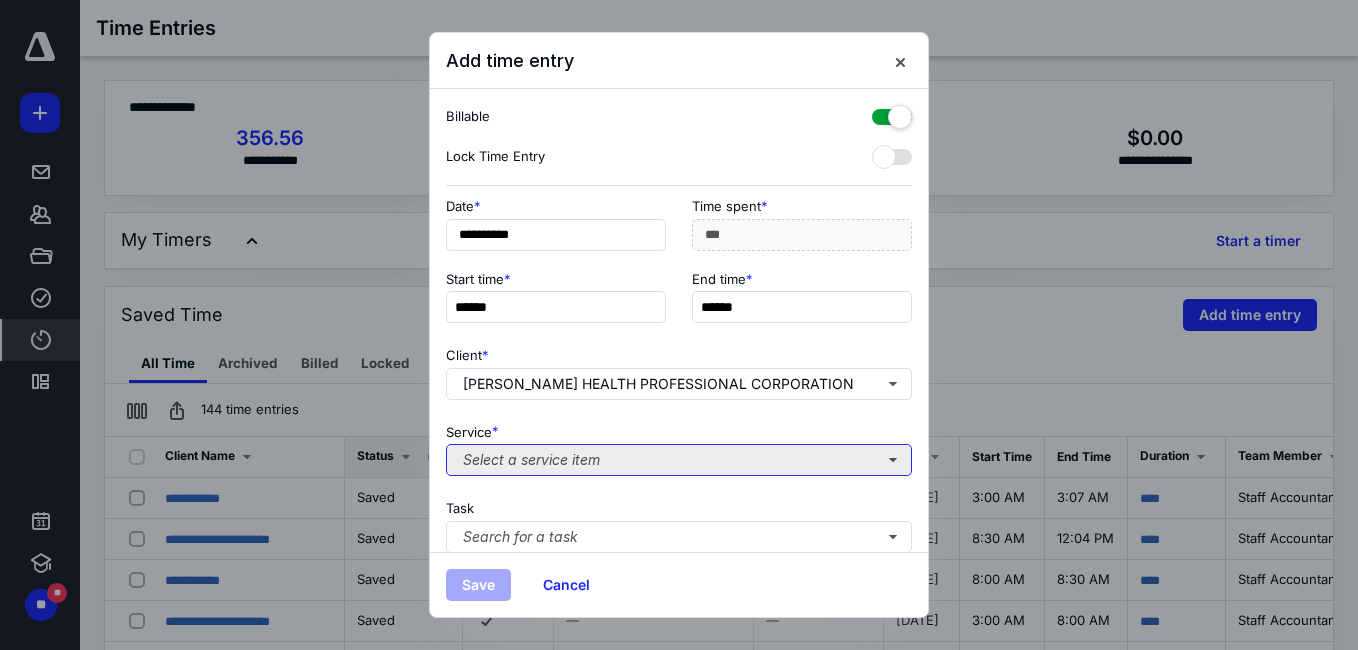 click on "Select a service item" at bounding box center (679, 460) 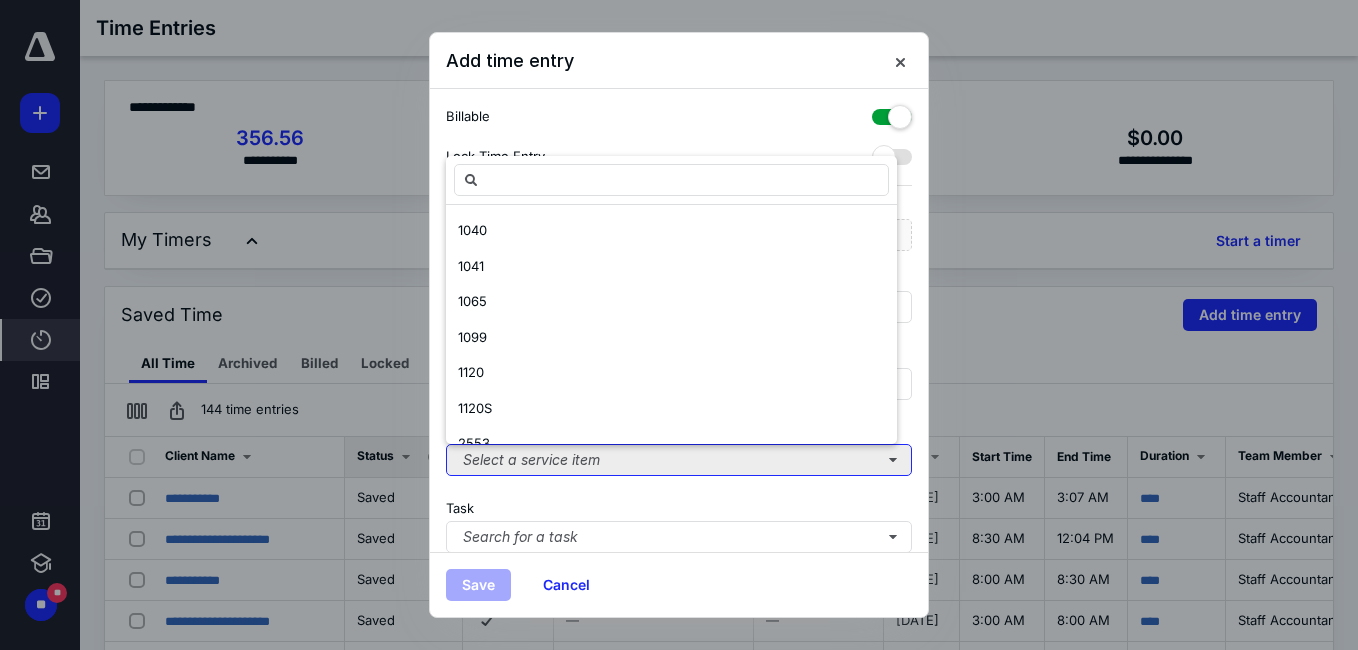 click on "Select a service item" at bounding box center [679, 460] 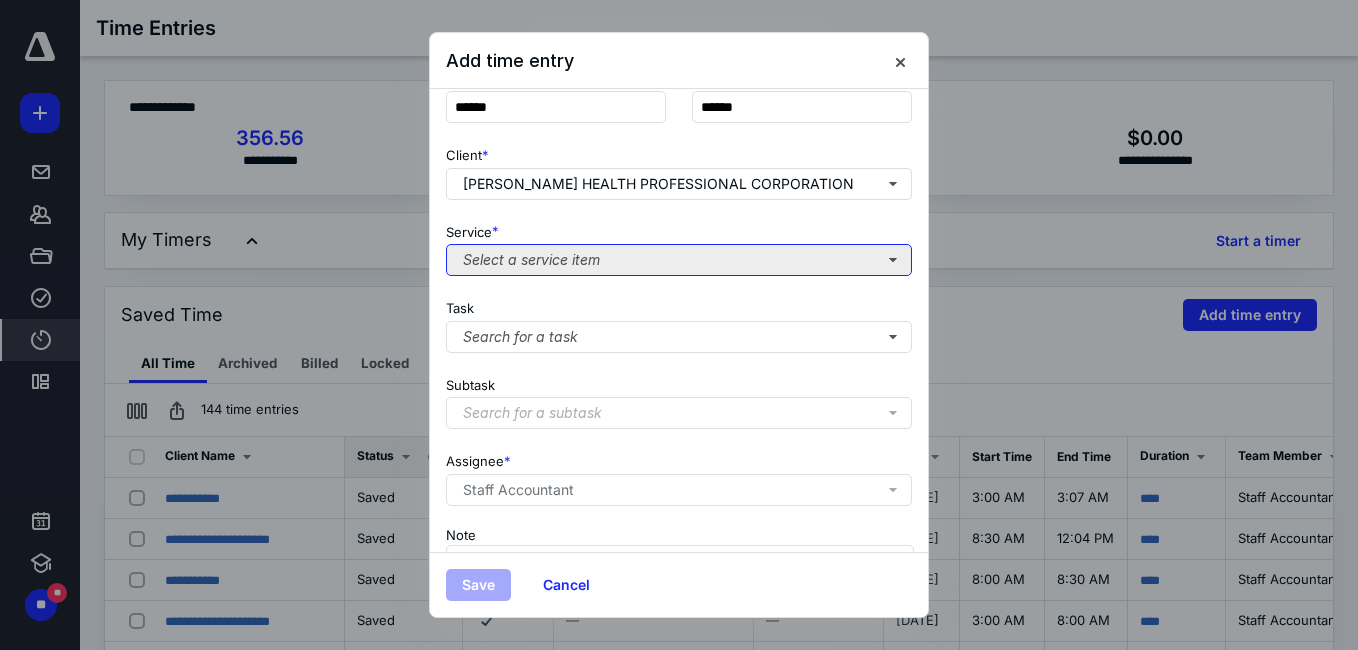 scroll, scrollTop: 324, scrollLeft: 0, axis: vertical 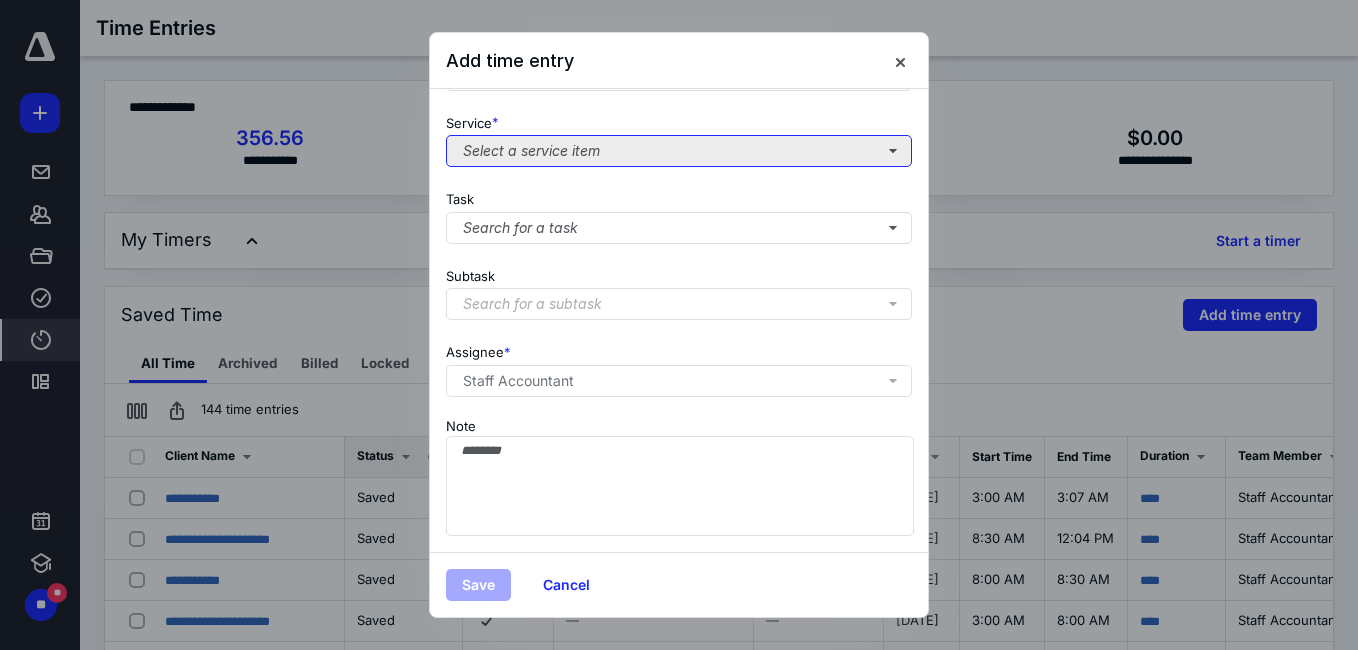 click on "Select a service item" at bounding box center [679, 151] 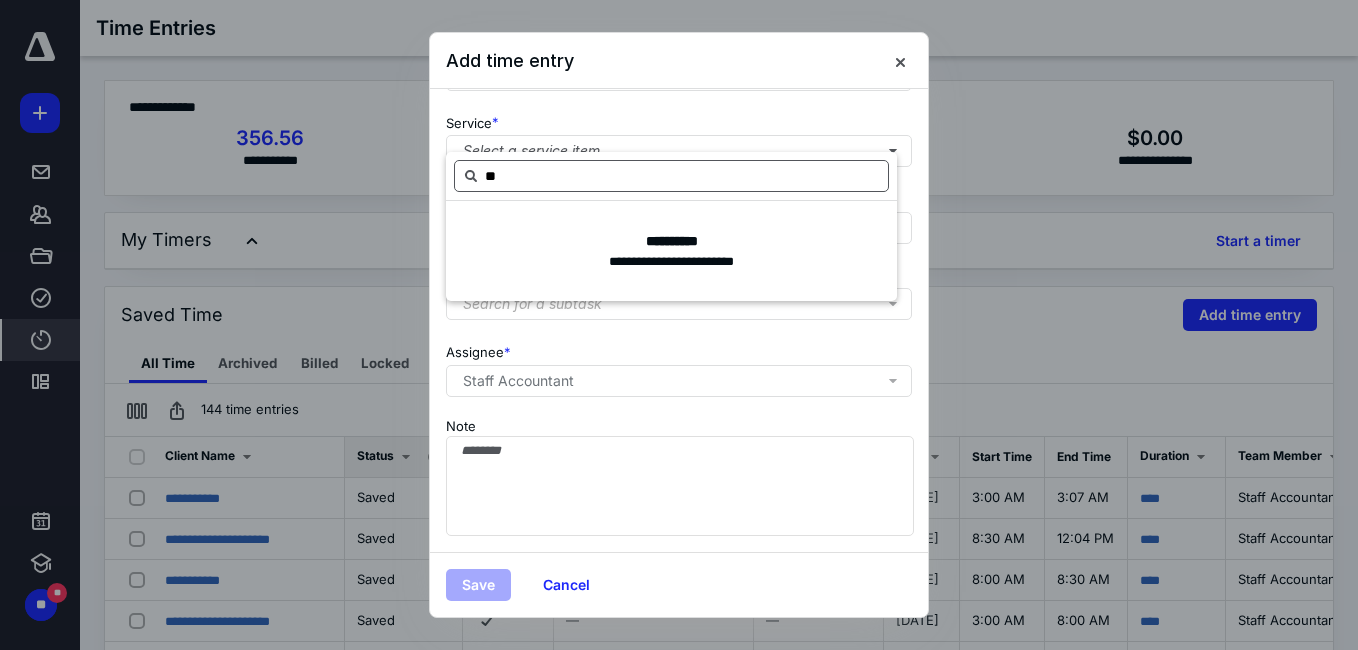 type on "*" 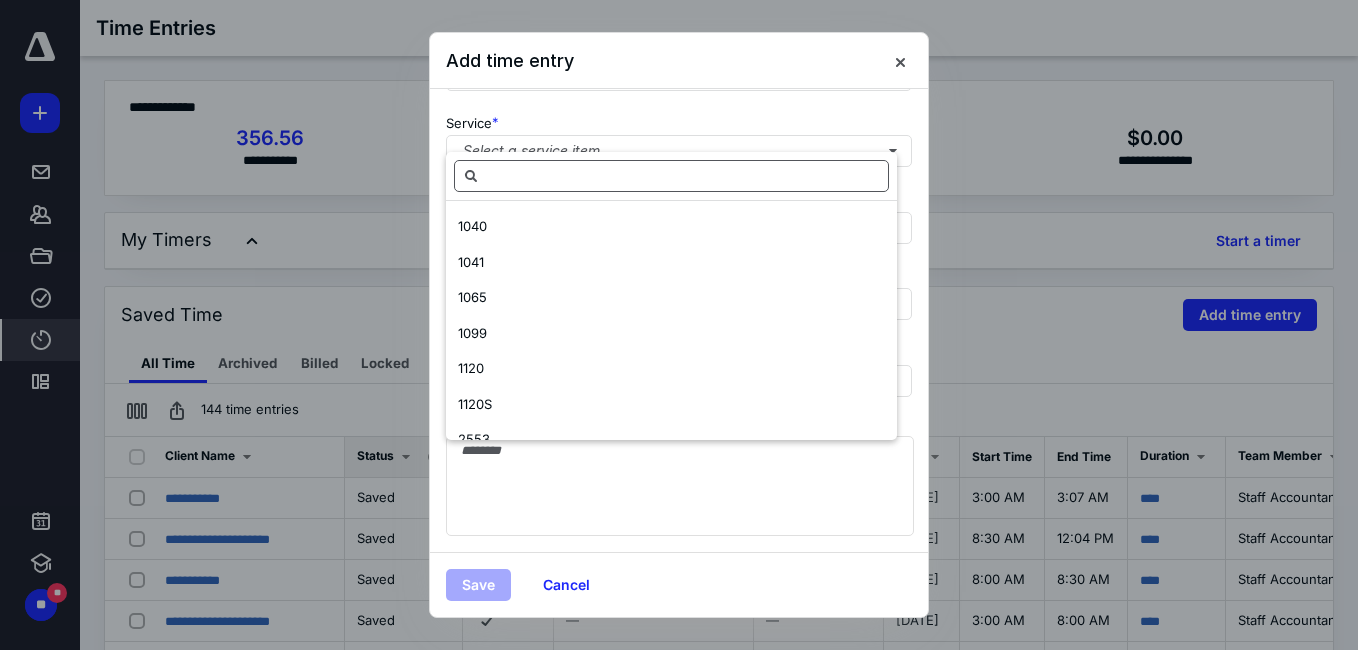 click at bounding box center (671, 176) 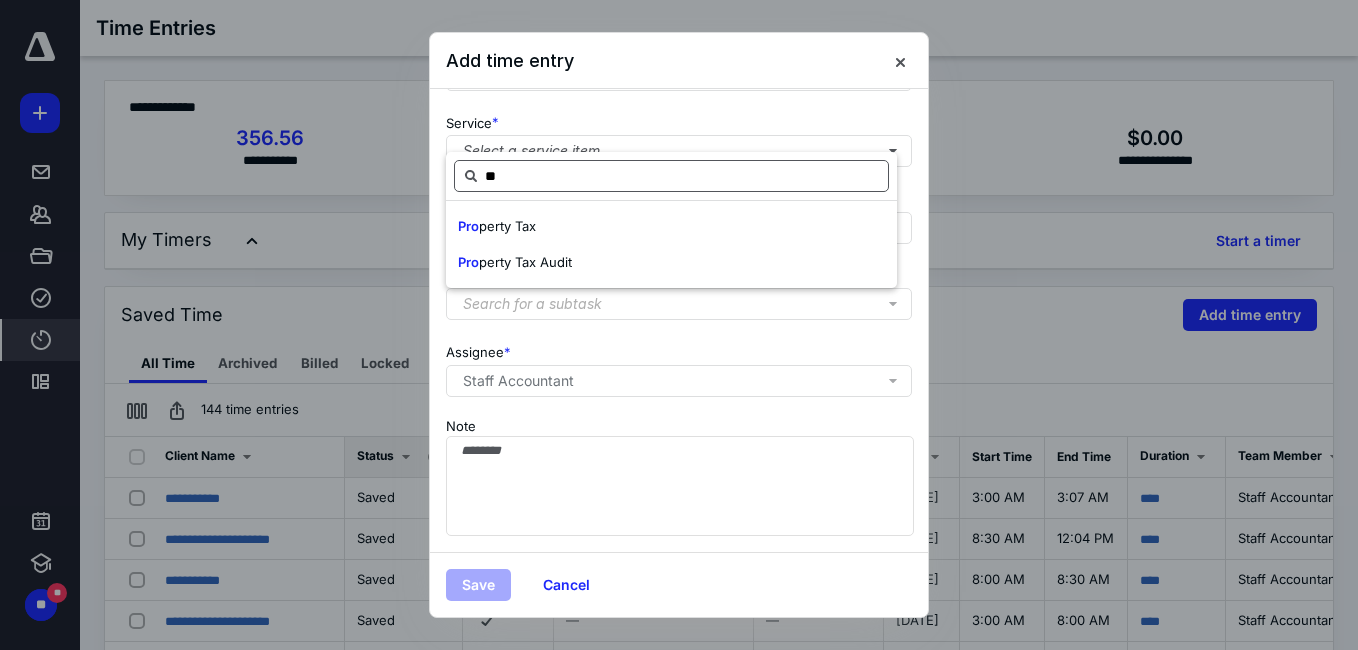 type on "*" 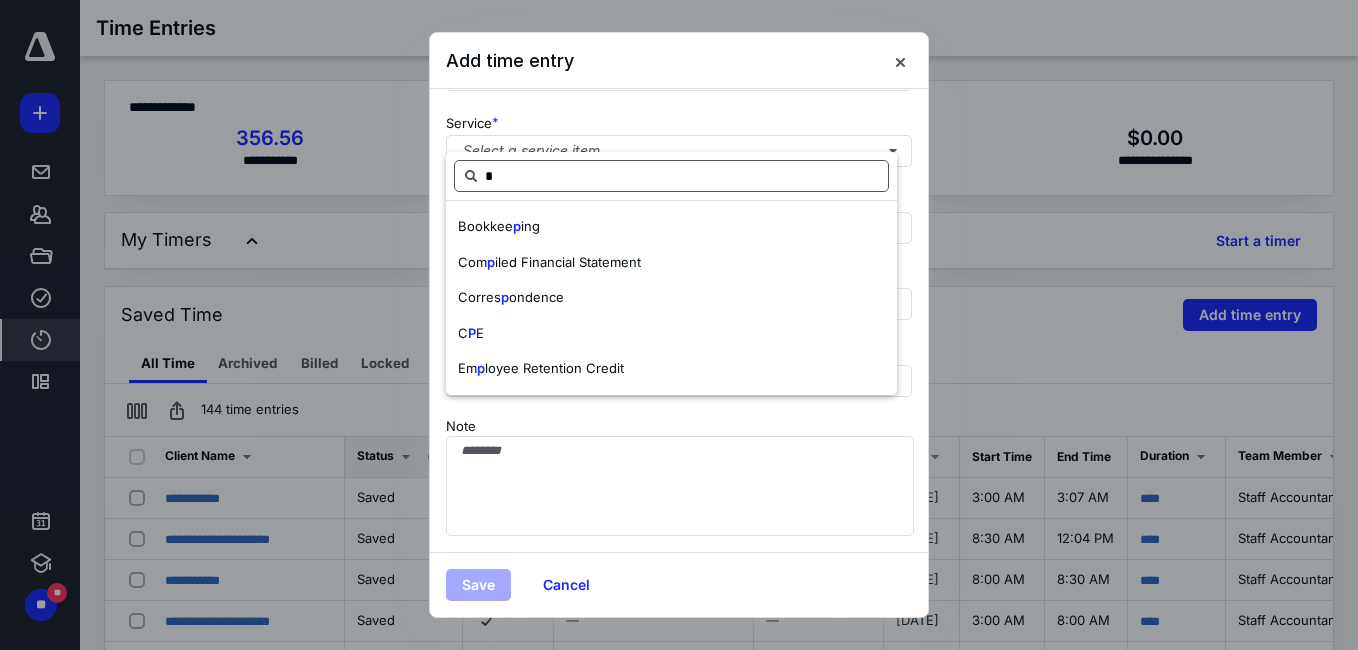 type 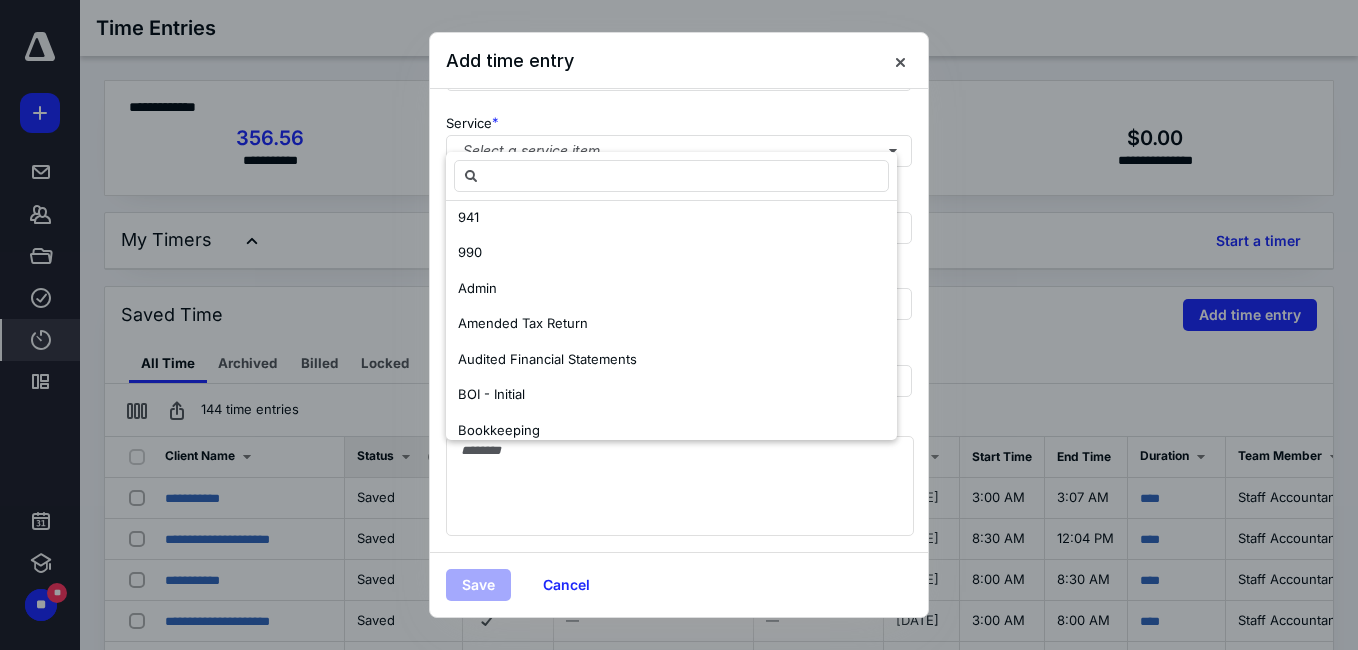 scroll, scrollTop: 0, scrollLeft: 0, axis: both 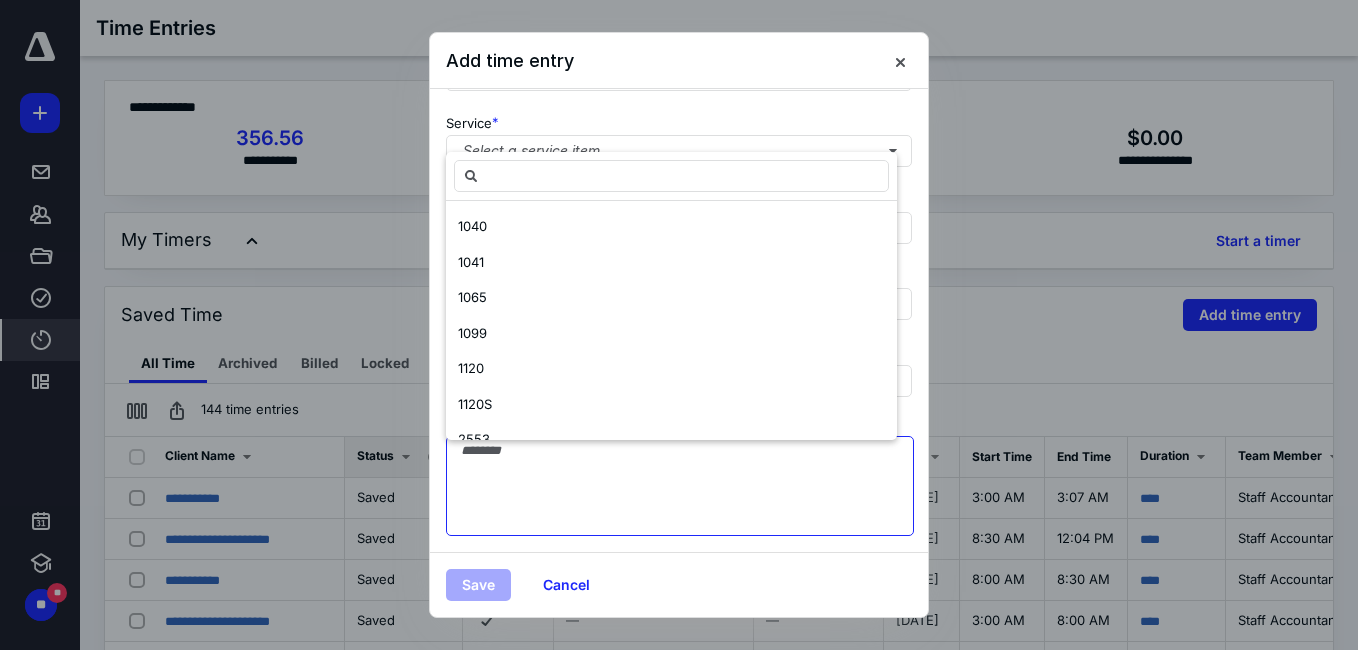 click on "Note" at bounding box center (680, 486) 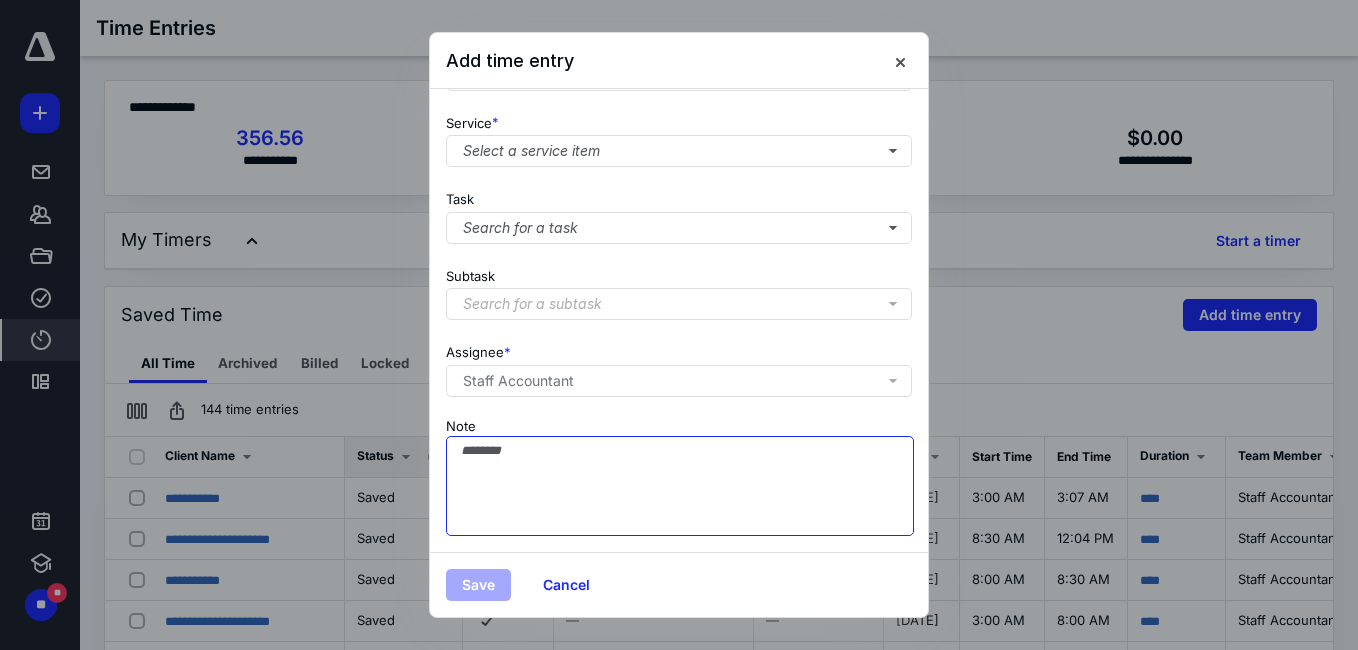 scroll, scrollTop: 224, scrollLeft: 0, axis: vertical 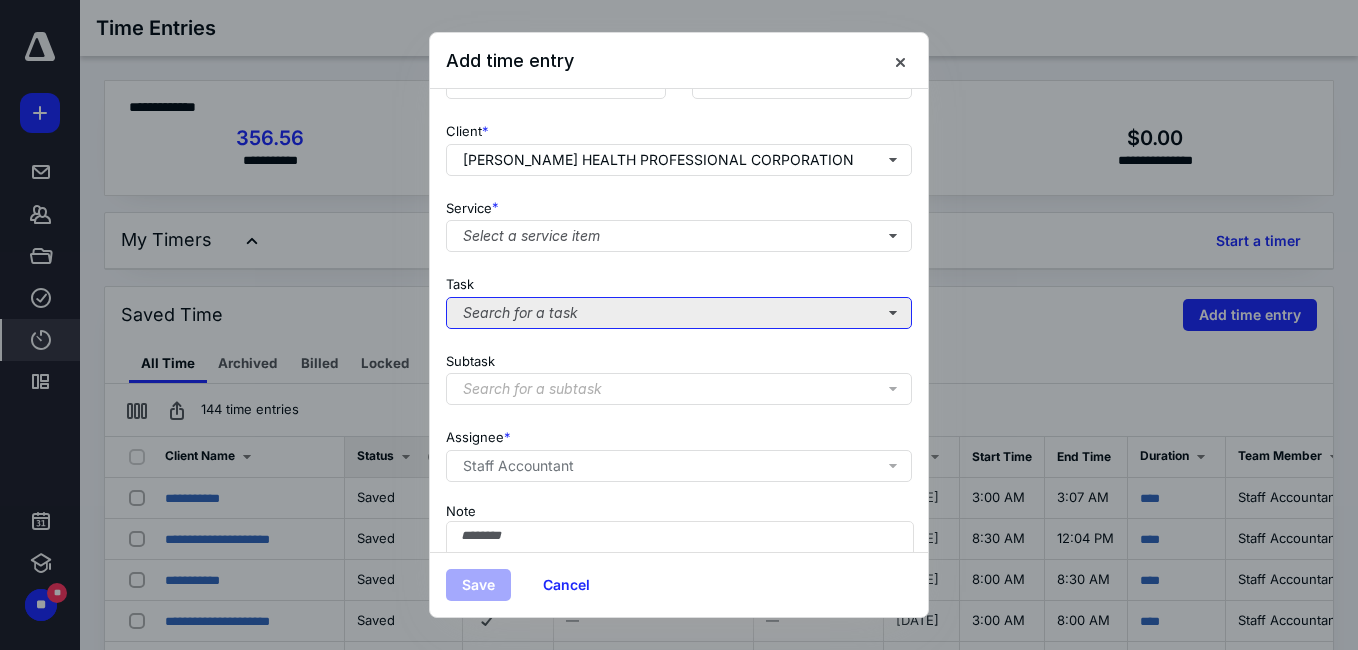 click on "Search for a task" at bounding box center (679, 313) 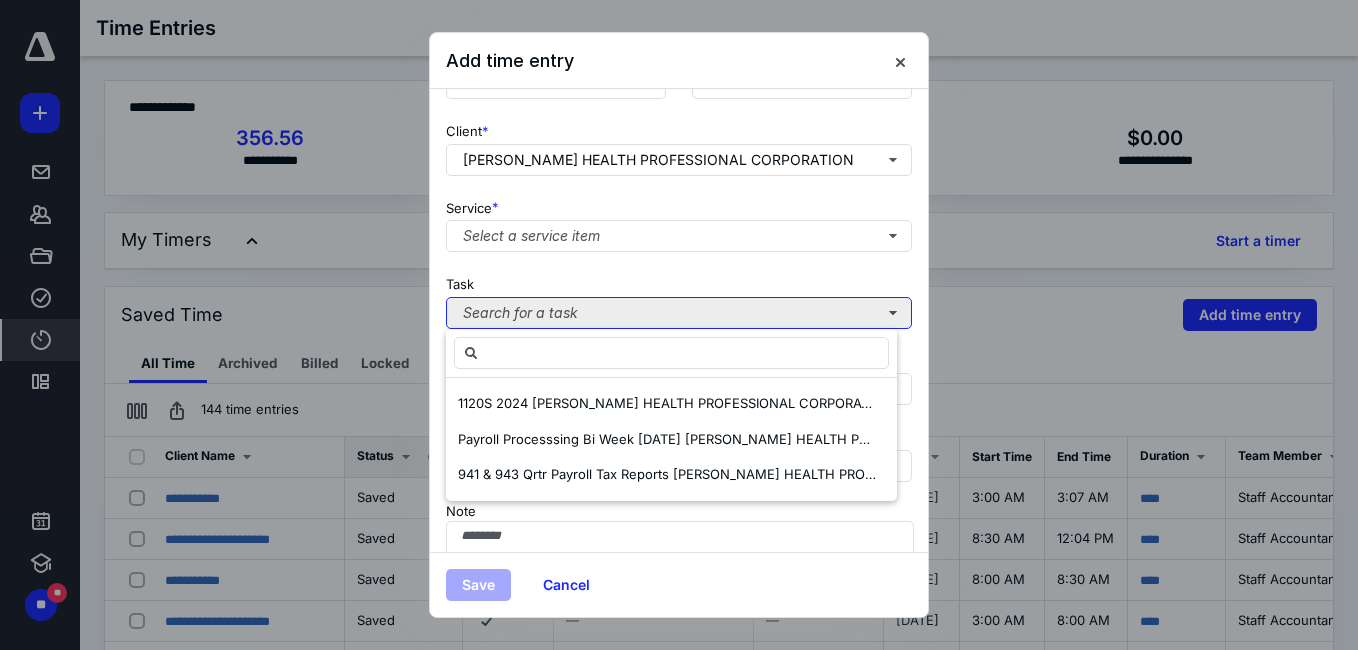 click on "Search for a task" at bounding box center [679, 313] 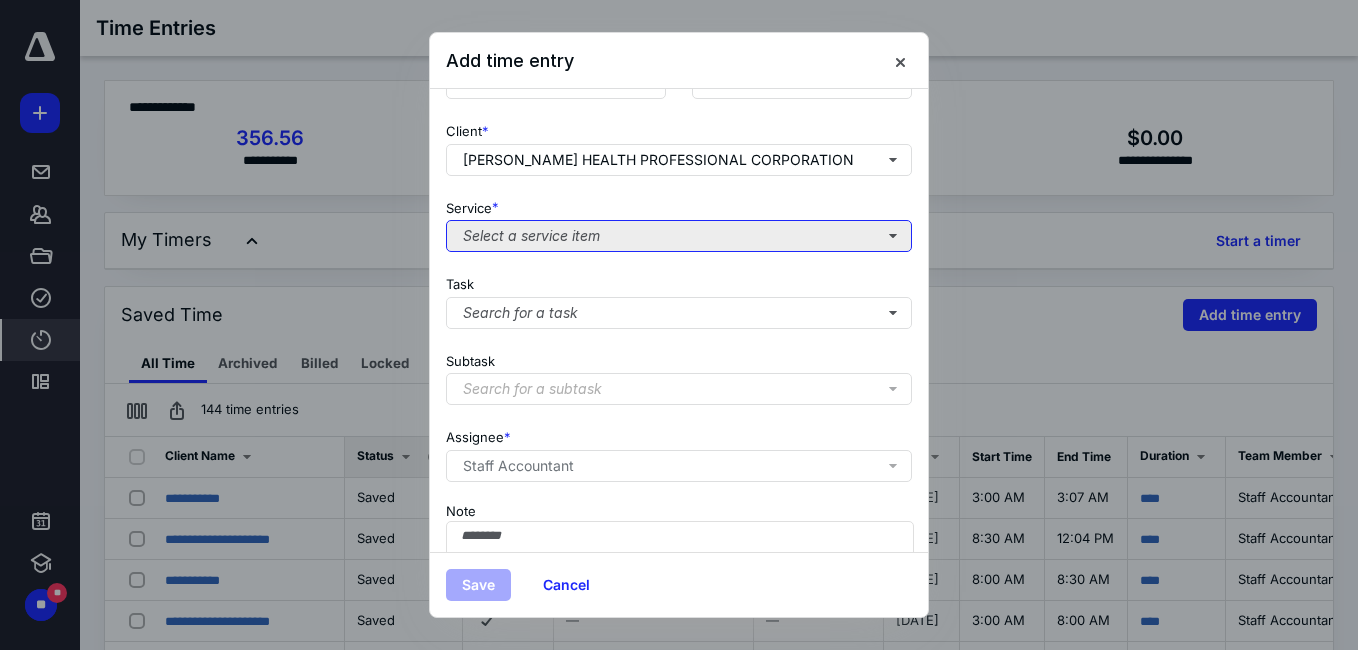 click on "Select a service item" at bounding box center [679, 236] 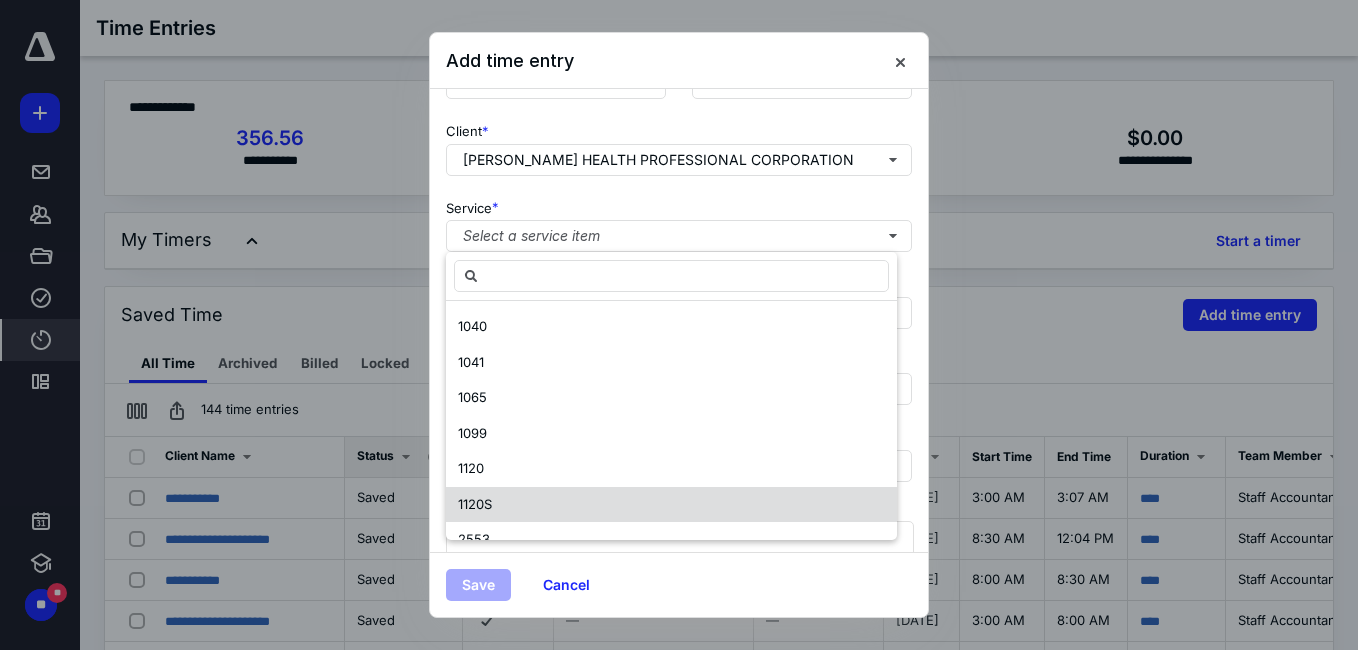 click on "1120S" at bounding box center (671, 505) 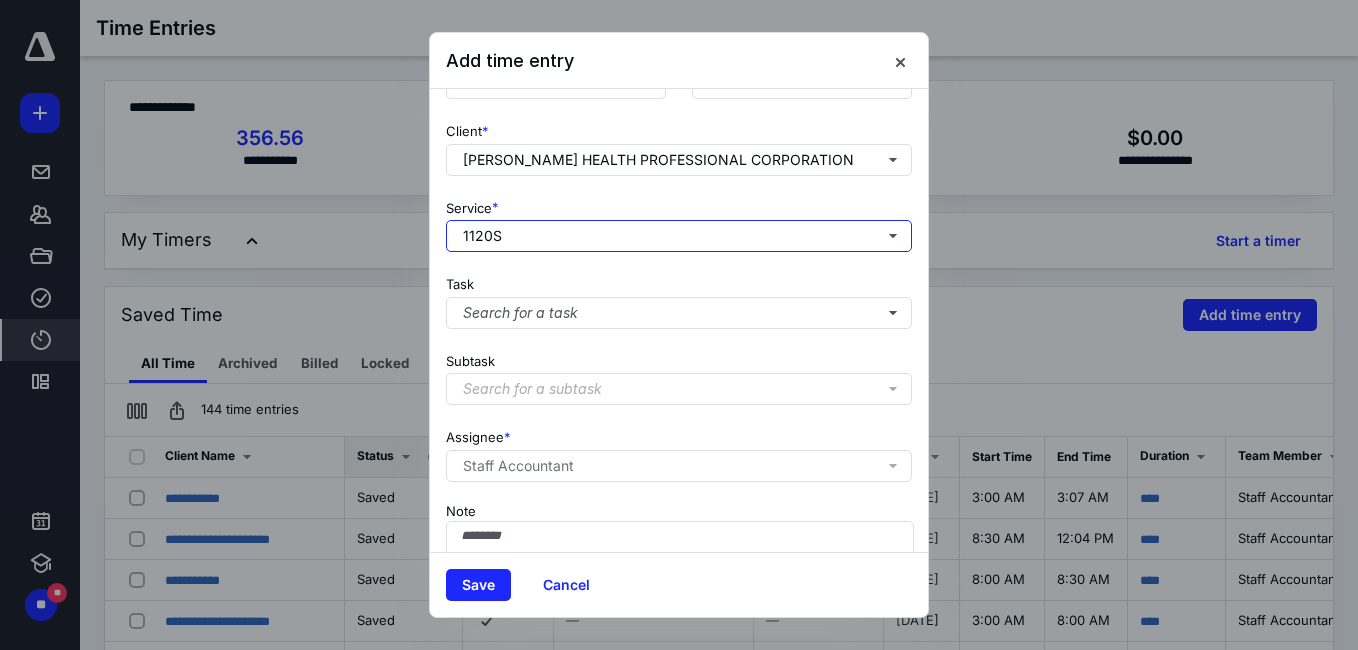 scroll, scrollTop: 324, scrollLeft: 0, axis: vertical 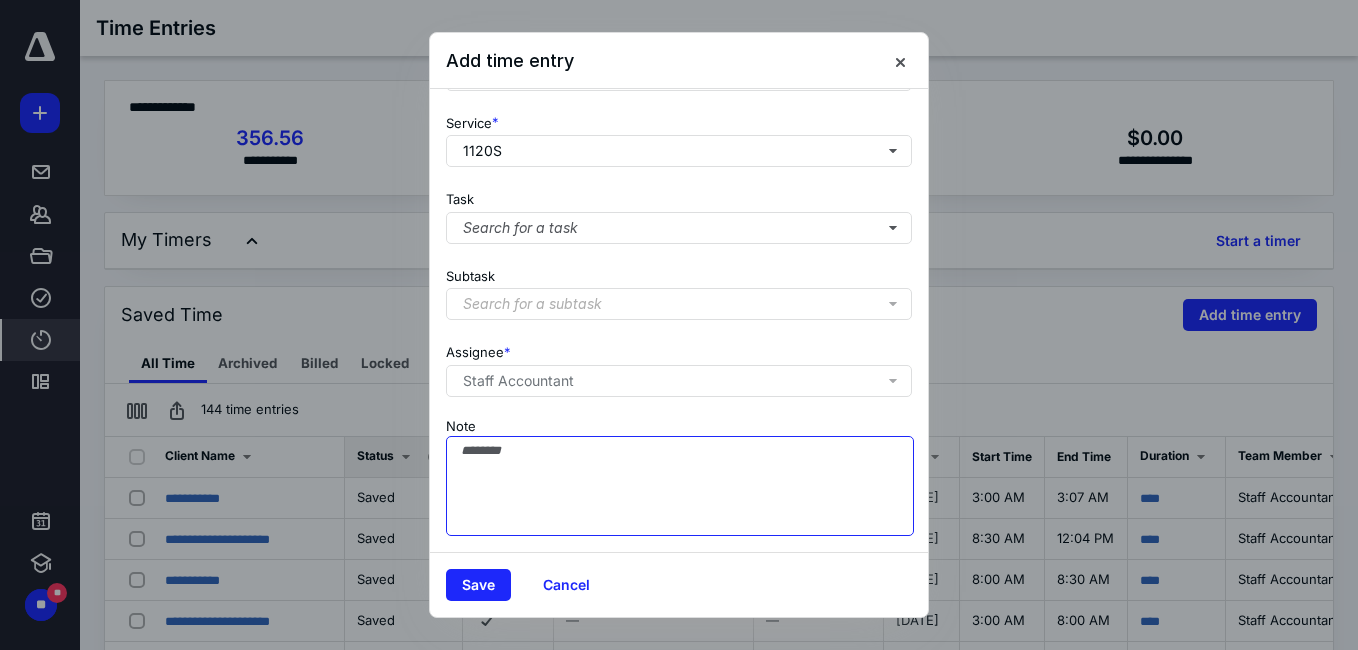 click on "Note" at bounding box center [680, 486] 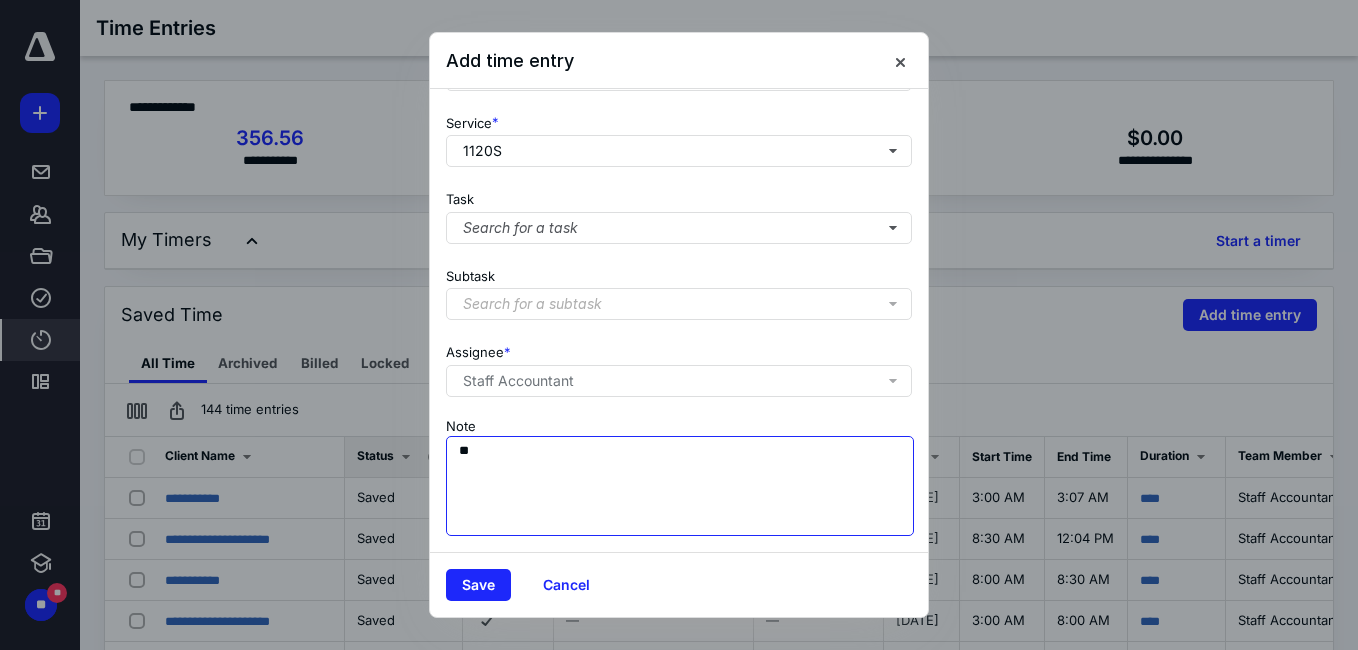 type on "*" 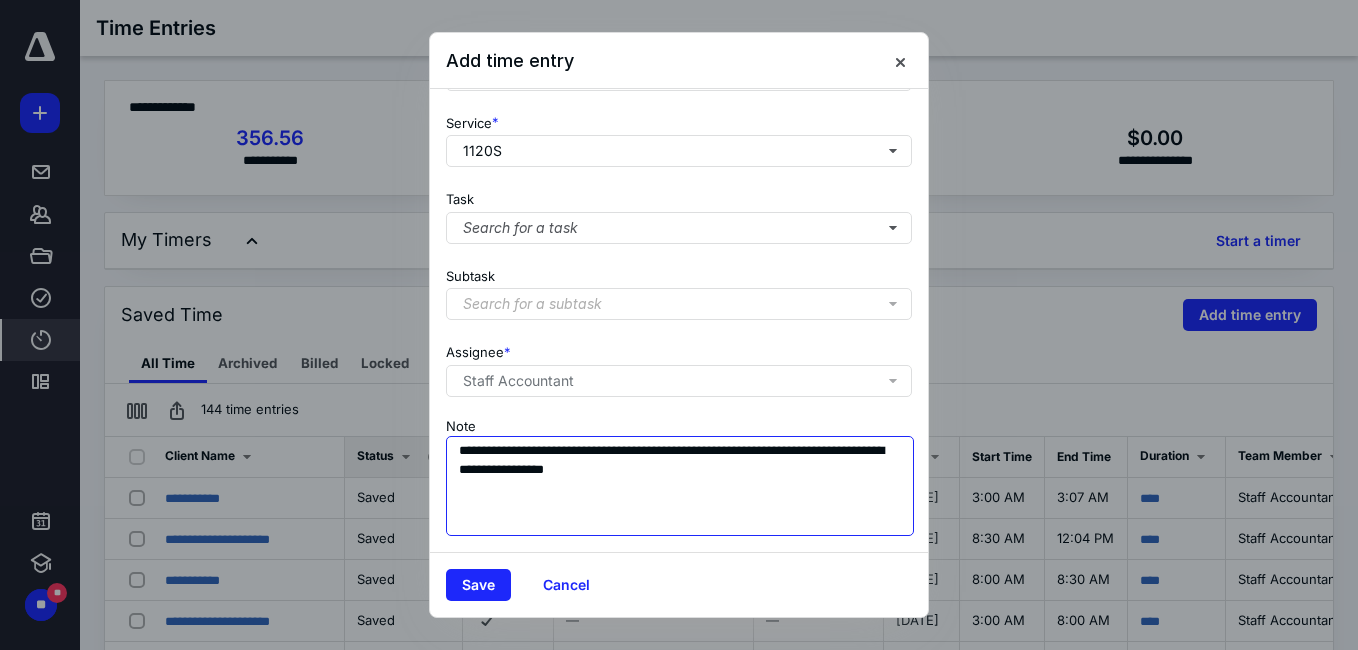 drag, startPoint x: 725, startPoint y: 437, endPoint x: 752, endPoint y: 449, distance: 29.546574 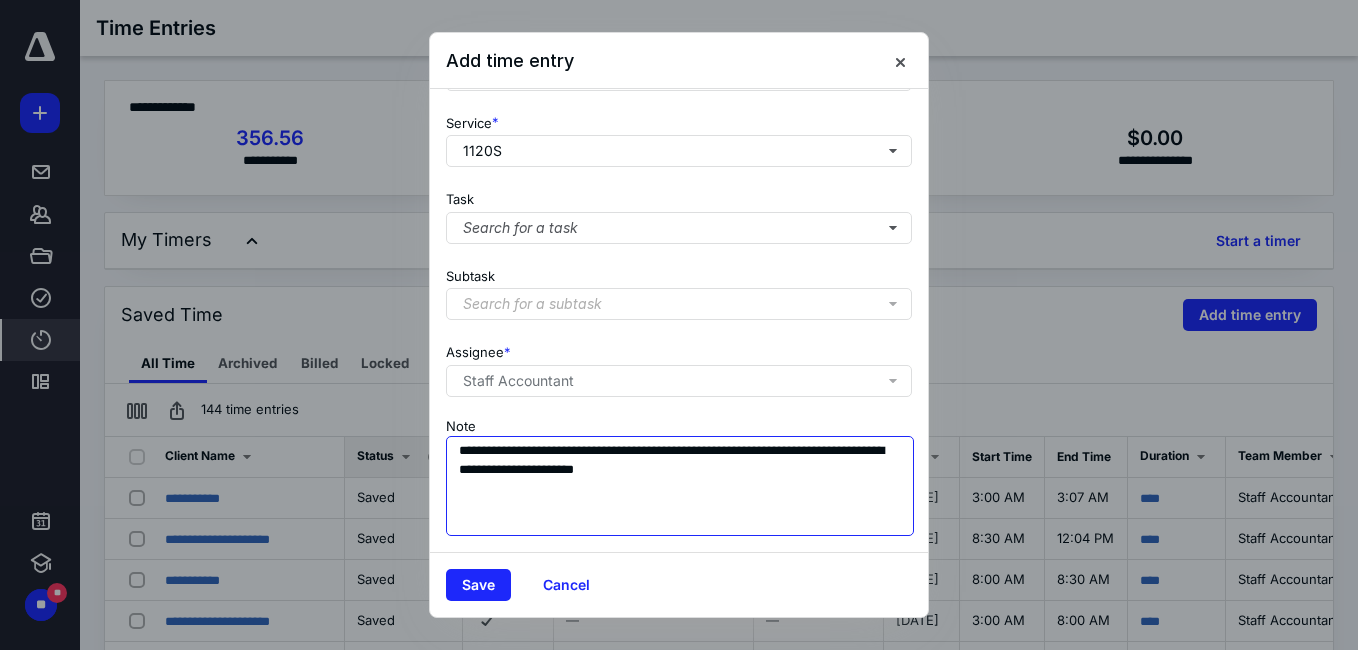 click on "**********" at bounding box center [680, 486] 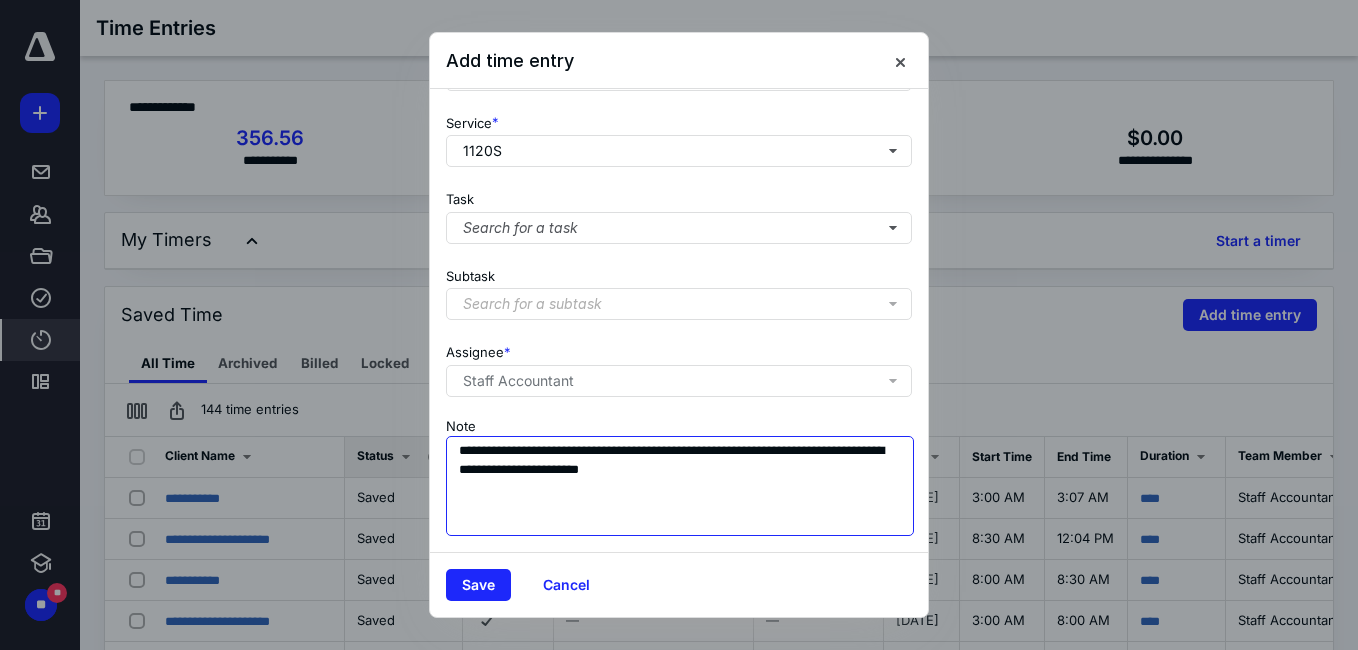 click on "**********" at bounding box center [680, 486] 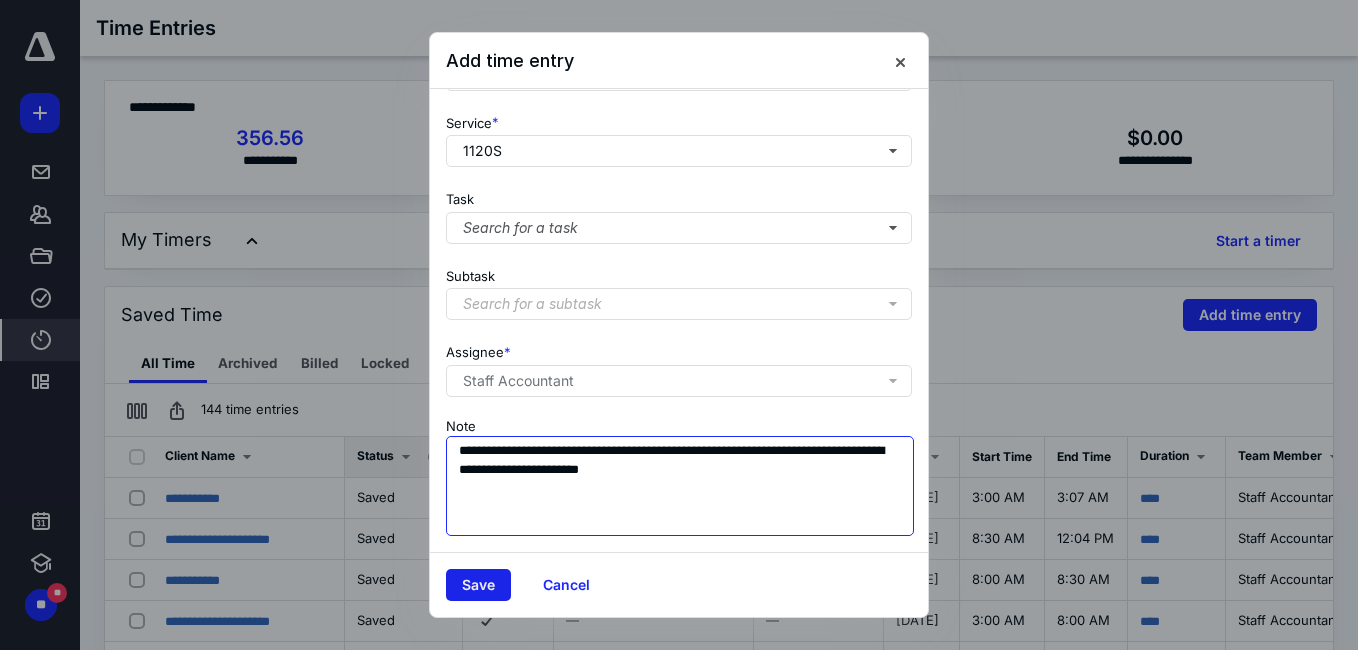 type on "**********" 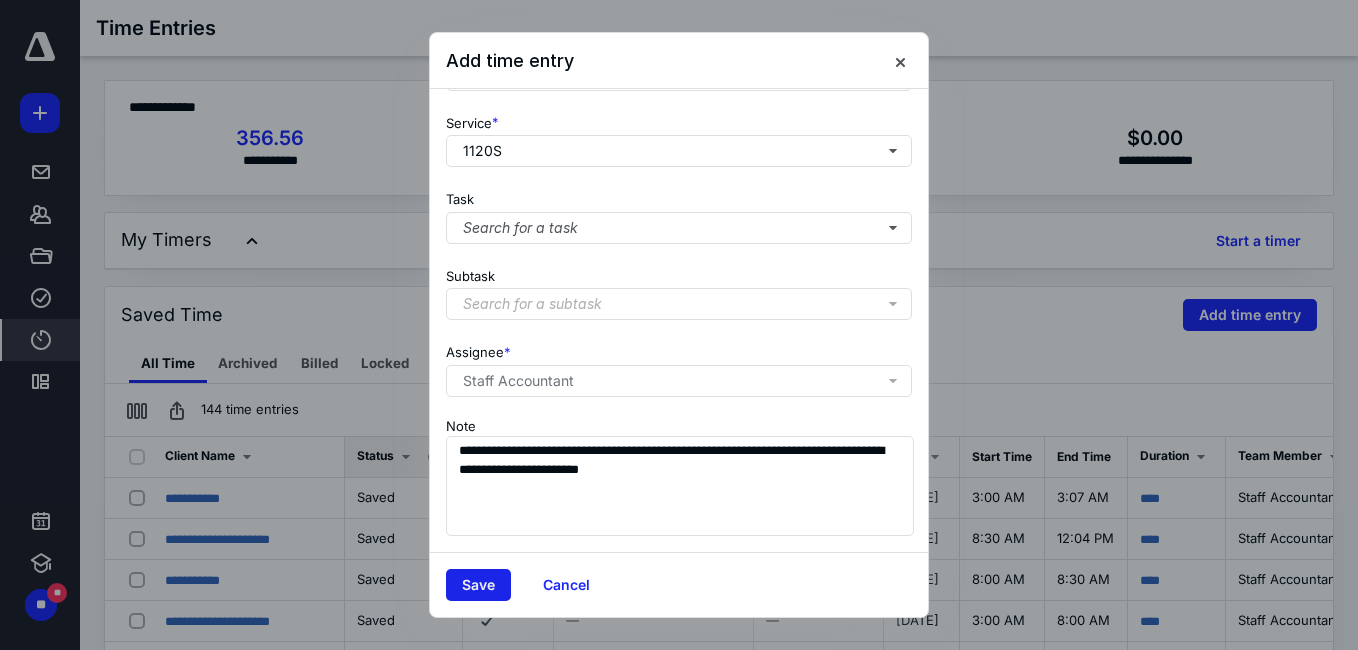 click on "Save" at bounding box center (478, 585) 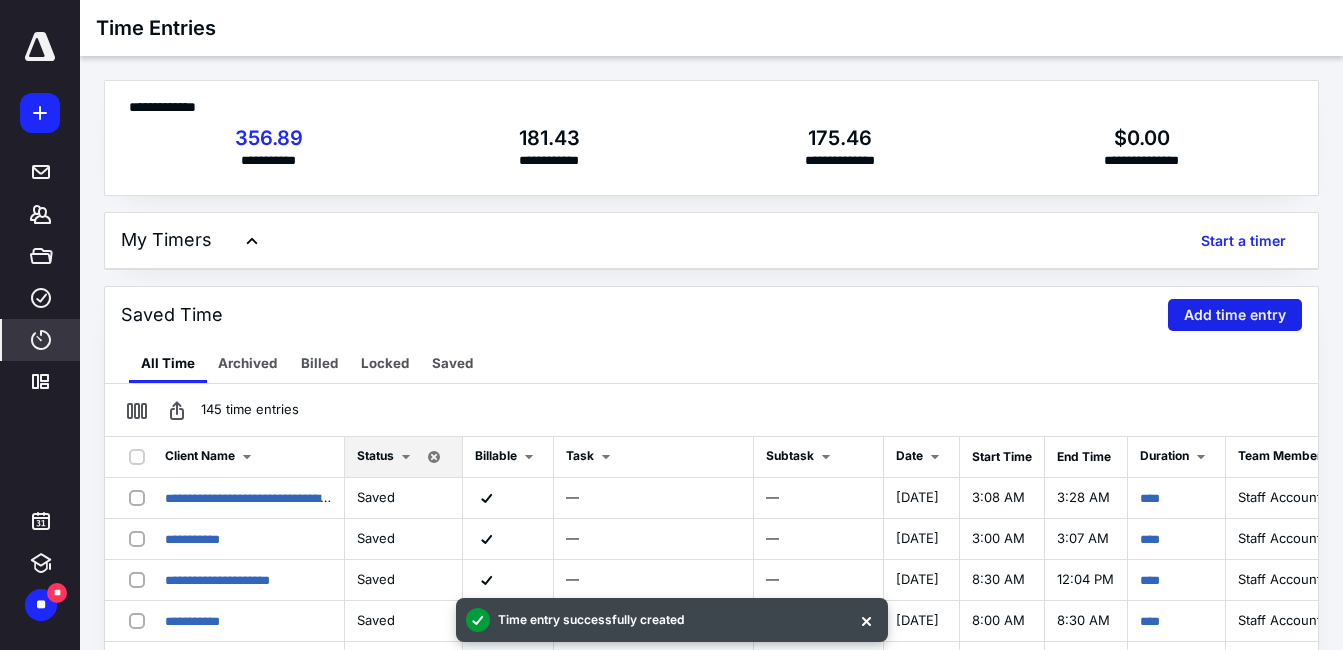 click on "Add time entry" at bounding box center (1235, 315) 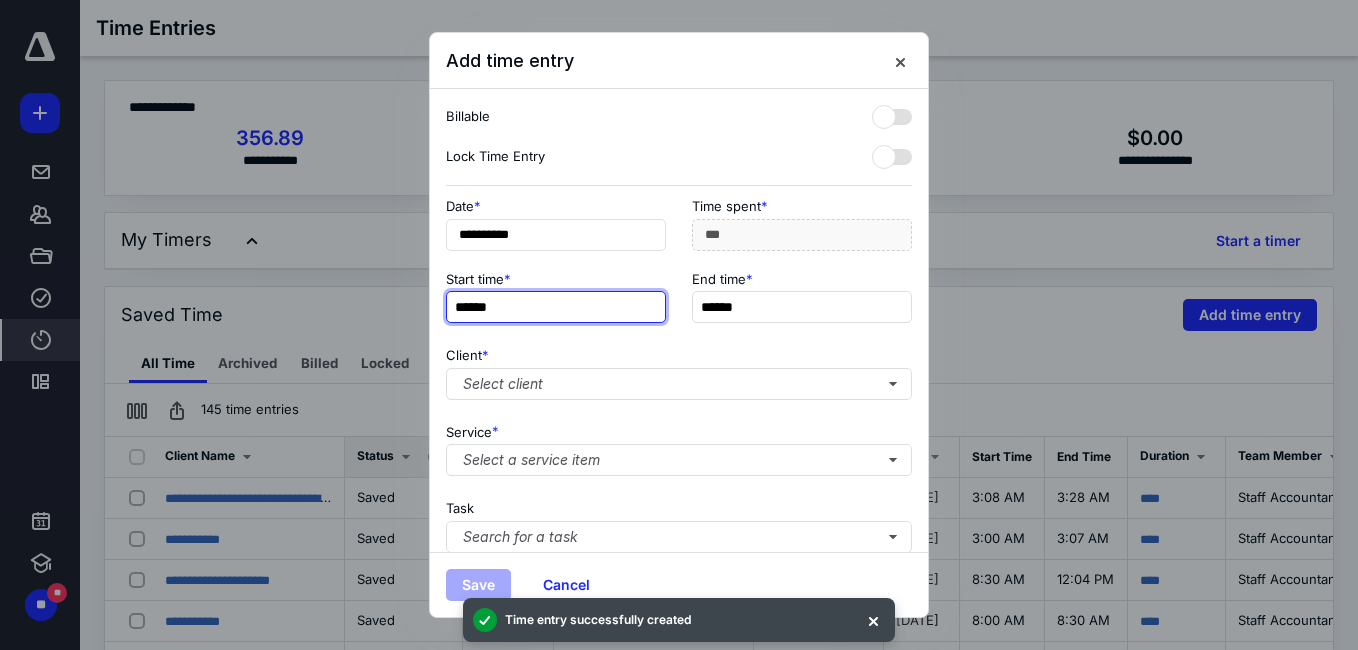 click on "******" at bounding box center [556, 307] 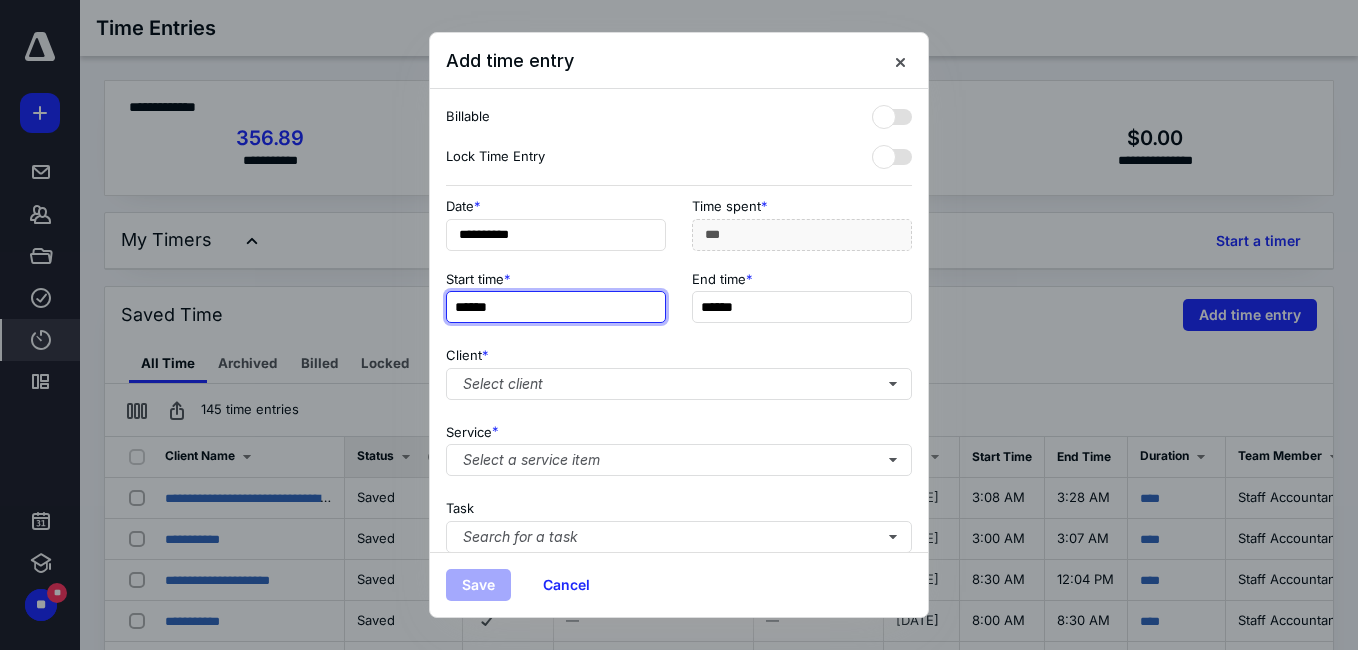 type on "******" 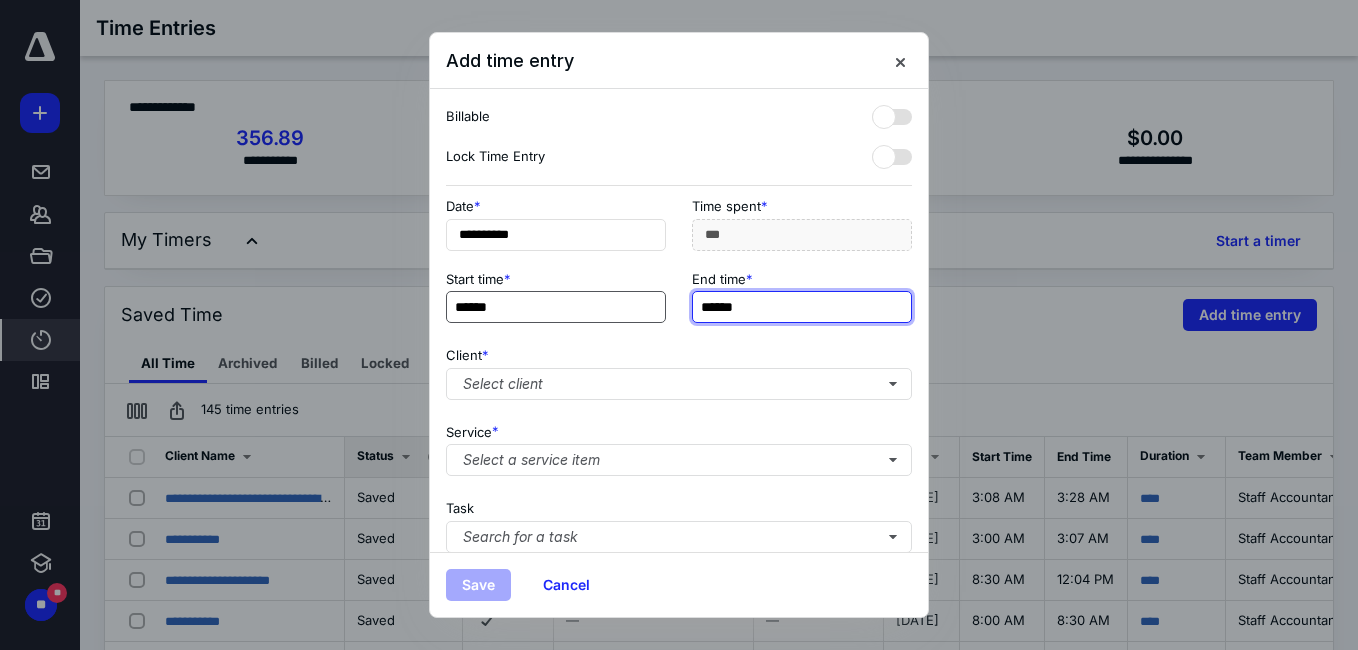 type on "******" 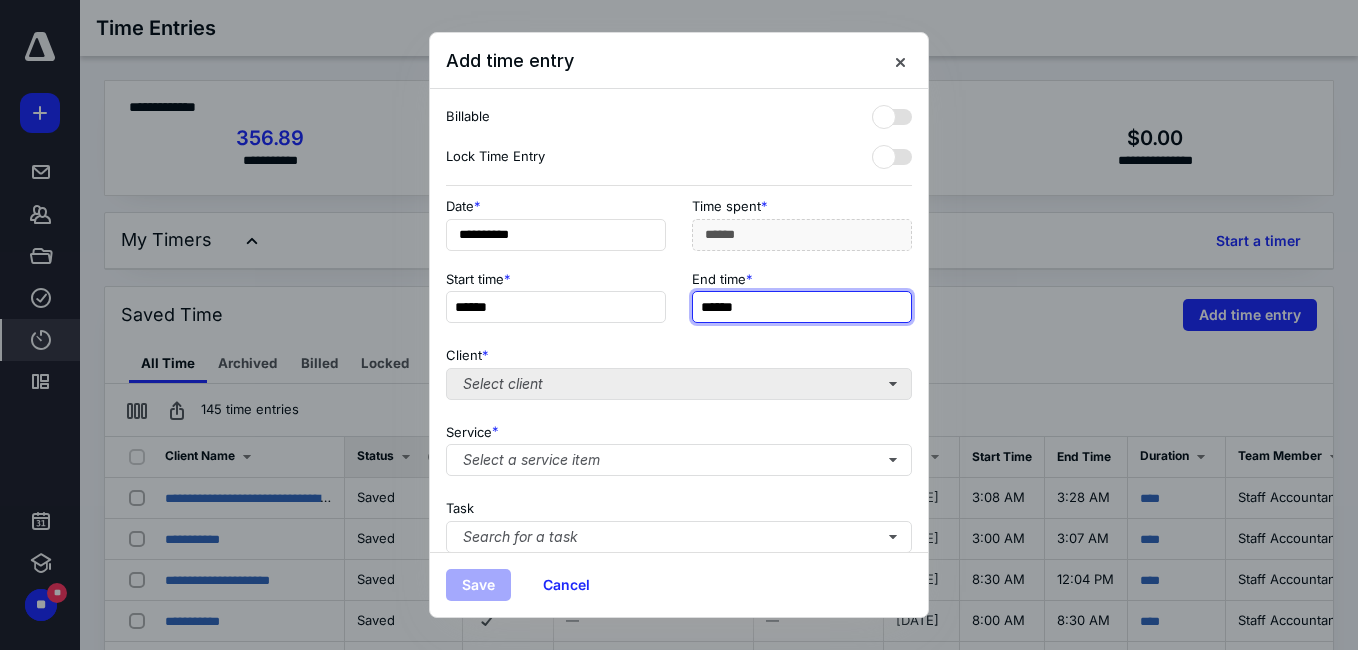 type on "******" 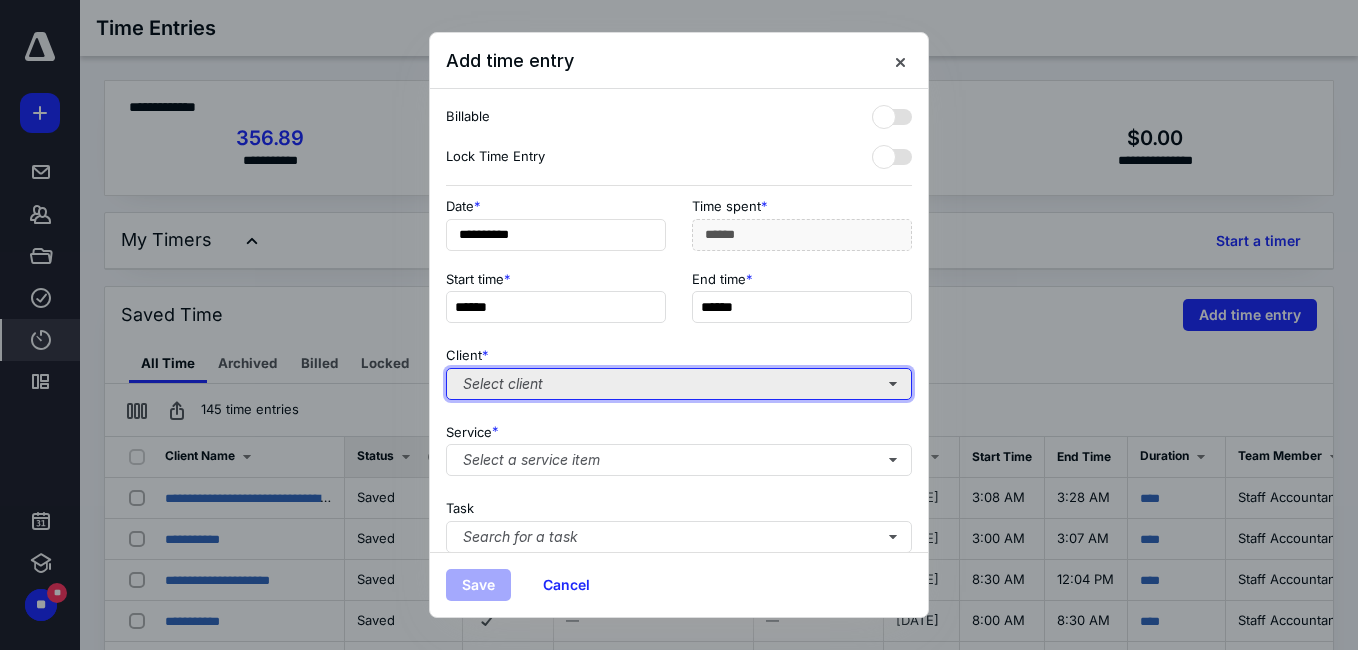 type on "***" 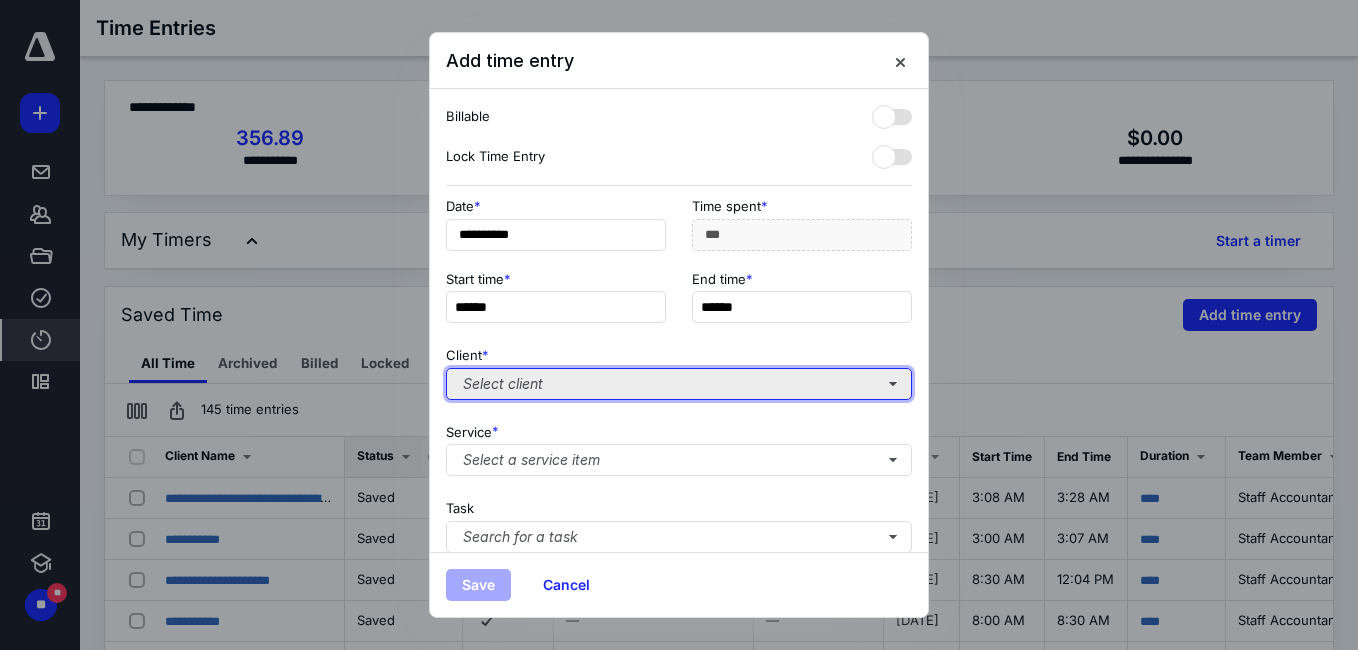 click on "Select client" at bounding box center [679, 384] 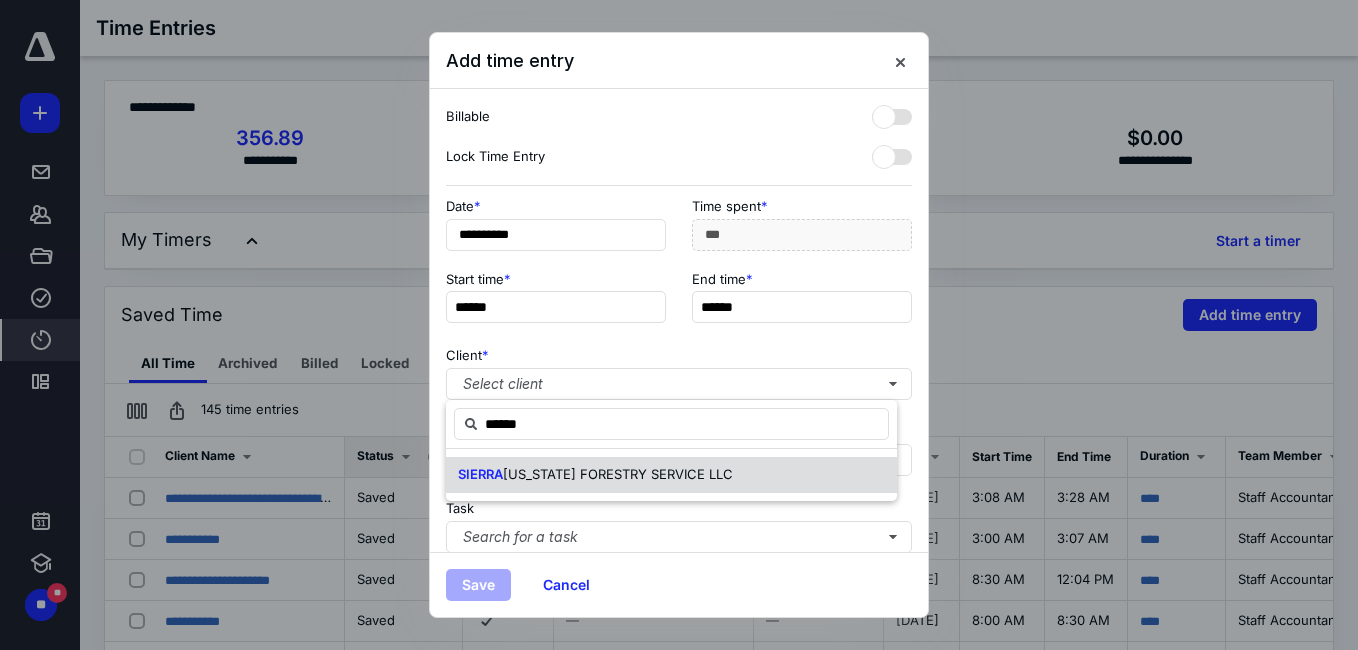 click on "SIERRA  [US_STATE] FORESTRY SERVICE LLC" at bounding box center [595, 475] 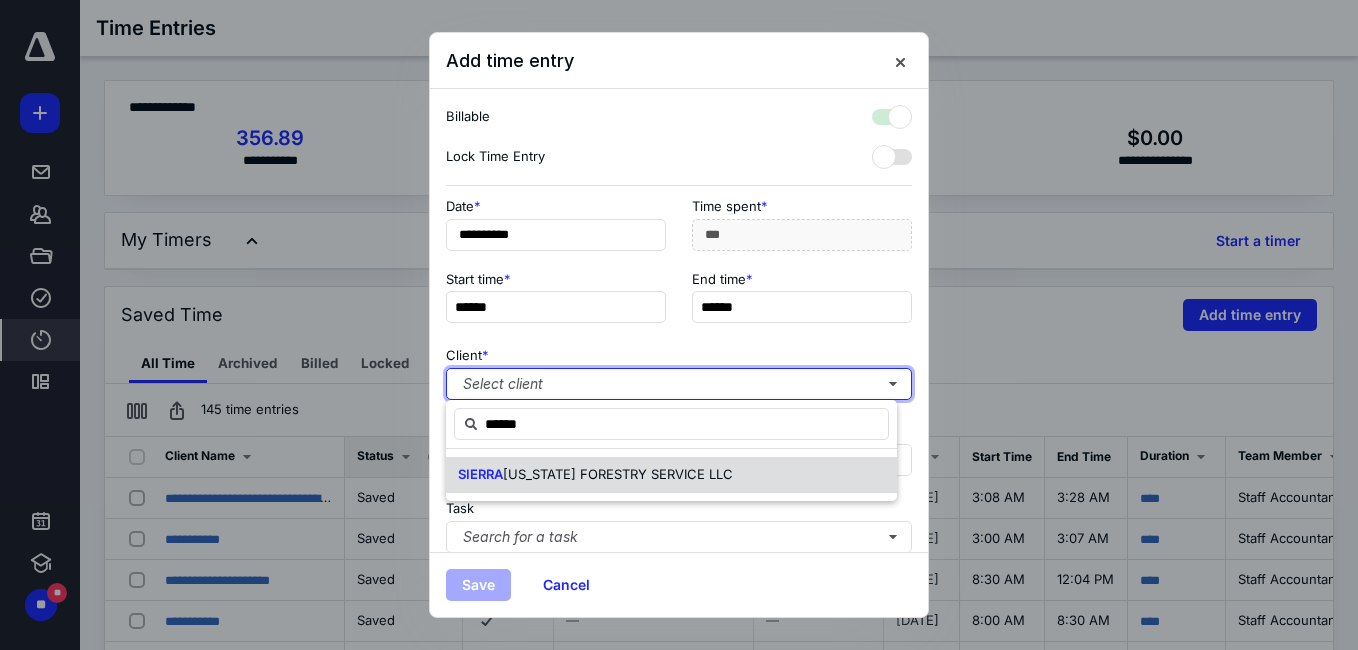 checkbox on "true" 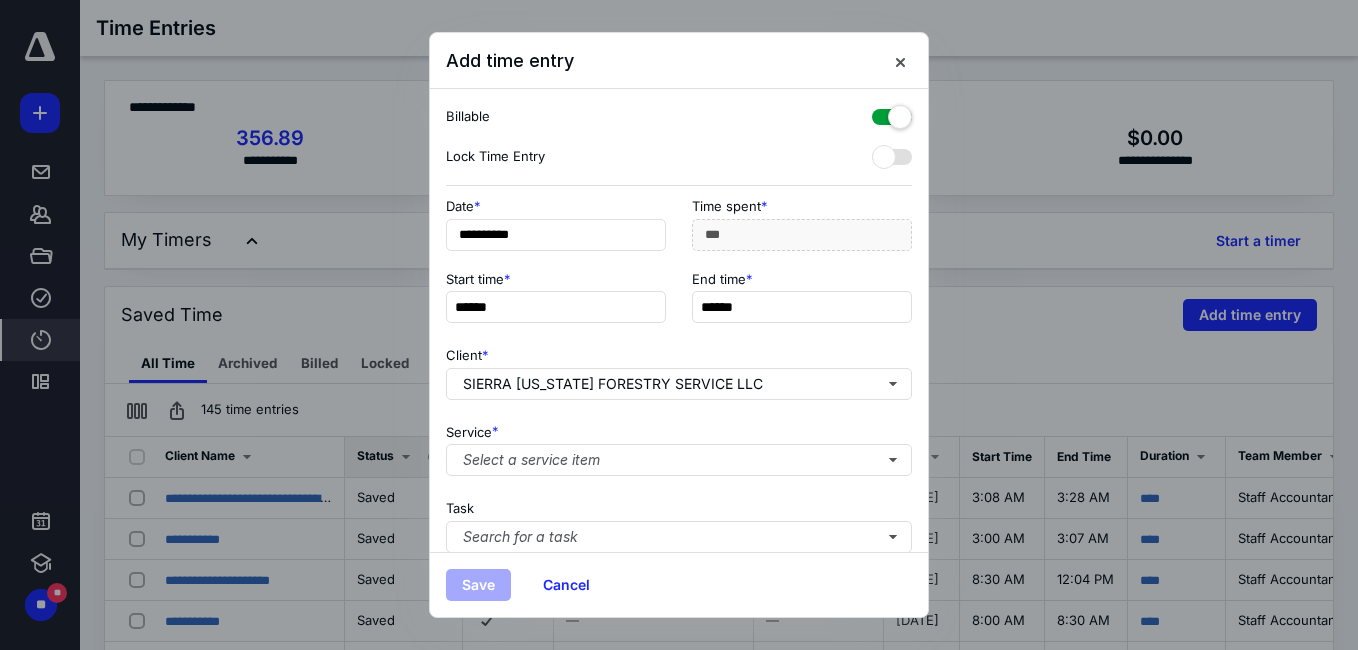 click on "Service * Select a service item" at bounding box center [679, 446] 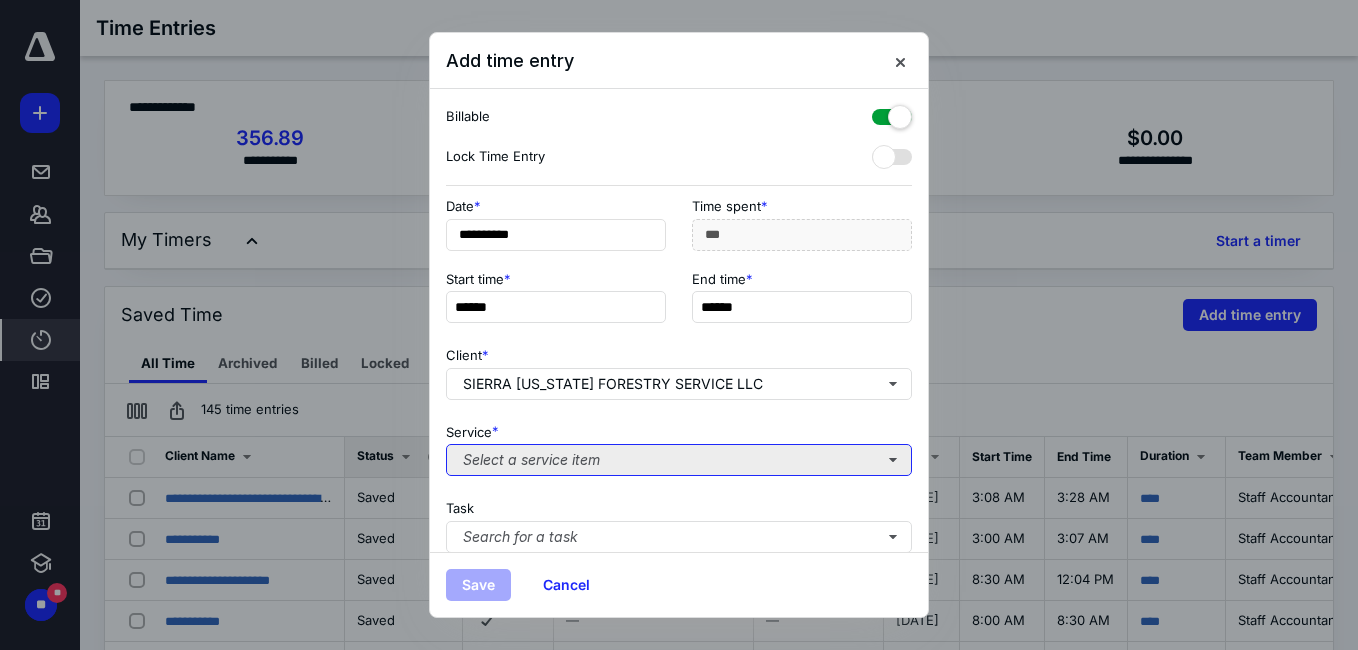click on "Select a service item" at bounding box center (679, 460) 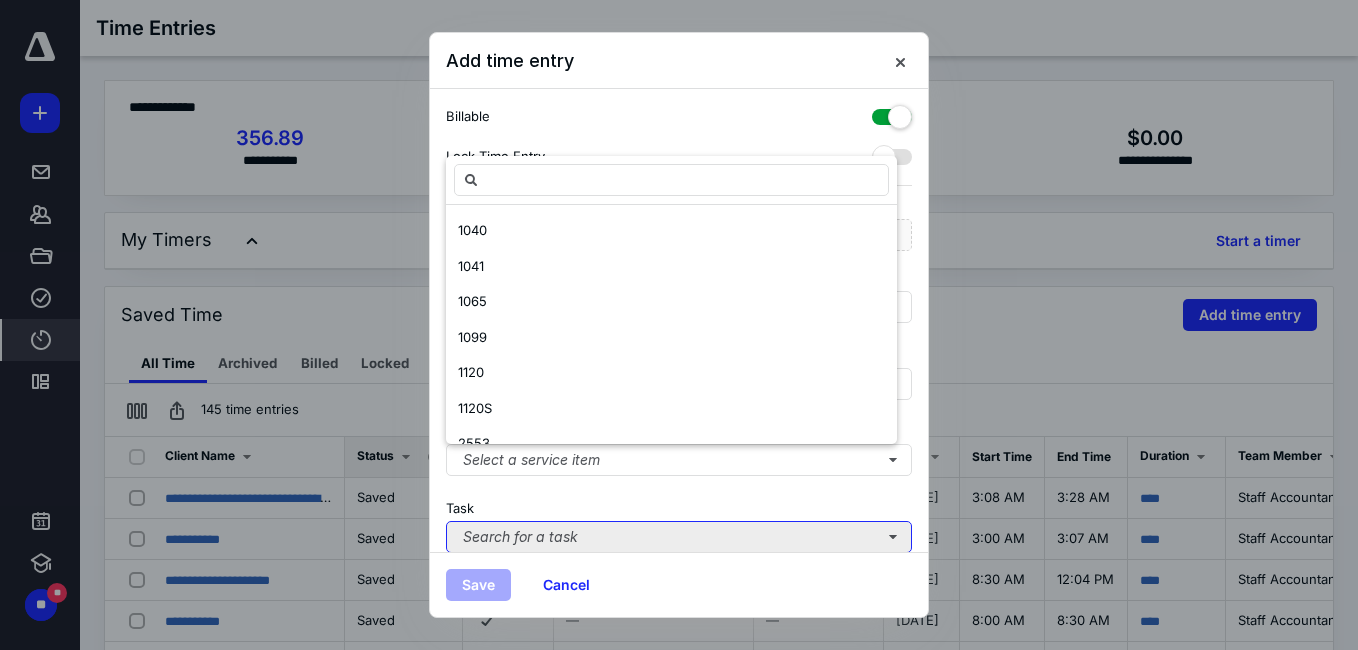 click on "Search for a task" at bounding box center [679, 537] 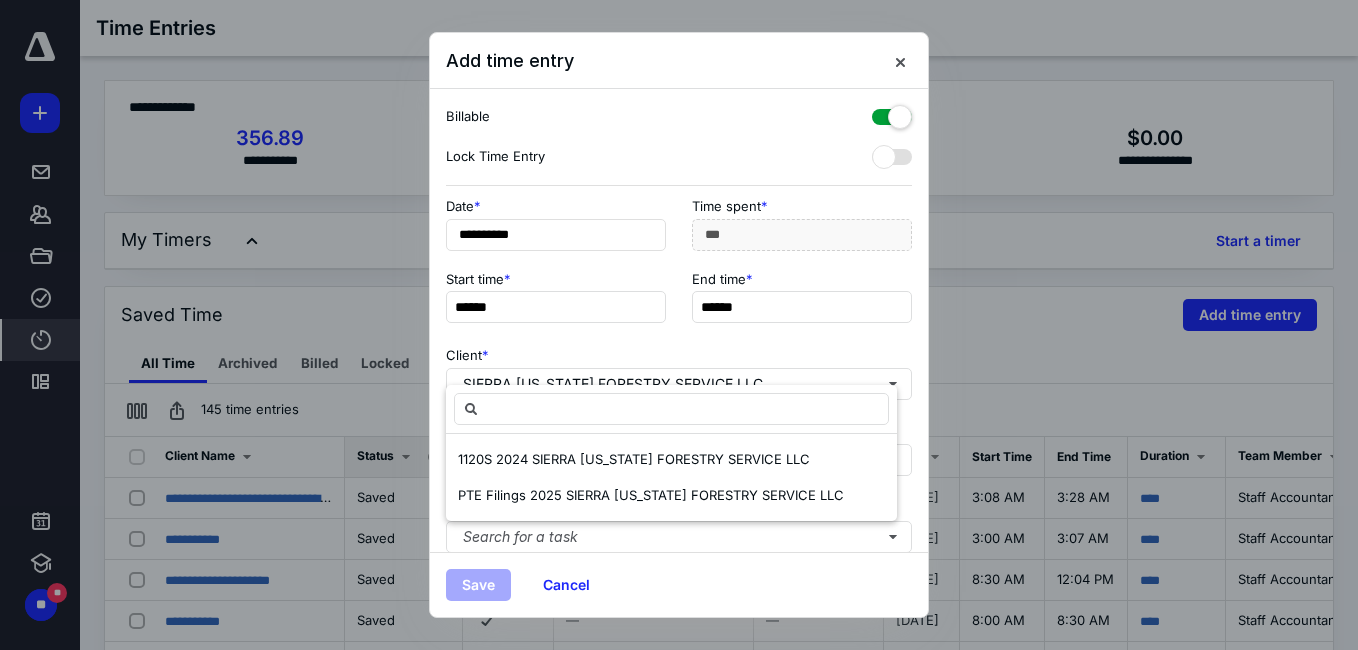 click on "Client * SIERRA [US_STATE] FORESTRY SERVICE LLC" at bounding box center (679, 369) 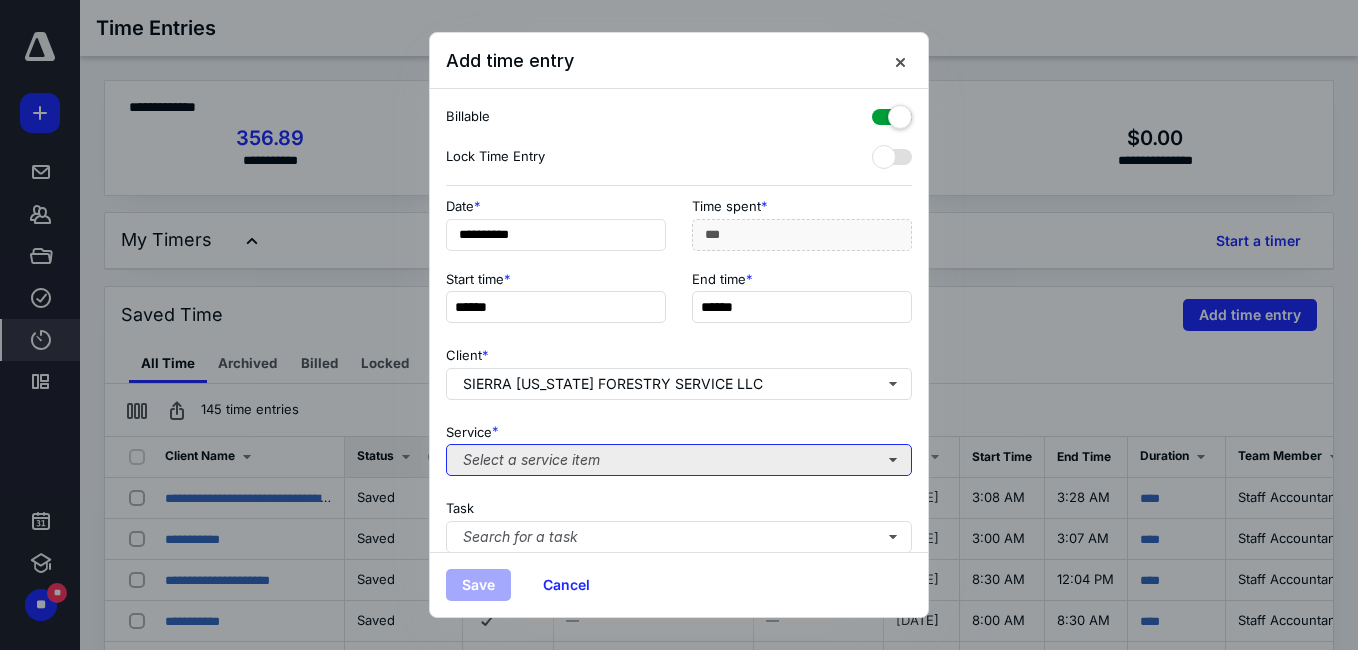 click on "Select a service item" at bounding box center [679, 460] 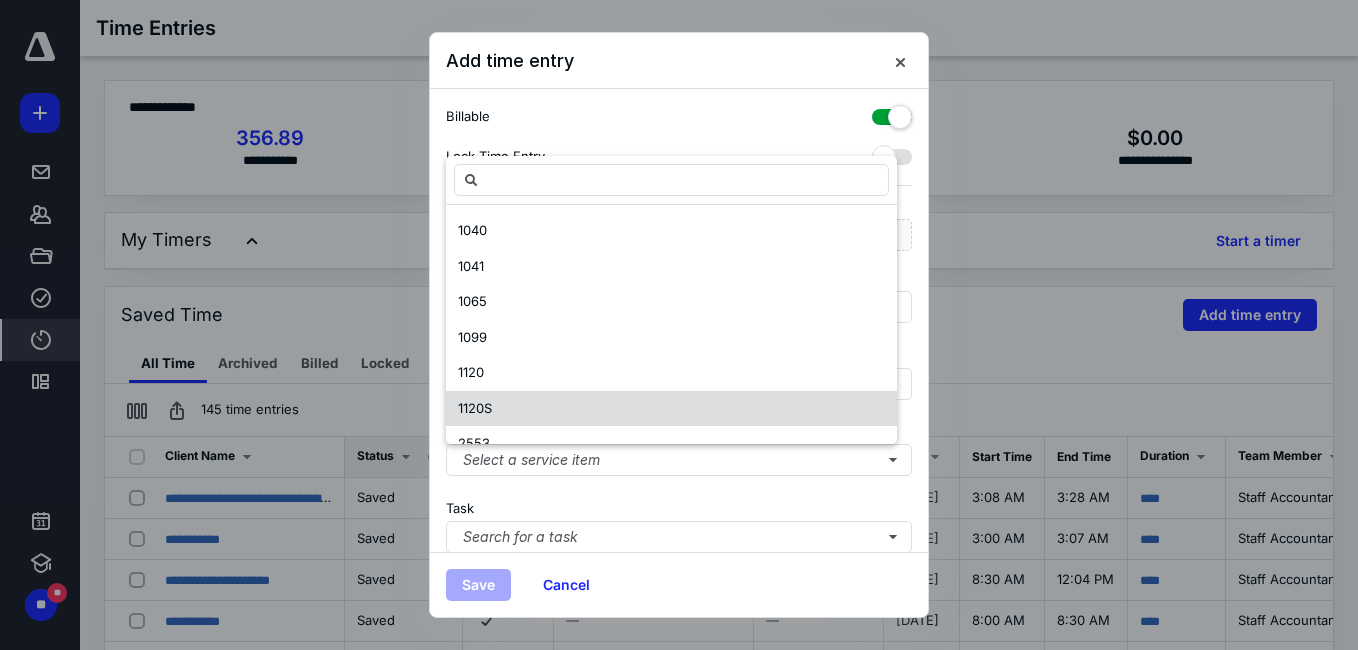 click on "1120S" at bounding box center (671, 409) 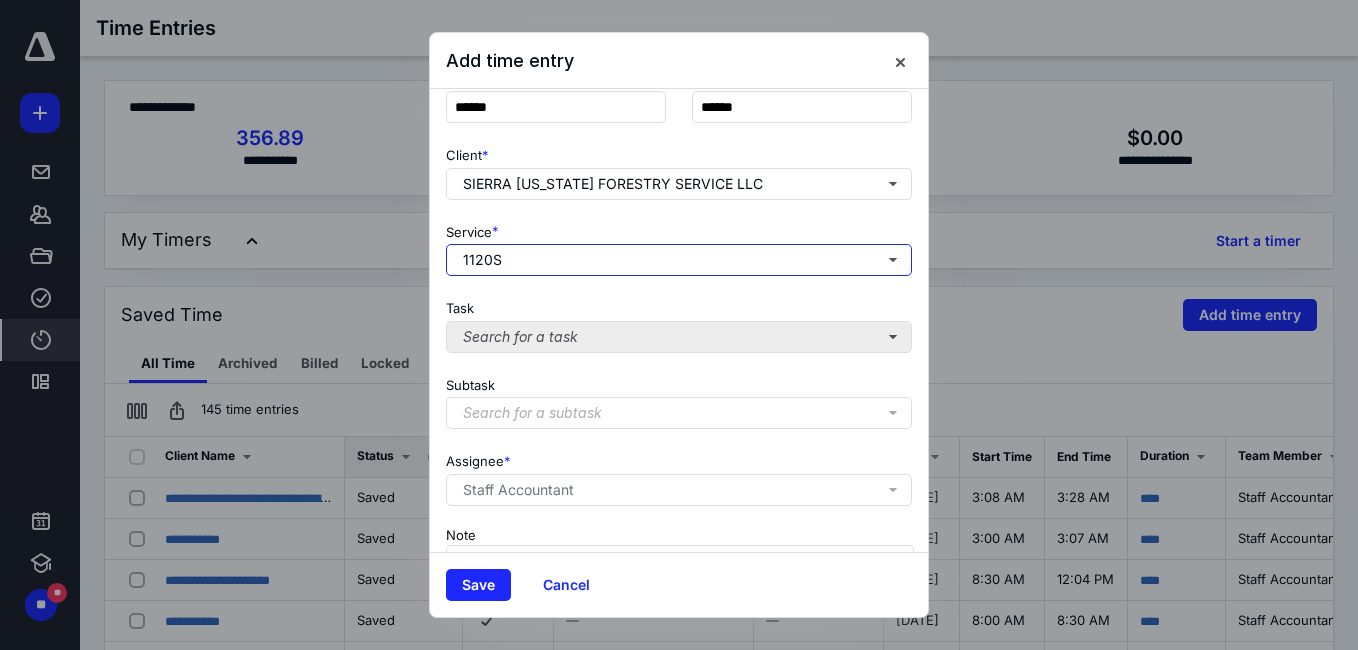scroll, scrollTop: 324, scrollLeft: 0, axis: vertical 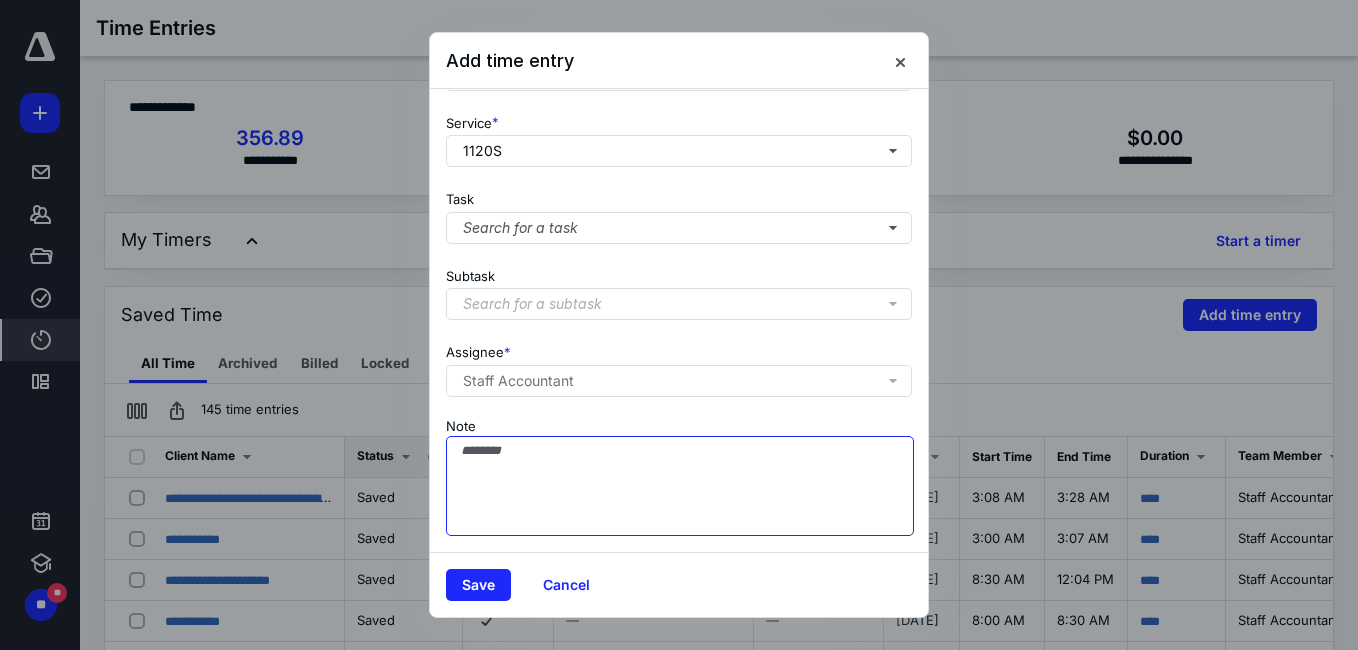 click on "Note" at bounding box center (680, 486) 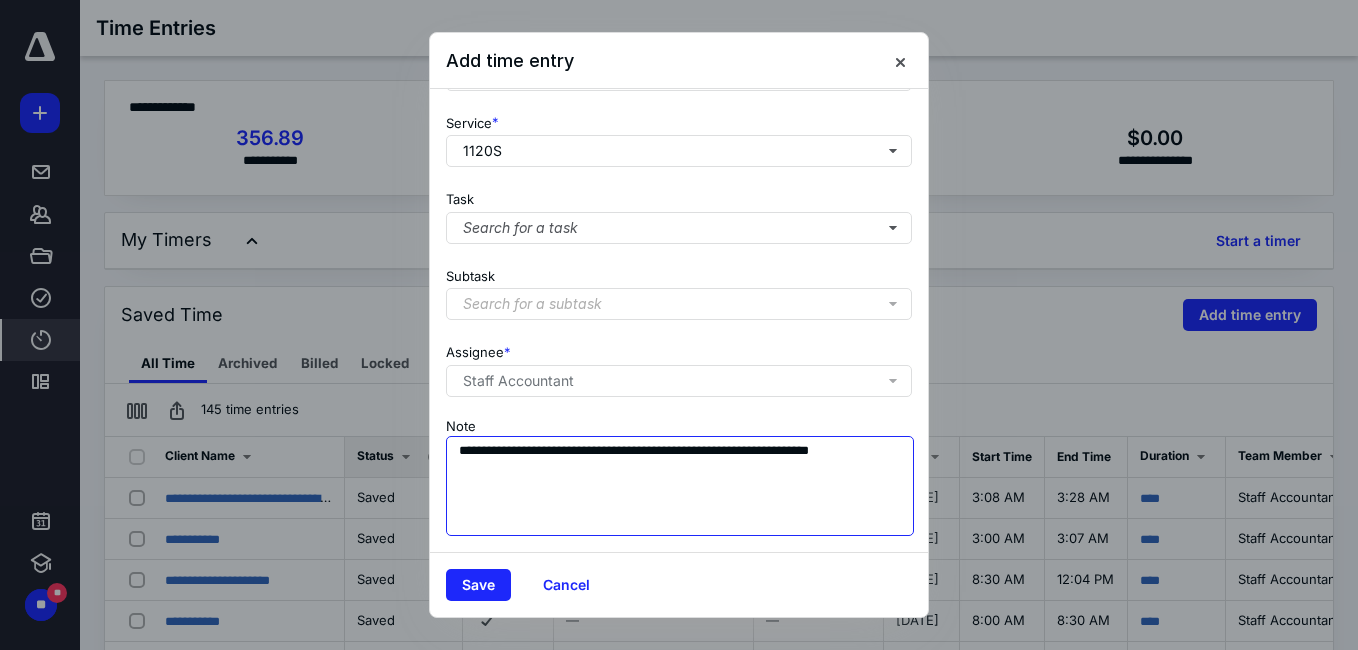 click on "**********" at bounding box center (680, 486) 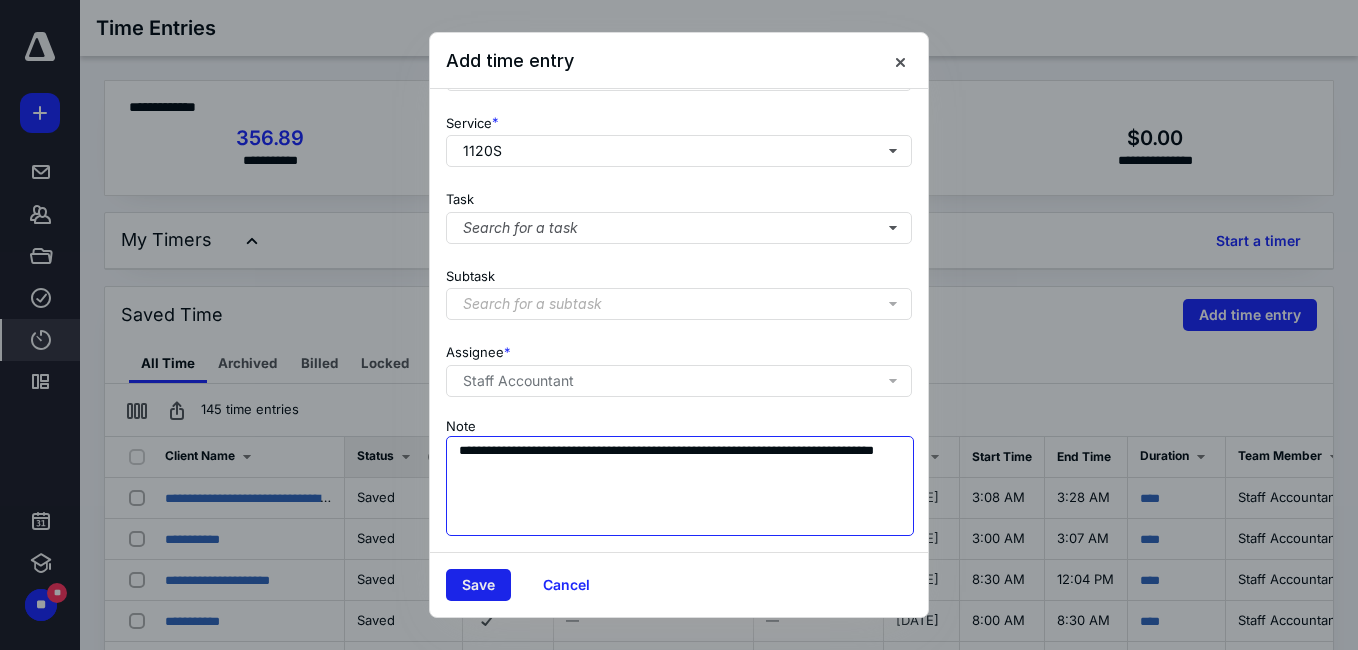 type on "**********" 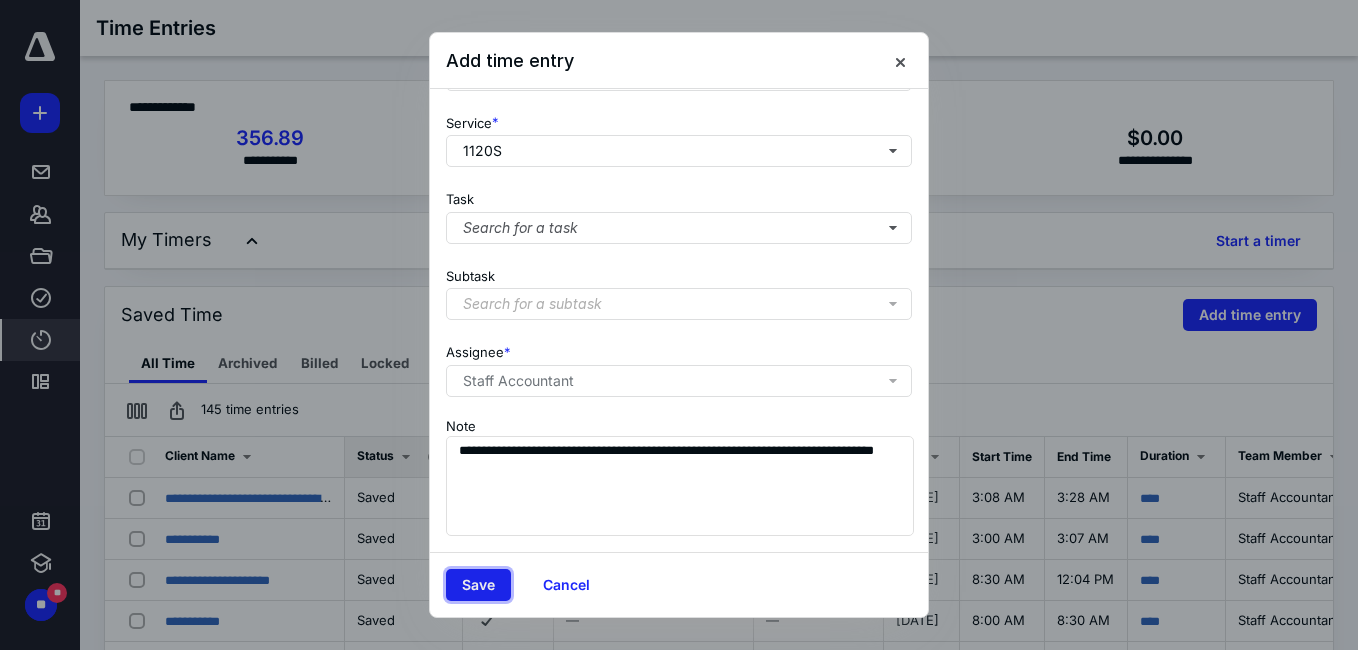 click on "Save" at bounding box center (478, 585) 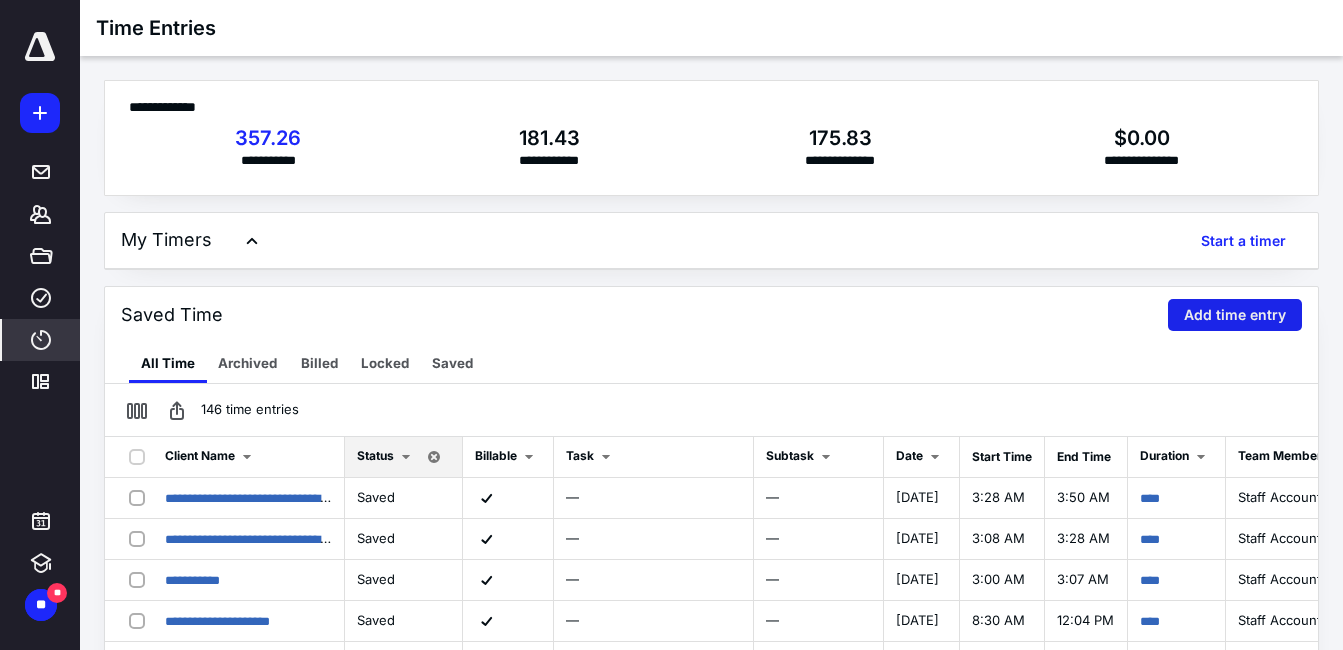 click on "Add time entry" at bounding box center [1235, 315] 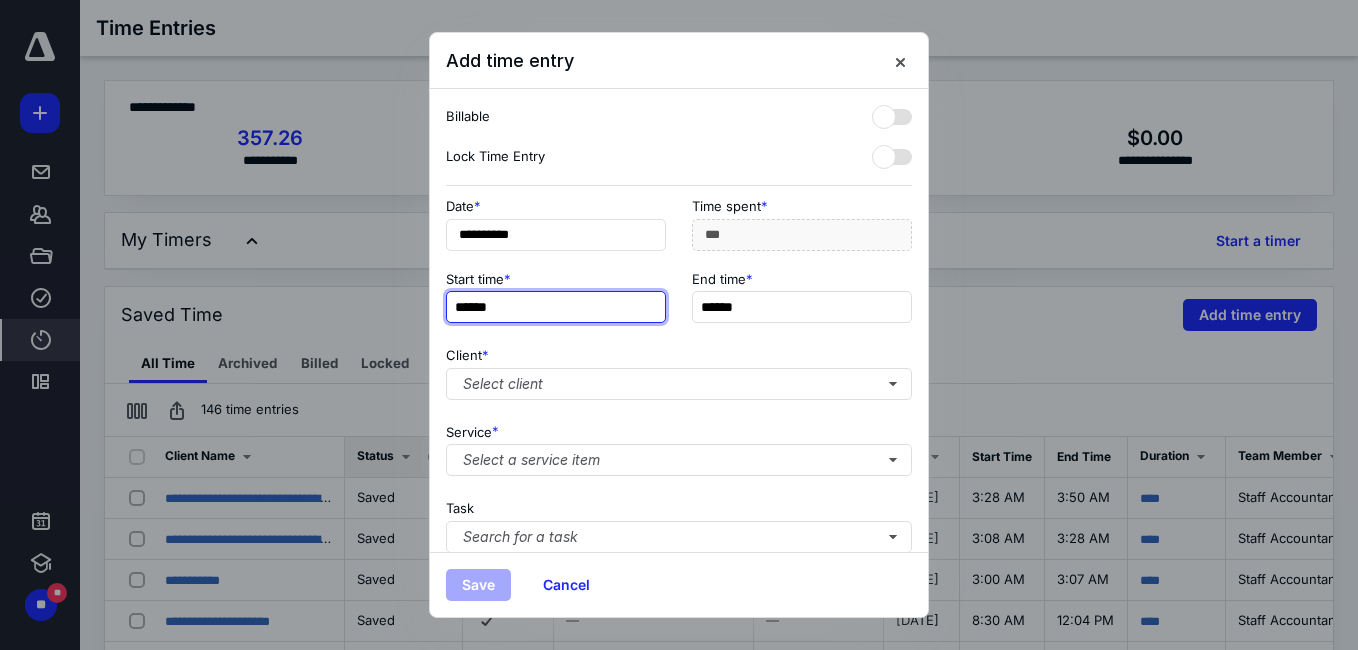 click on "******" at bounding box center (556, 307) 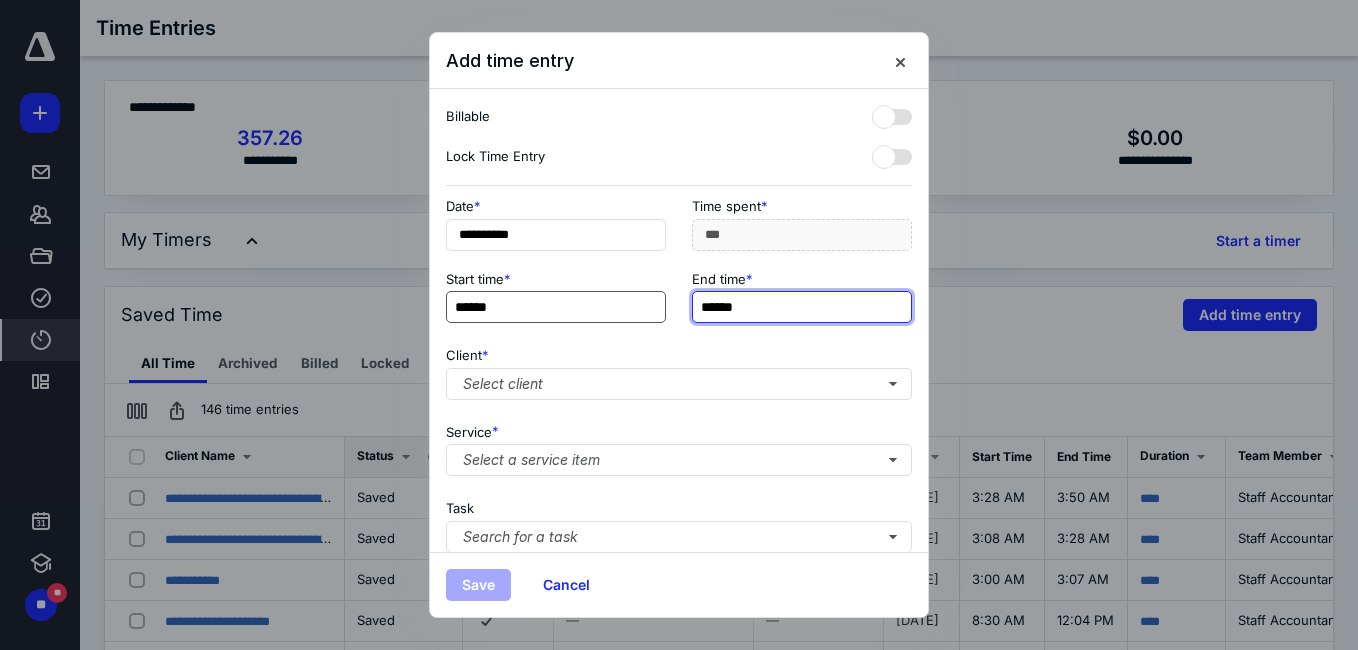 type on "******" 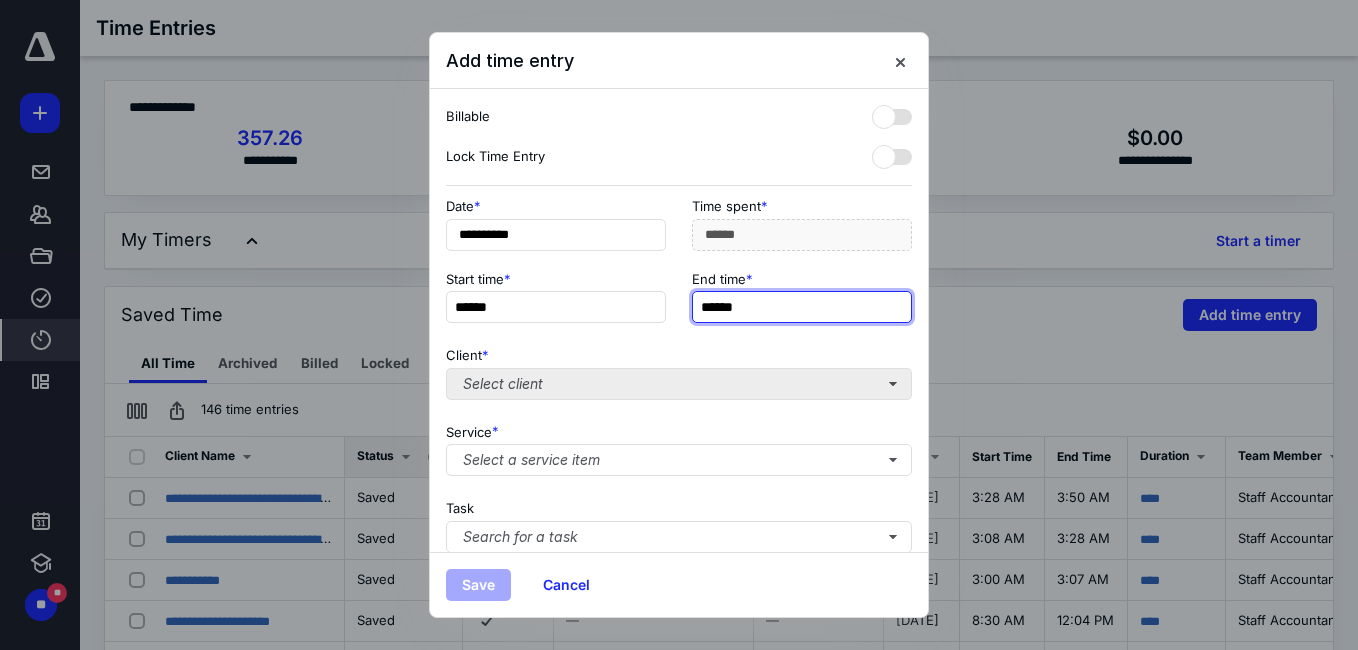 type on "******" 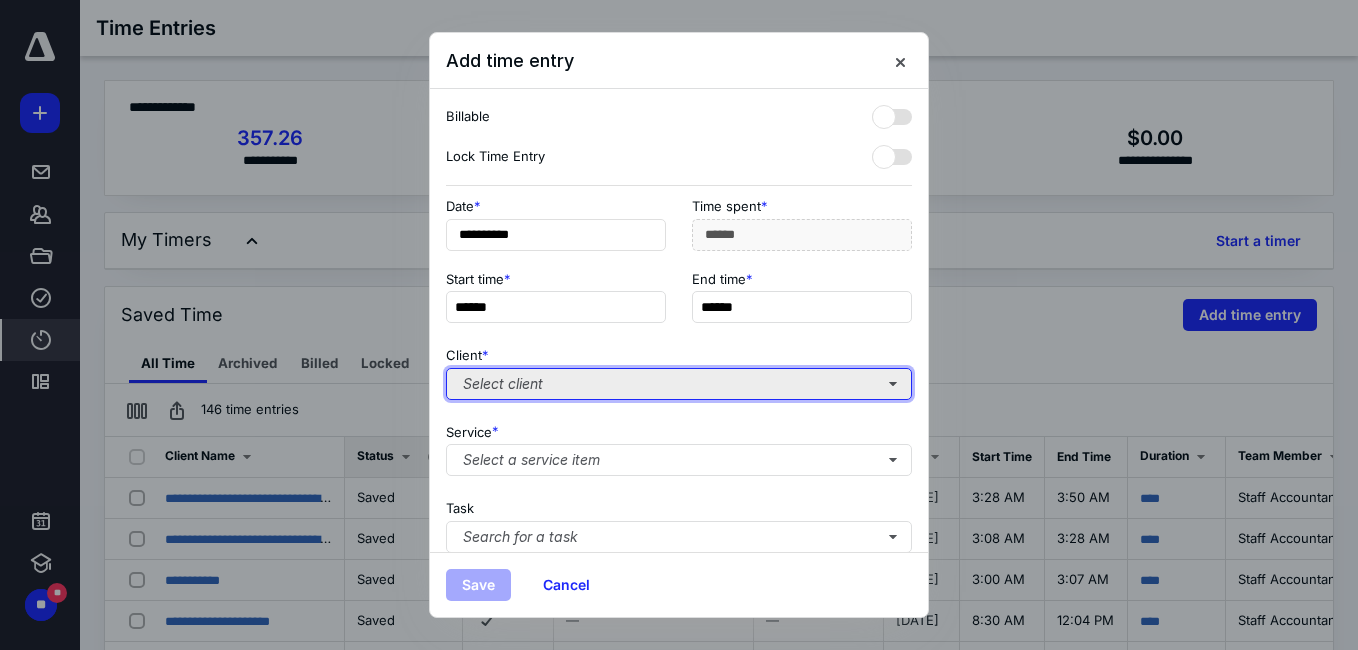 type on "******" 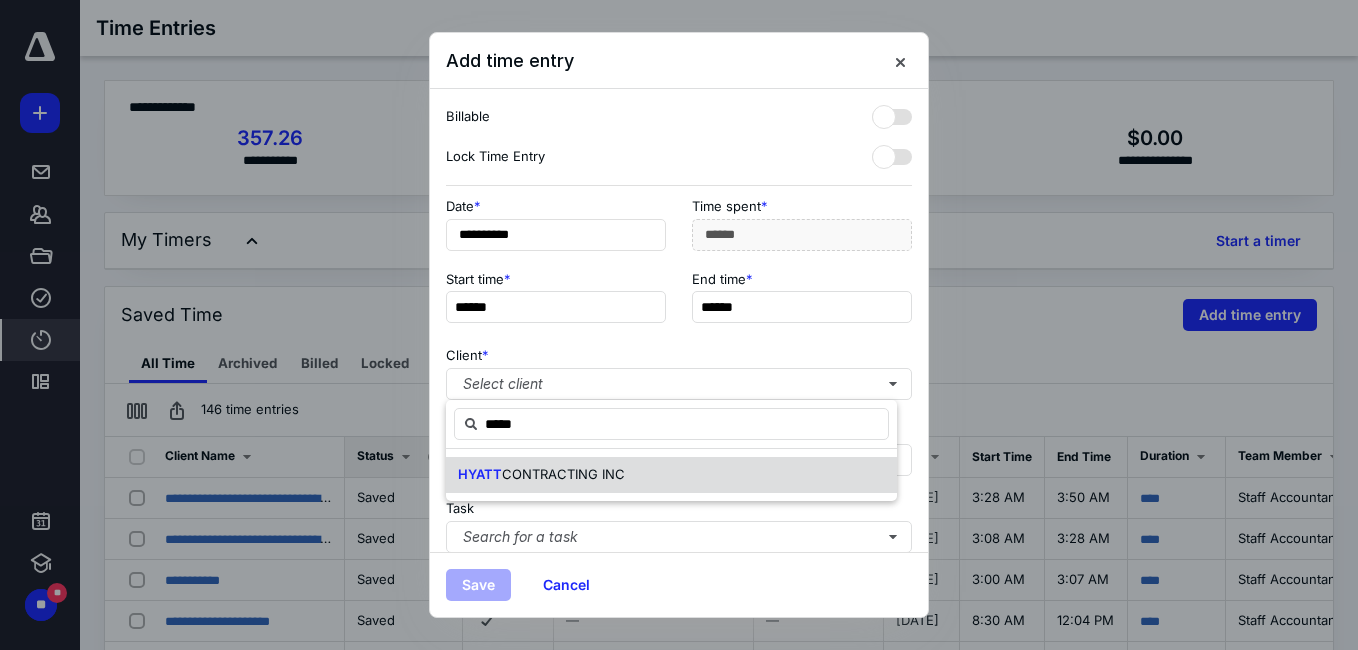 click on "CONTRACTING INC" at bounding box center [563, 474] 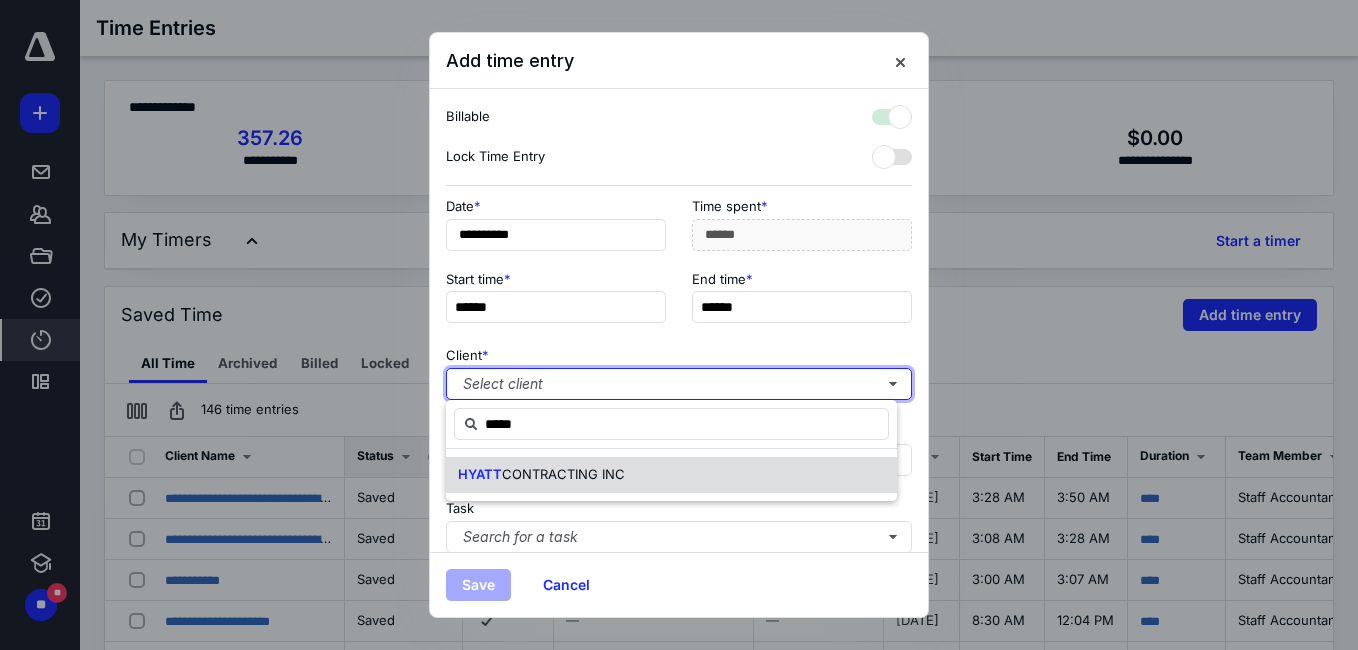 checkbox on "true" 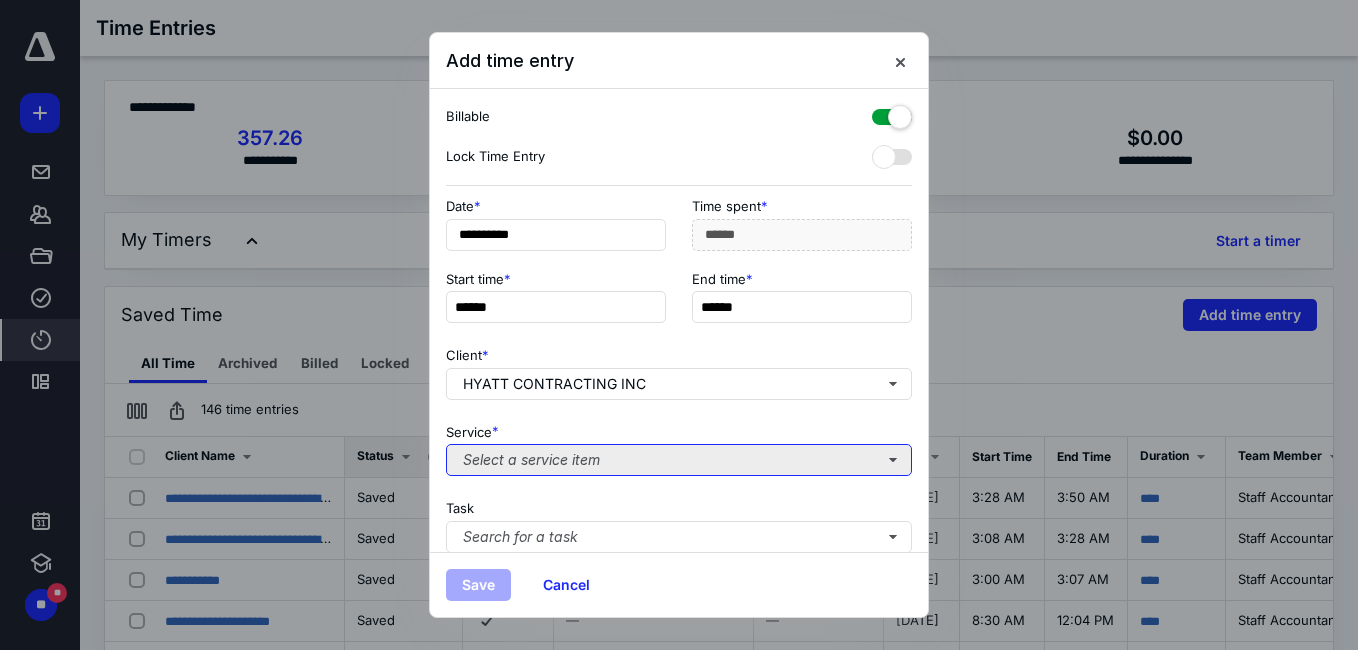 click on "Select a service item" at bounding box center [679, 460] 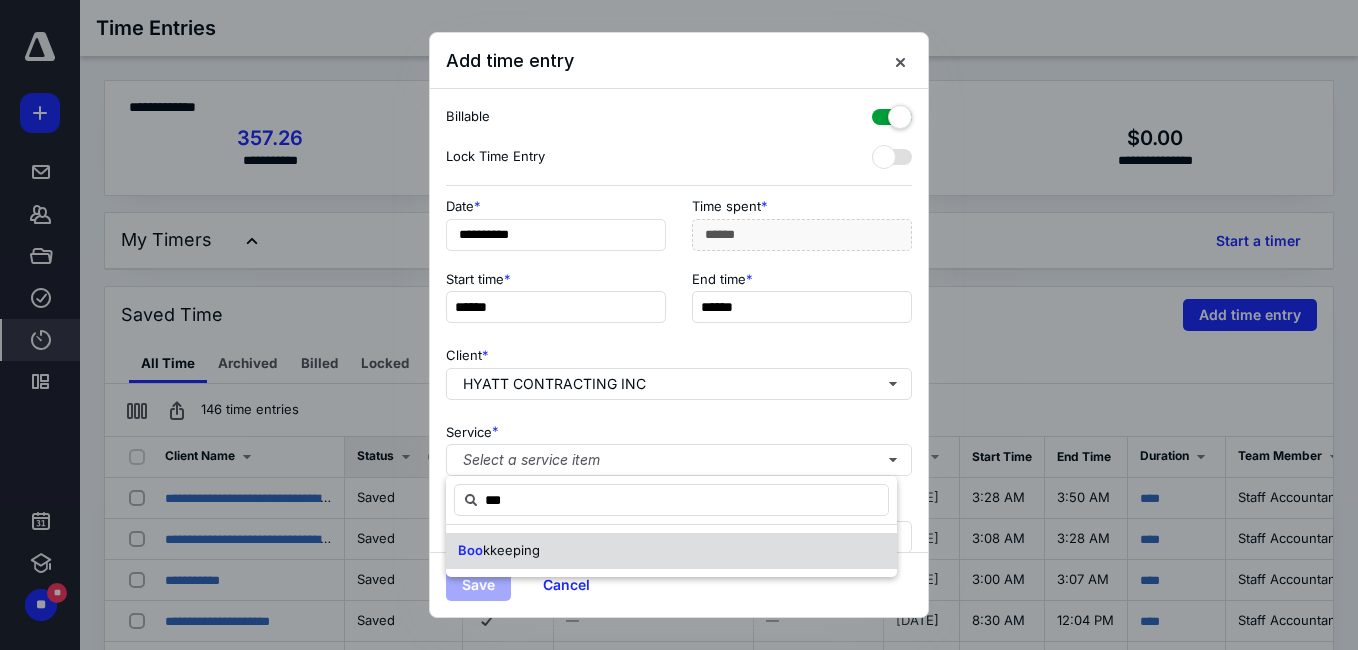 click on "kkeeping" at bounding box center [511, 550] 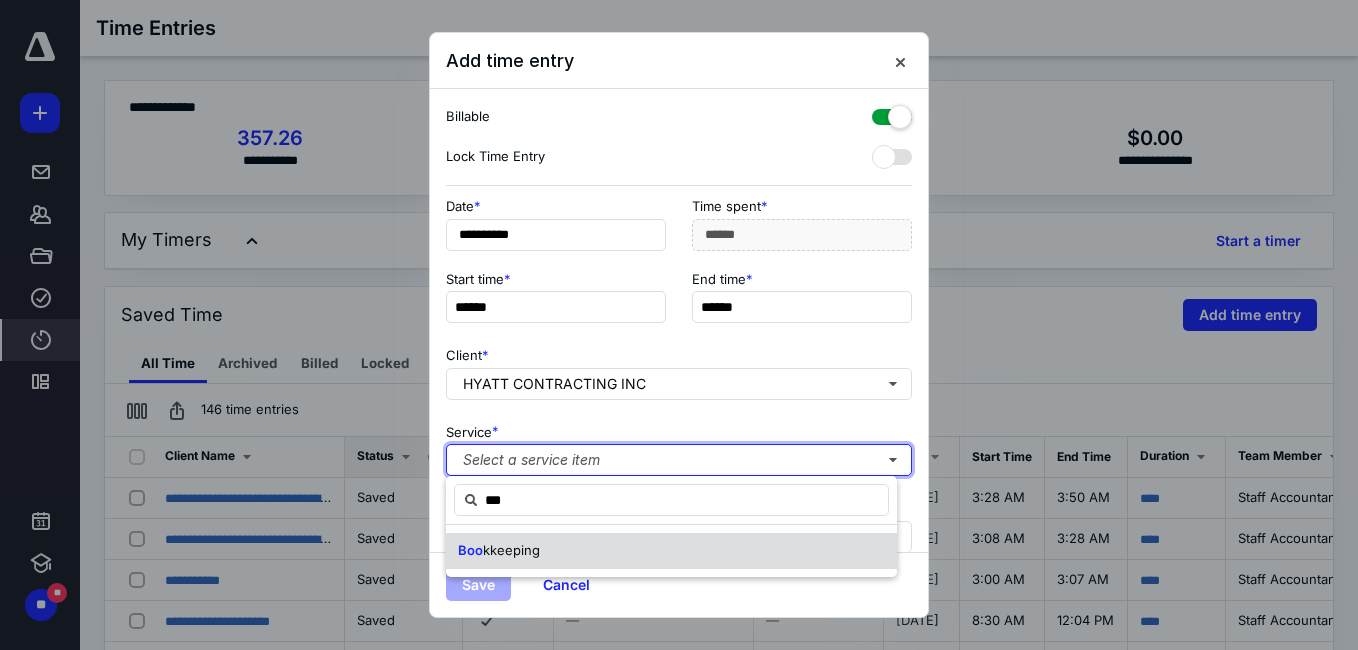 type 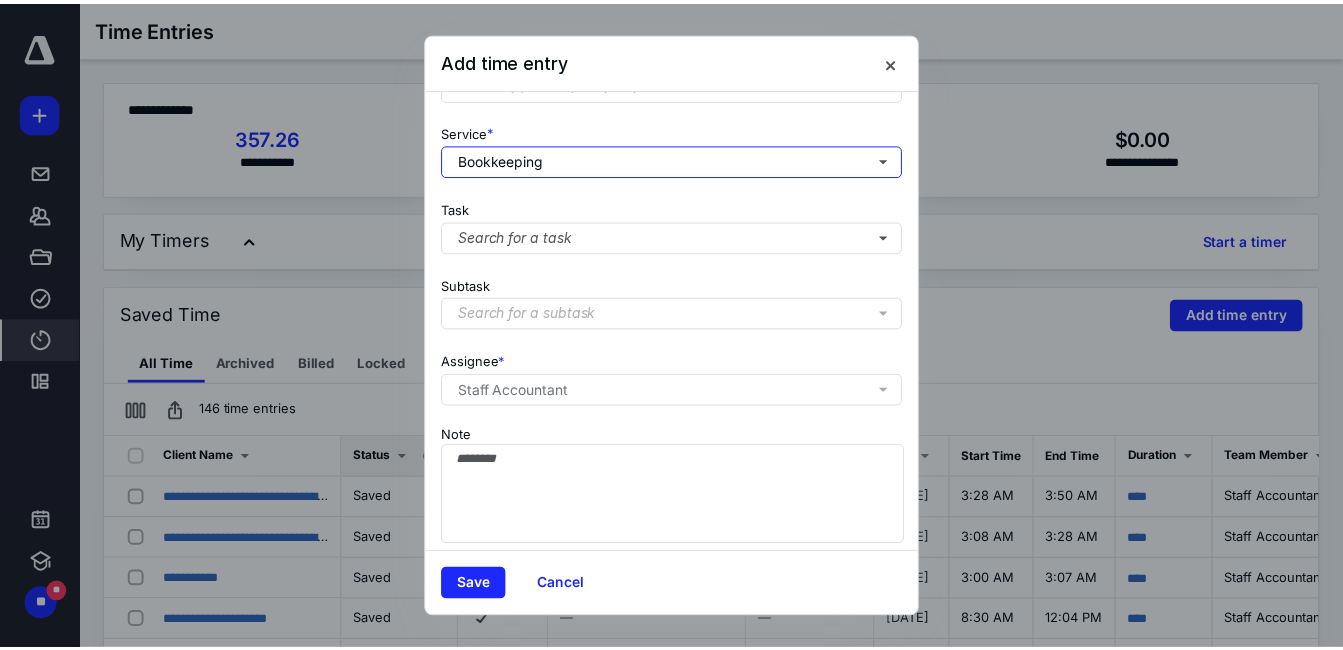 scroll, scrollTop: 324, scrollLeft: 0, axis: vertical 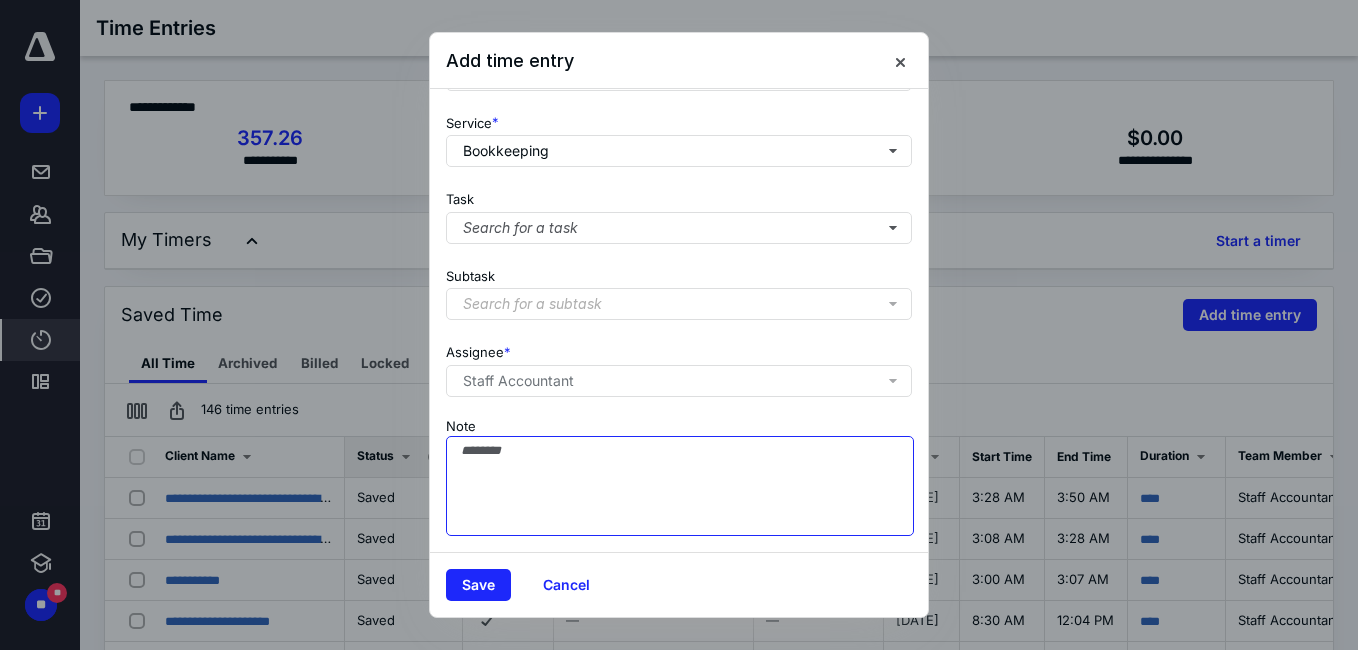 click on "Note" at bounding box center [680, 486] 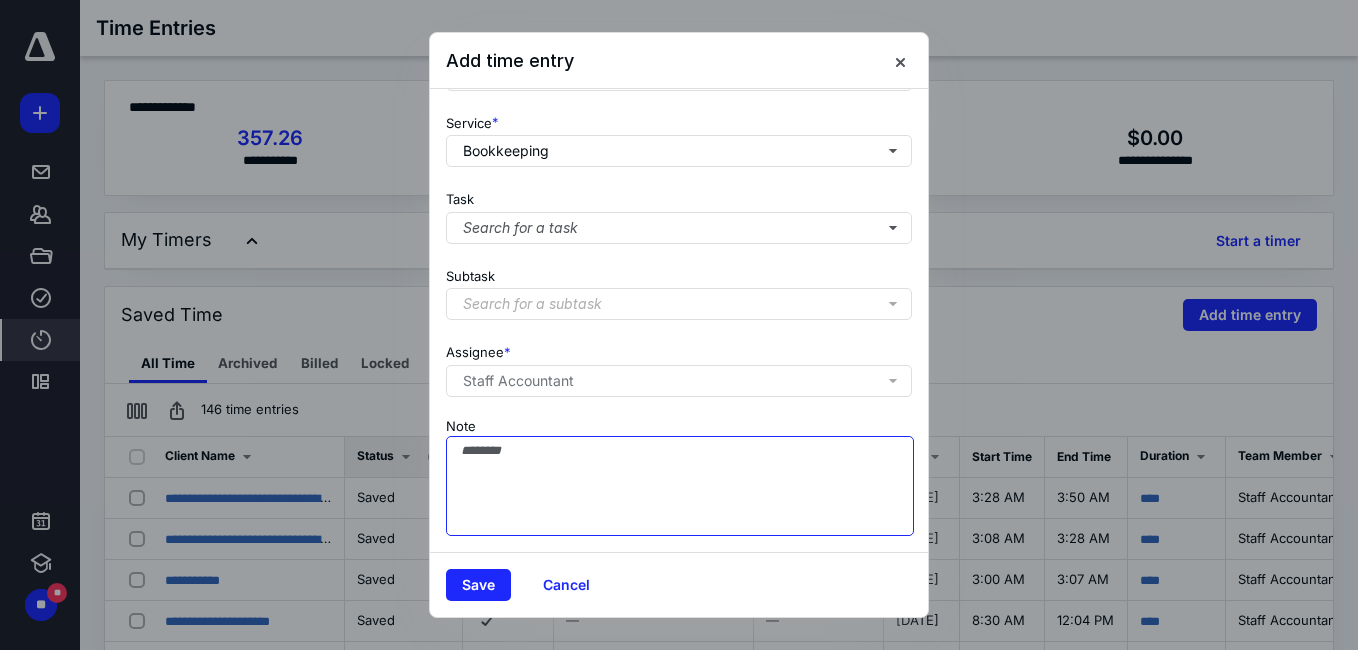 click on "Note" at bounding box center [680, 486] 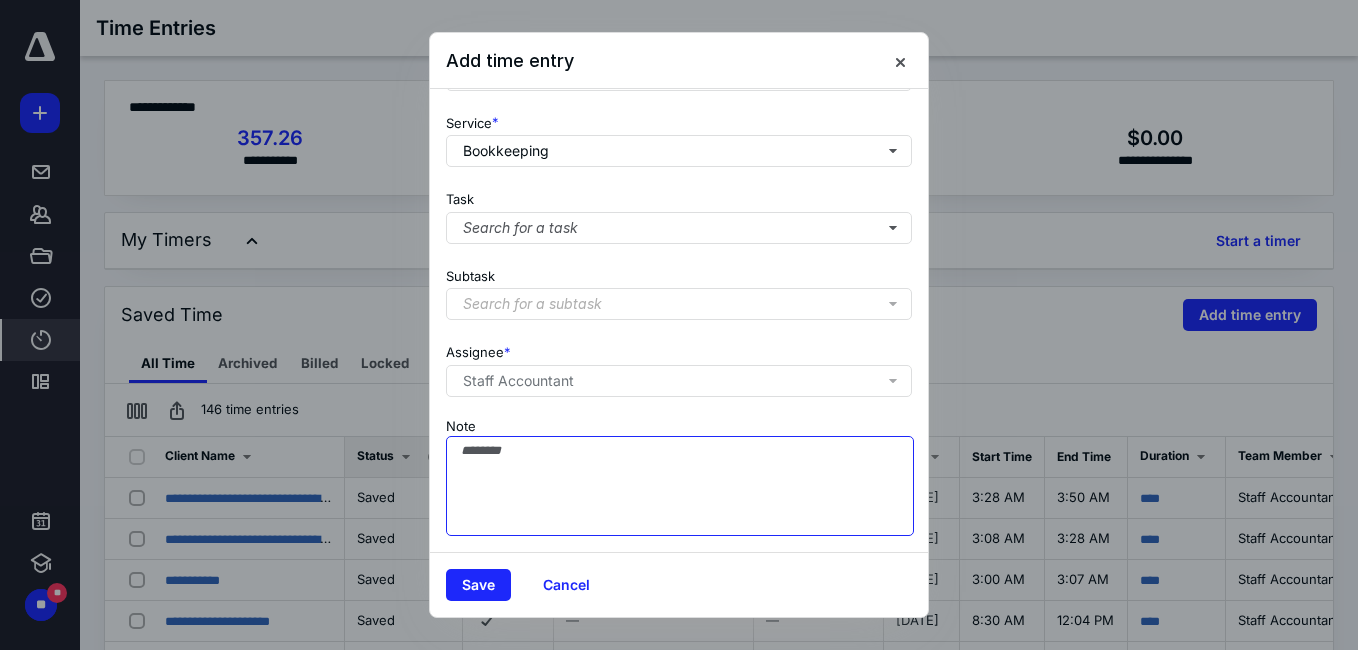 paste on "**********" 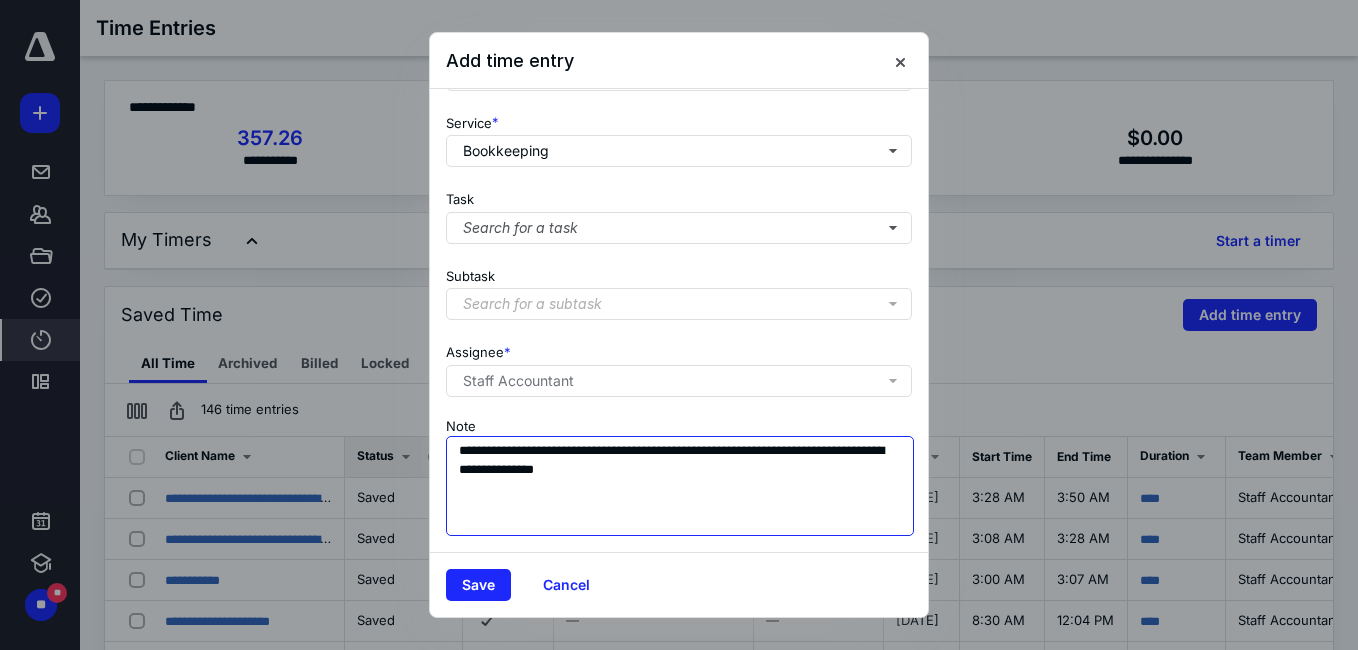 drag, startPoint x: 780, startPoint y: 477, endPoint x: 792, endPoint y: 479, distance: 12.165525 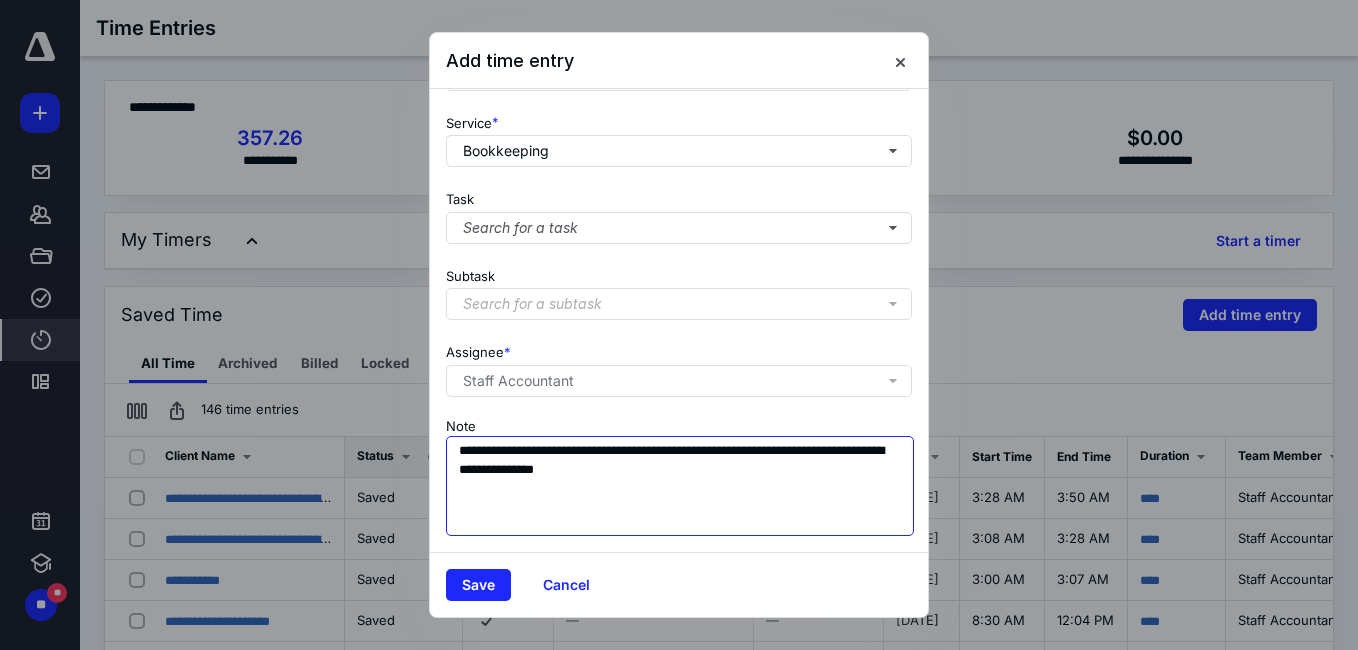 paste on "**********" 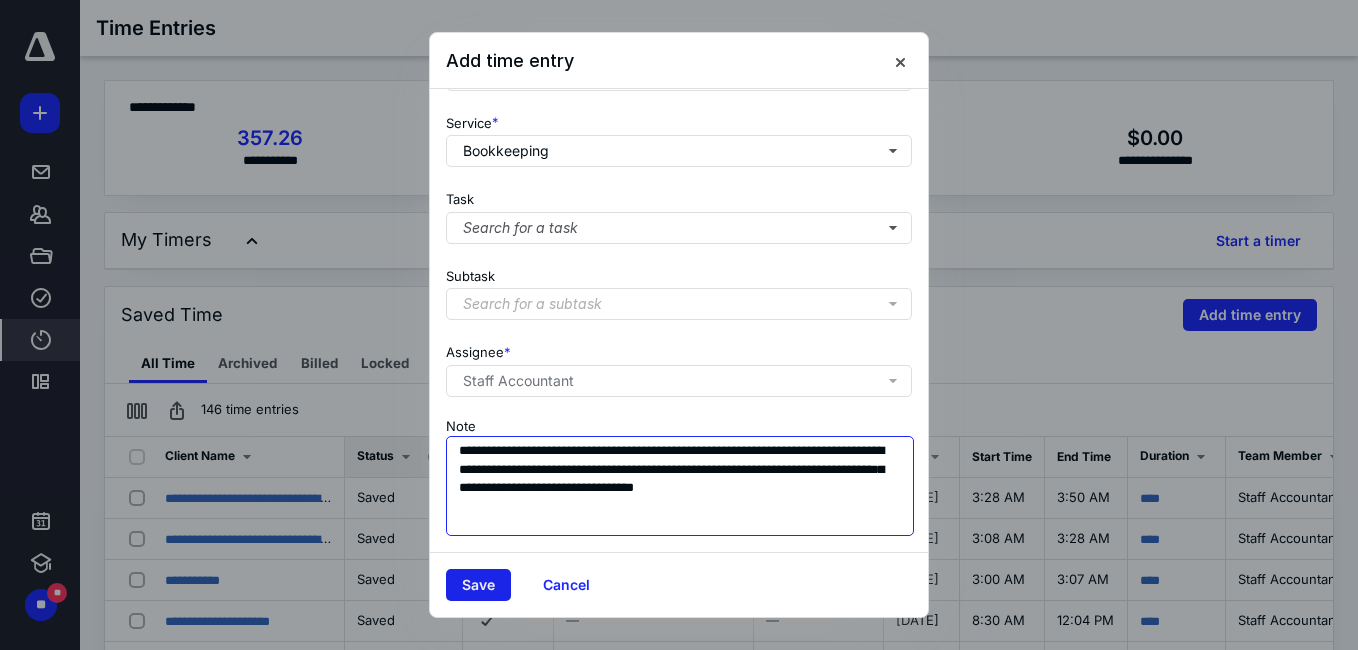 type on "**********" 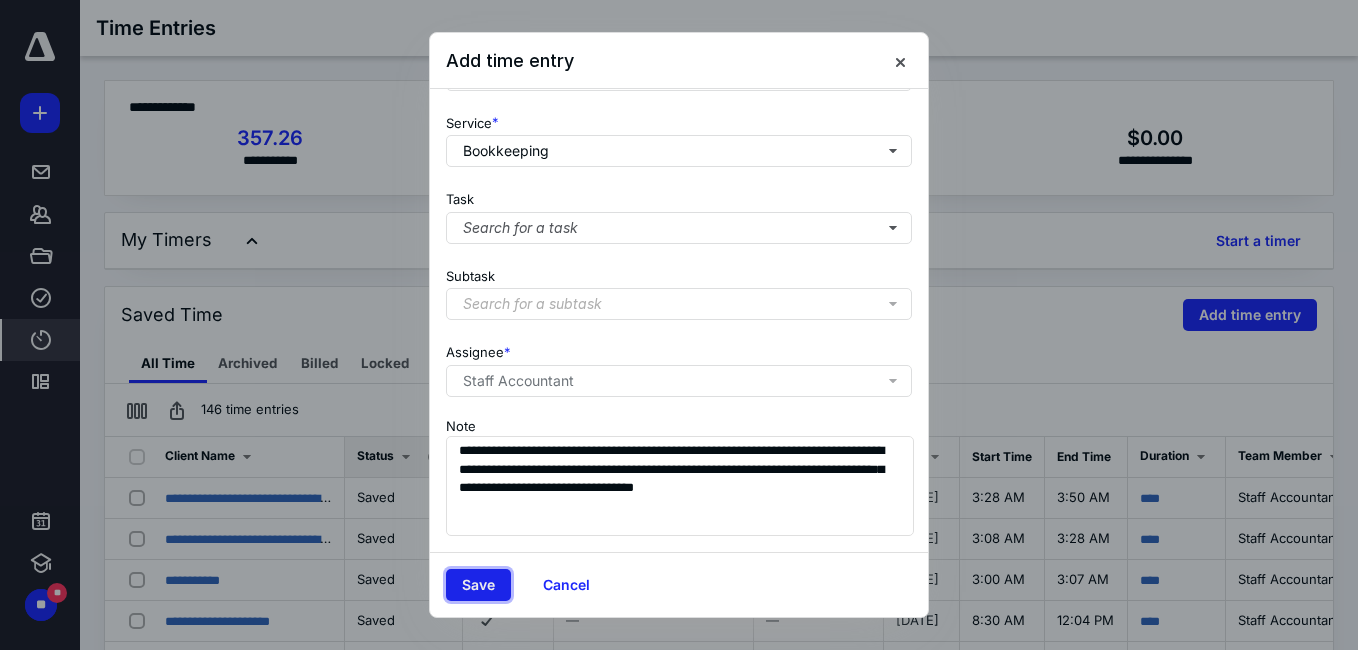 click on "Save" at bounding box center (478, 585) 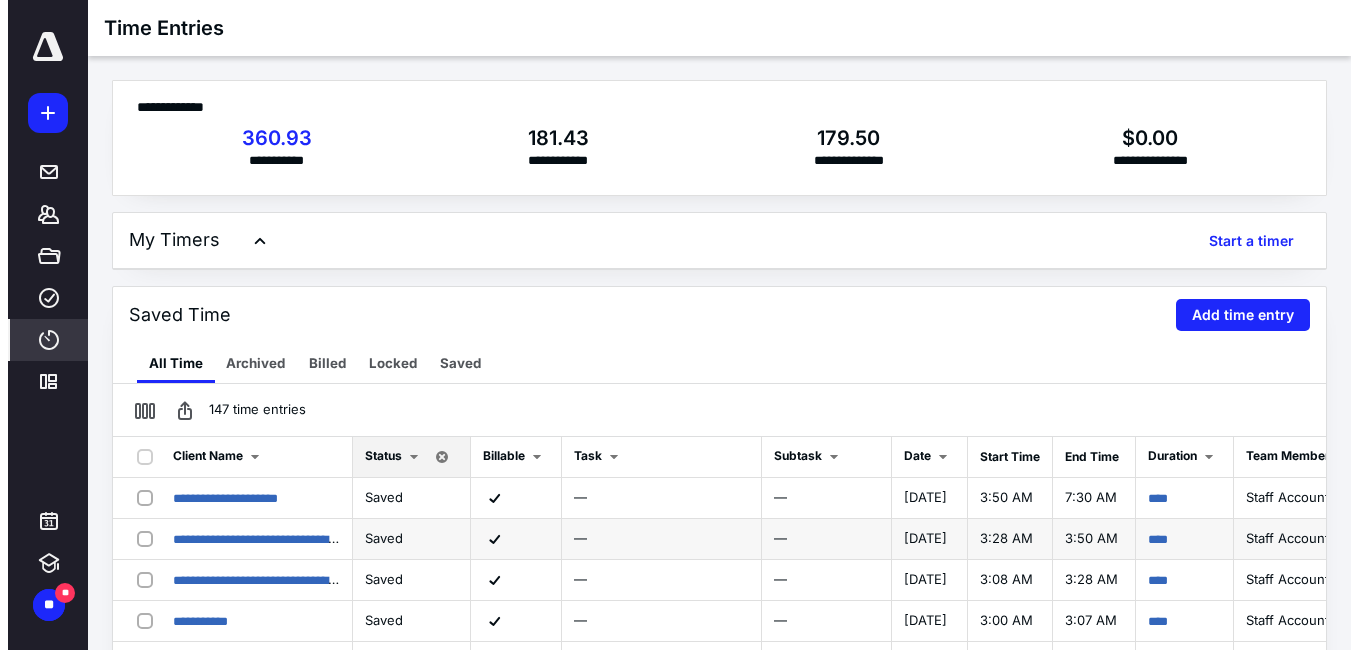 scroll, scrollTop: 100, scrollLeft: 0, axis: vertical 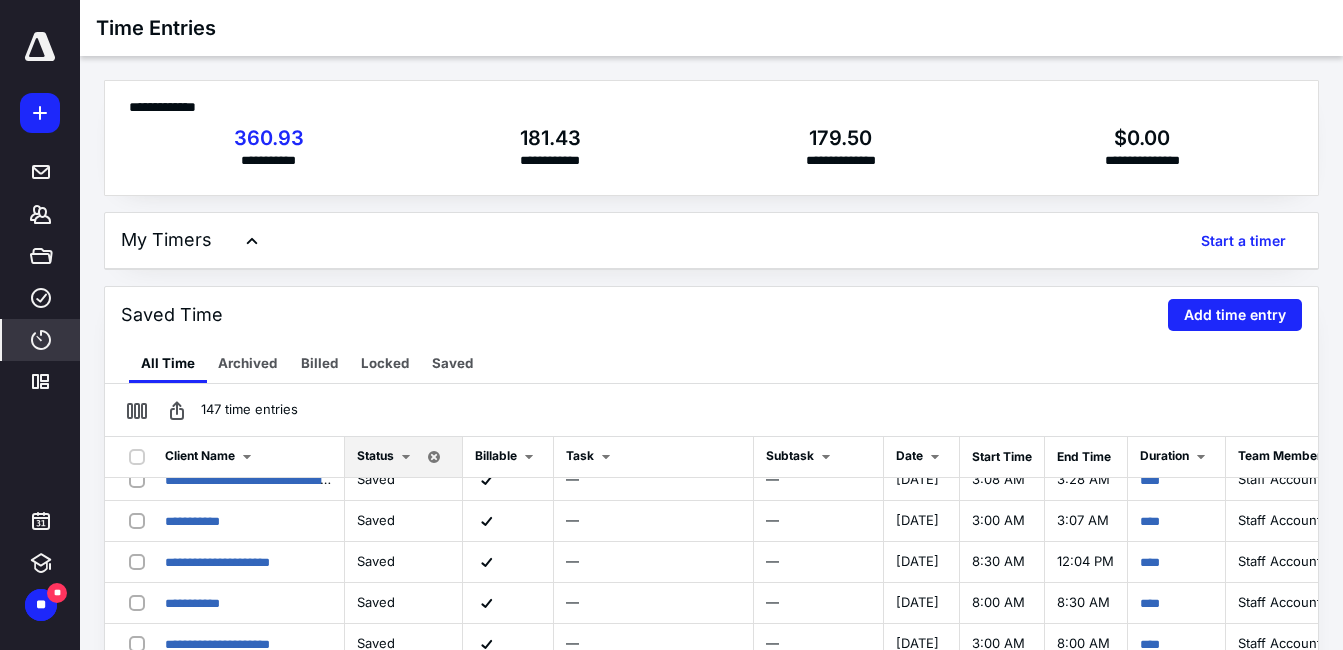 click on "****" at bounding box center [41, 340] 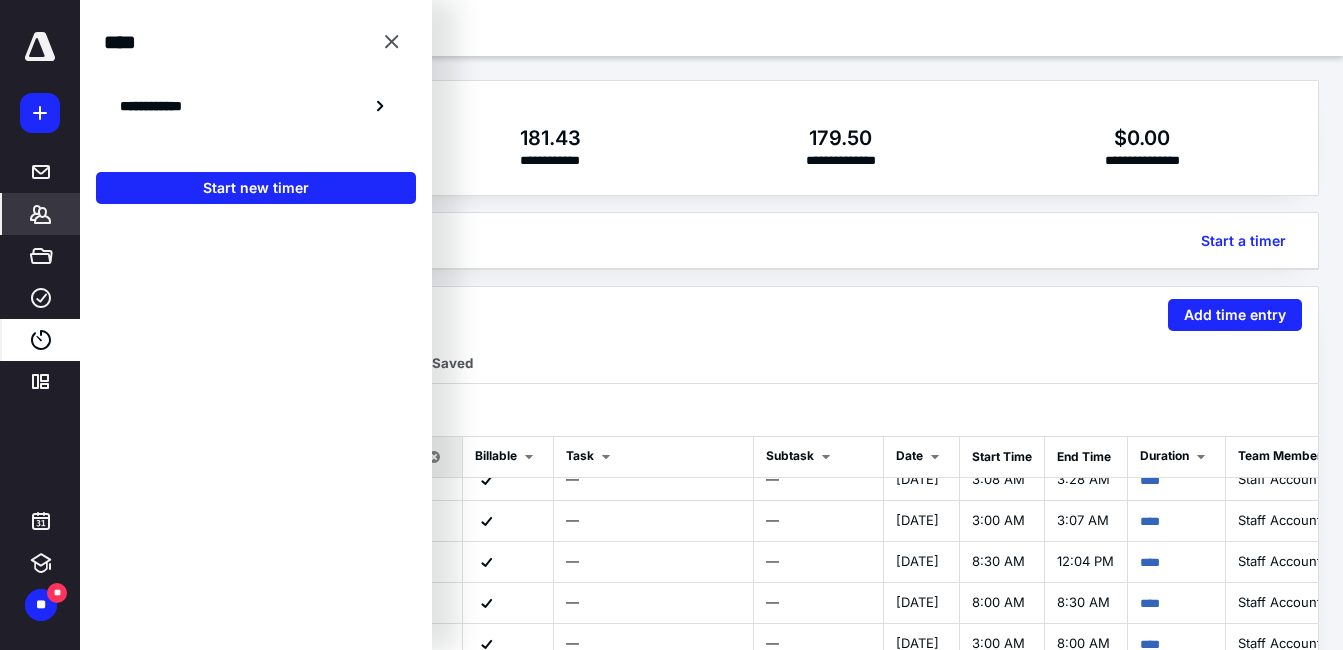 click 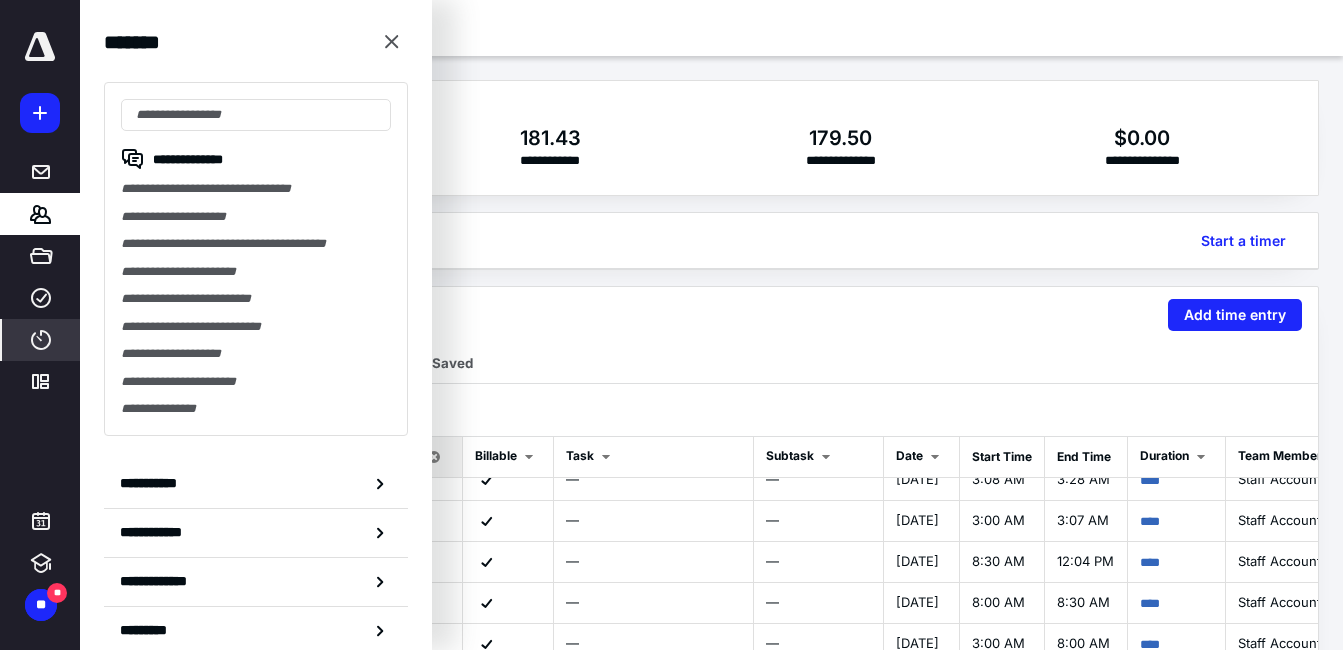 click on "**********" at bounding box center (256, 259) 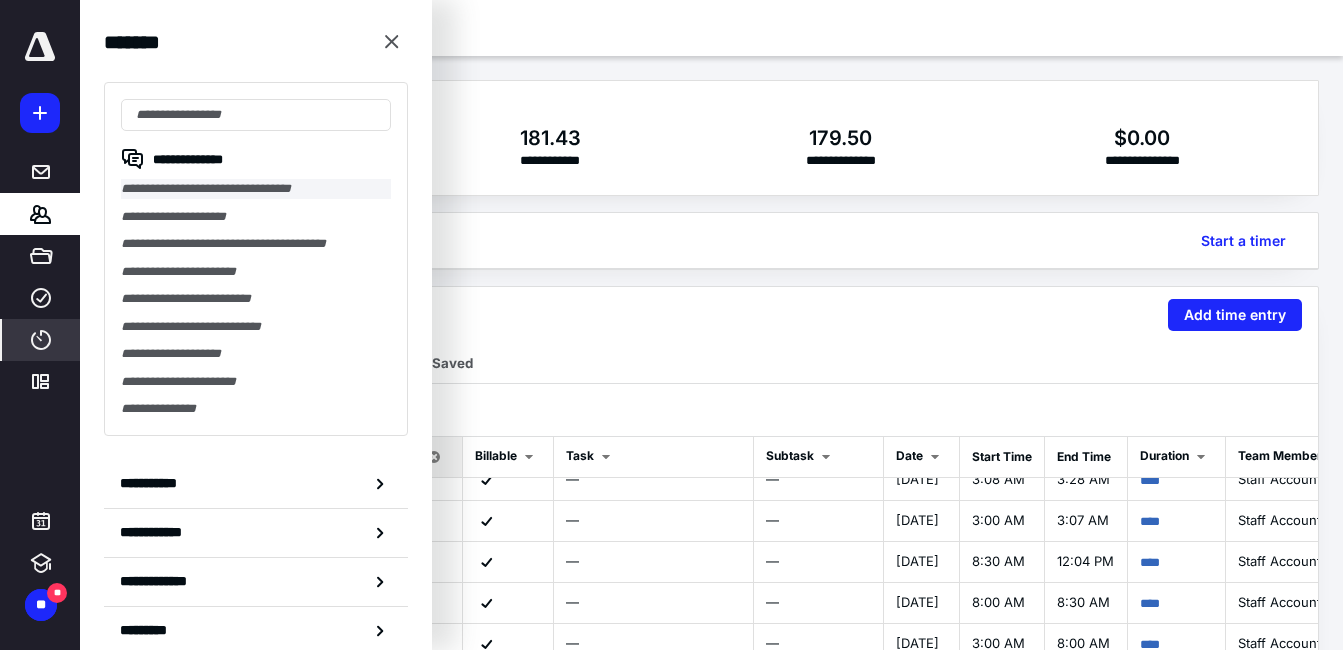 click on "**********" at bounding box center [256, 189] 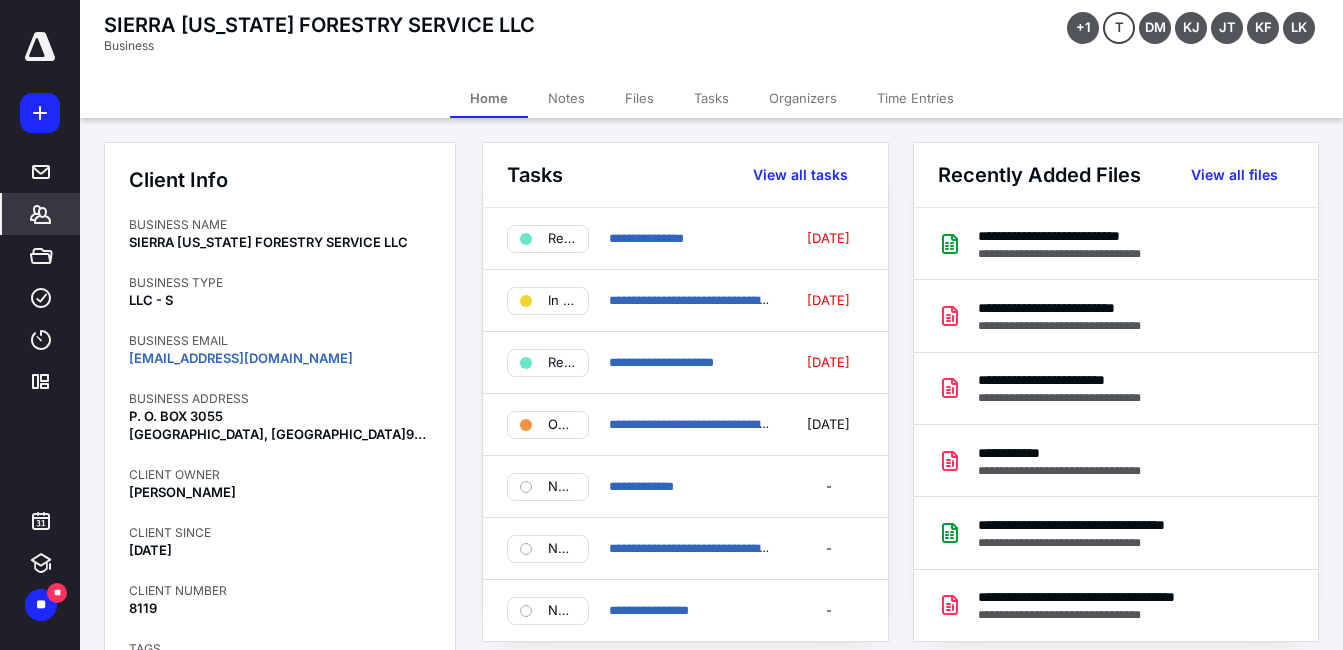 click on "Tasks" at bounding box center [711, 98] 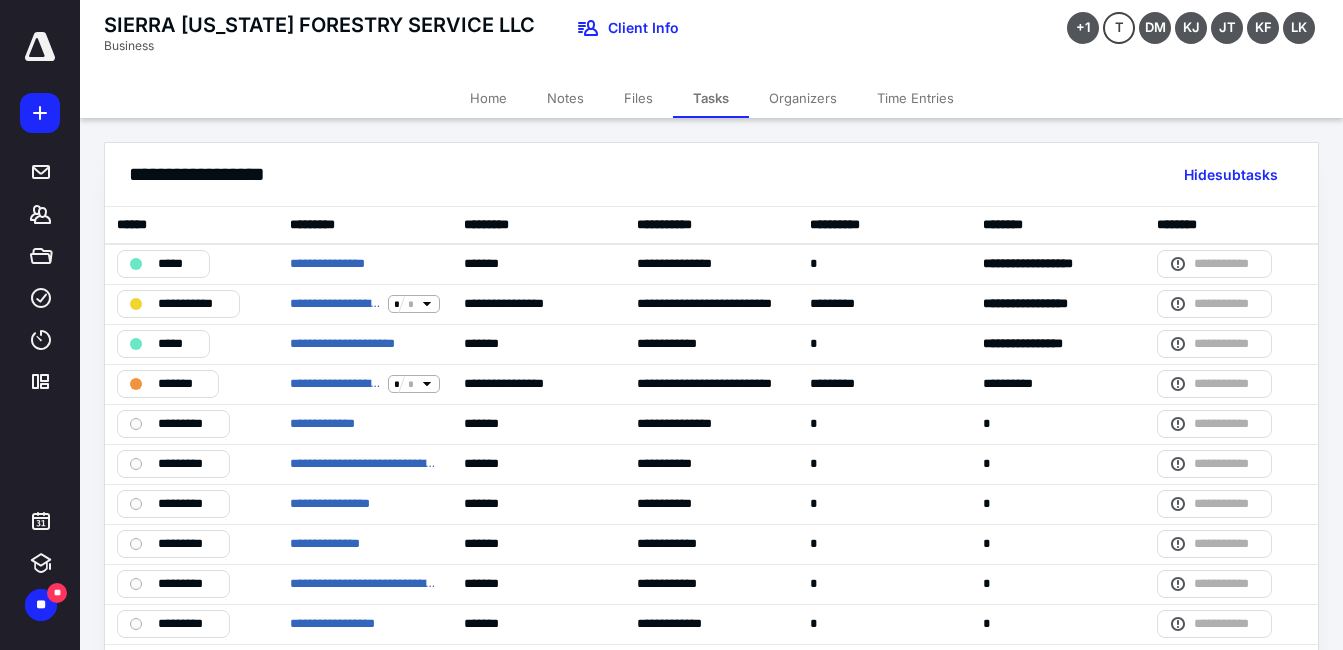 click on "Files" at bounding box center (638, 98) 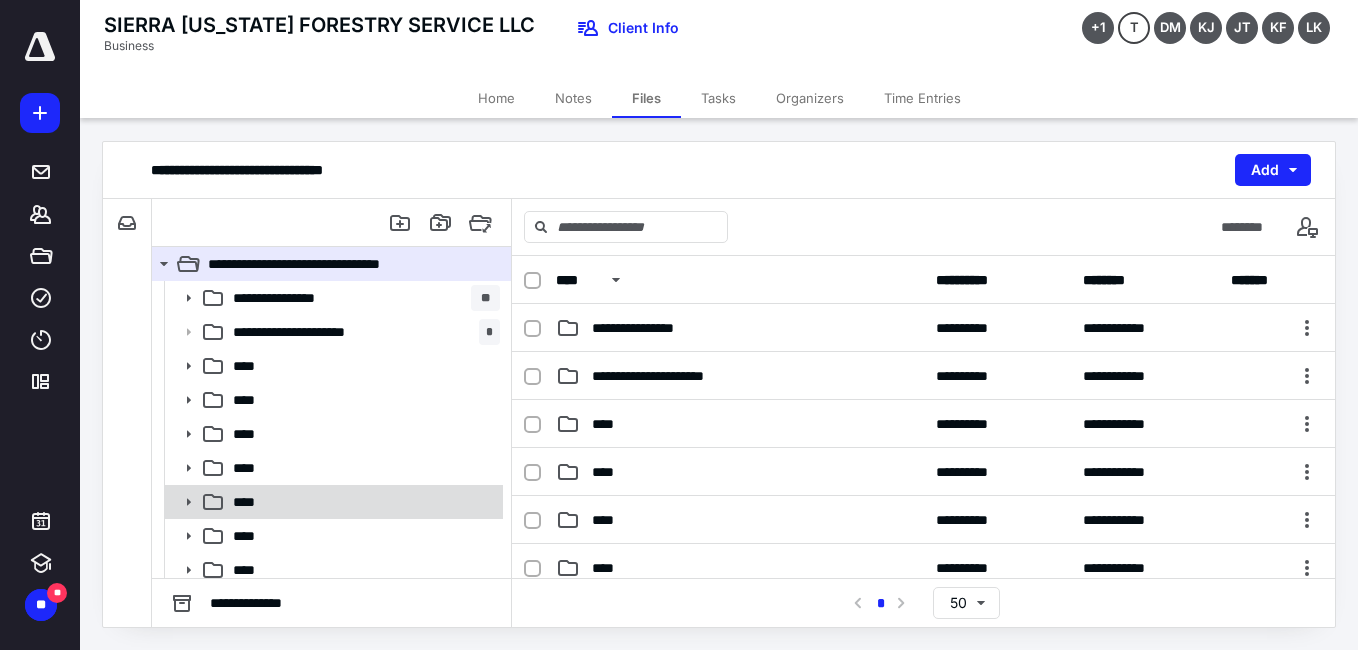 scroll, scrollTop: 111, scrollLeft: 0, axis: vertical 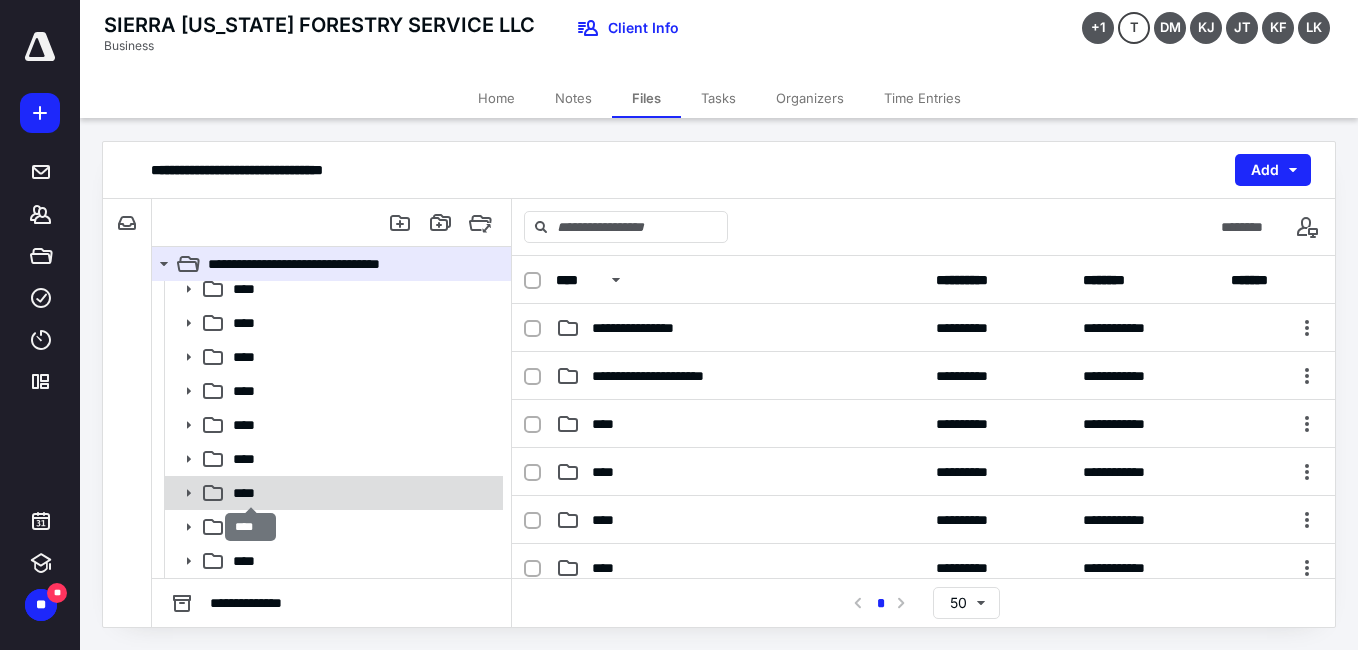click on "****" at bounding box center [251, 493] 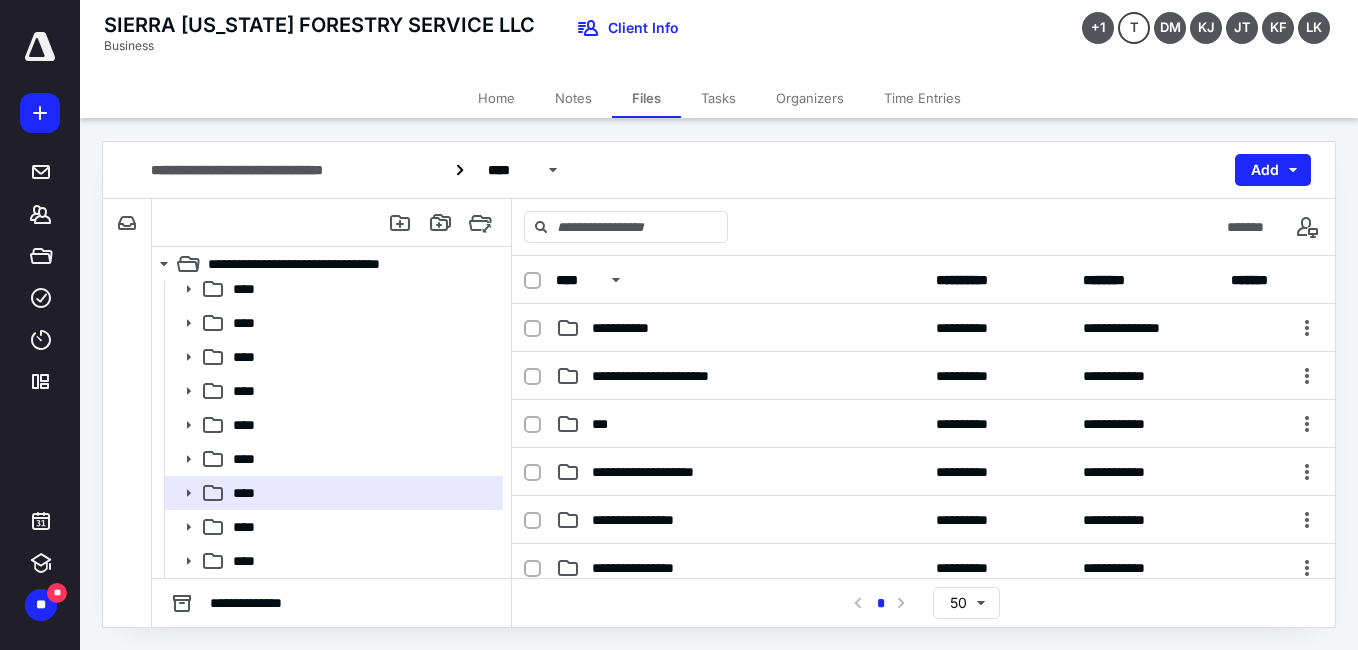 scroll, scrollTop: 200, scrollLeft: 0, axis: vertical 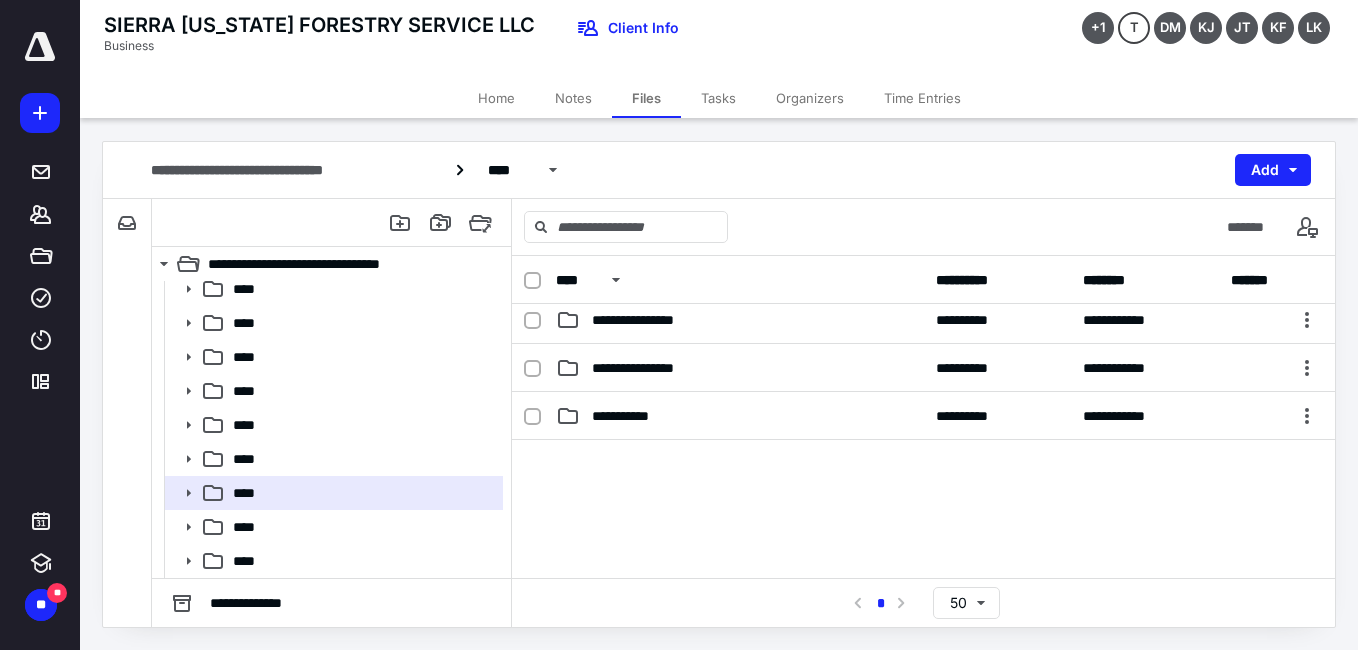click at bounding box center [923, 590] 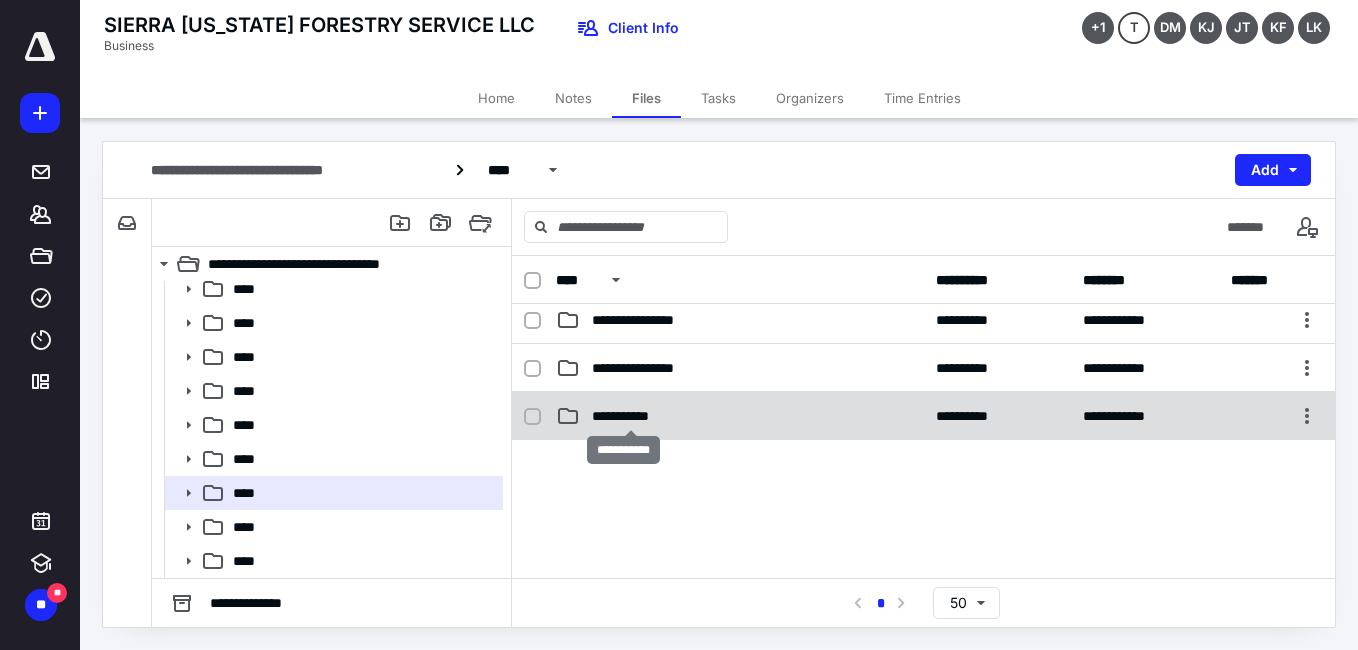 click on "**********" at bounding box center [631, 416] 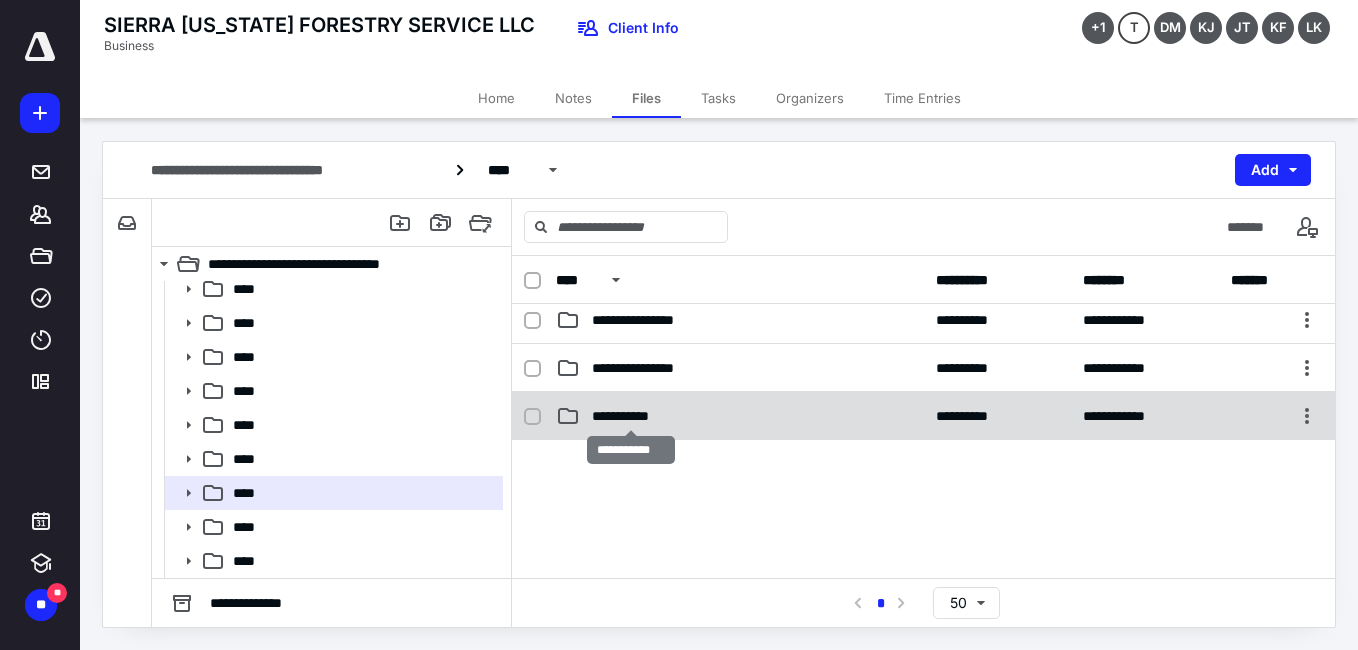 click on "**********" at bounding box center [631, 416] 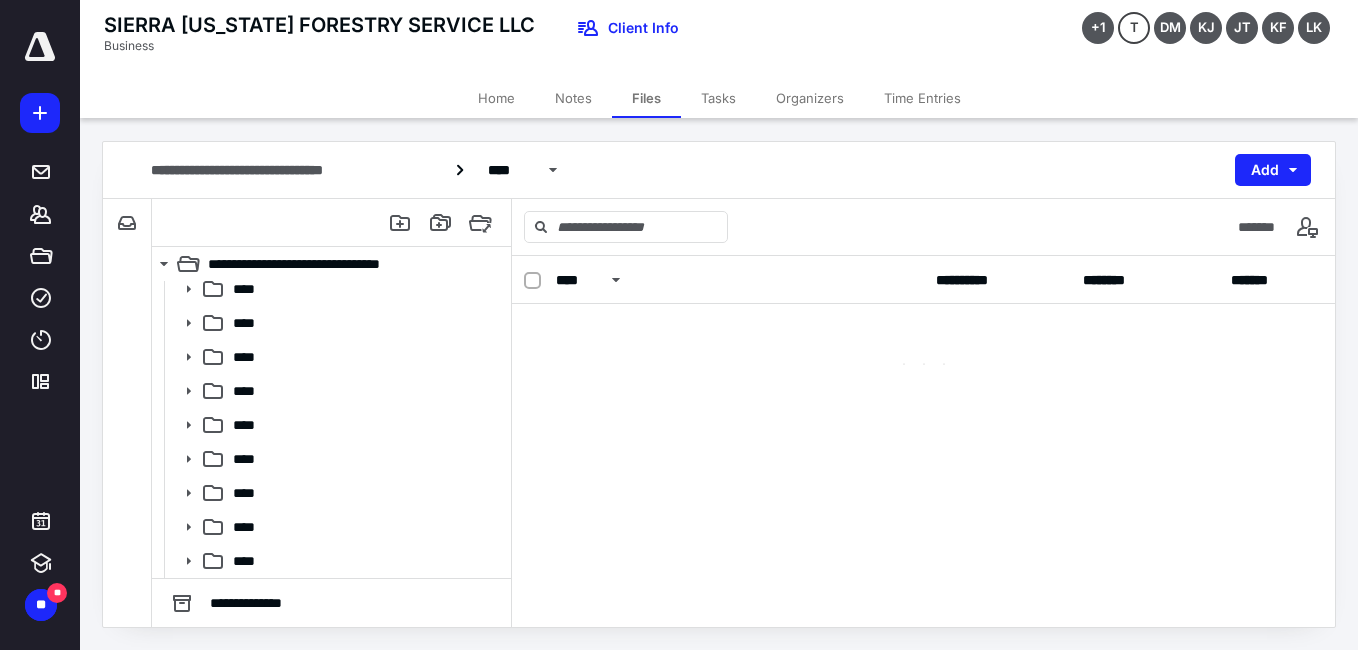 scroll, scrollTop: 0, scrollLeft: 0, axis: both 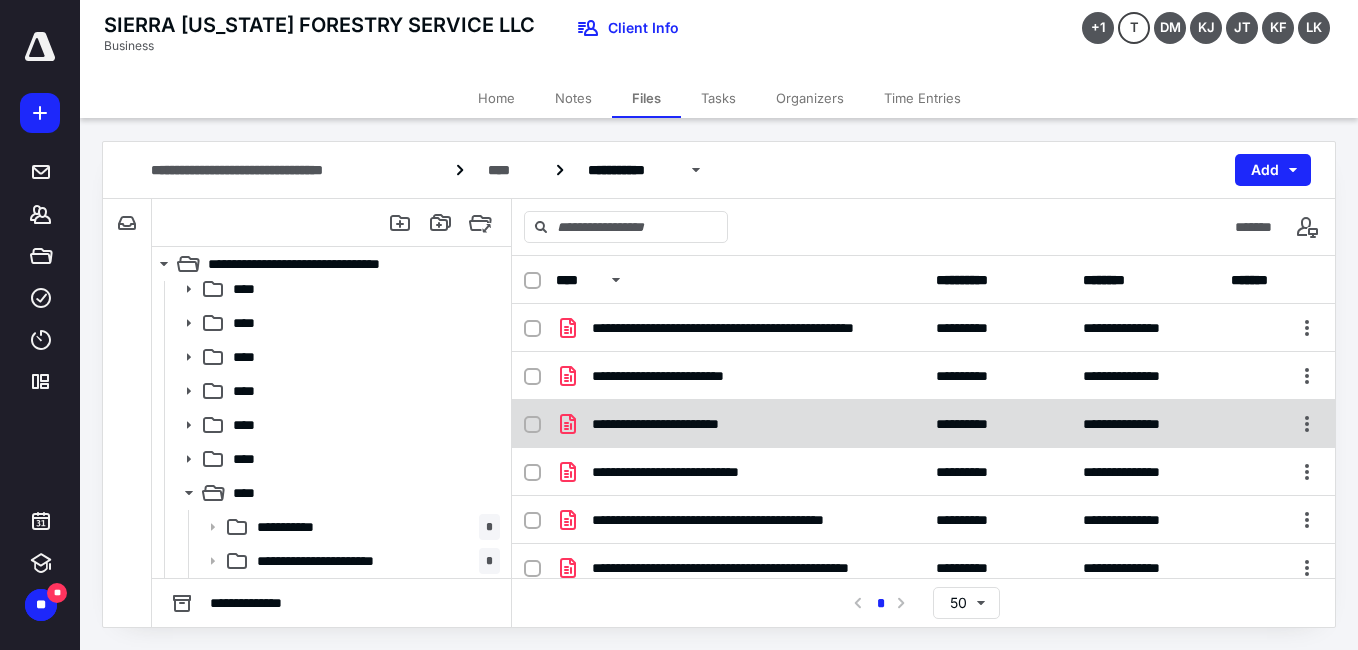 click on "**********" at bounding box center [682, 424] 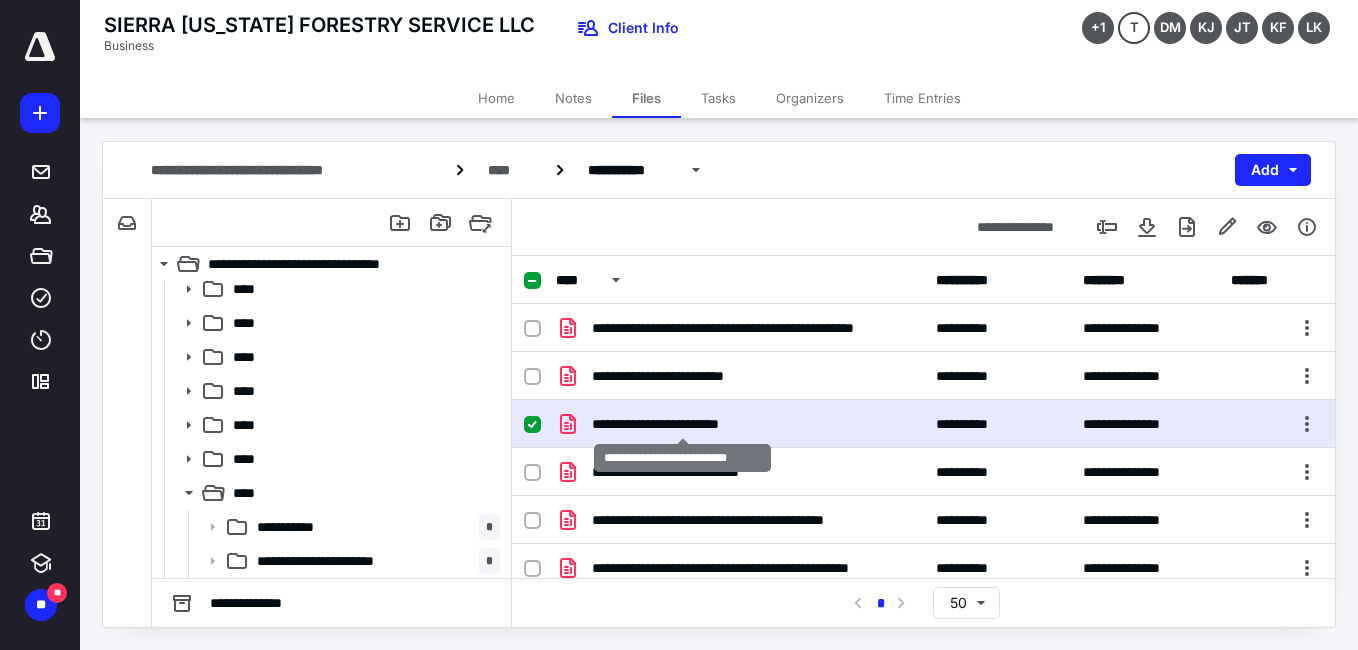 click on "**********" at bounding box center (682, 424) 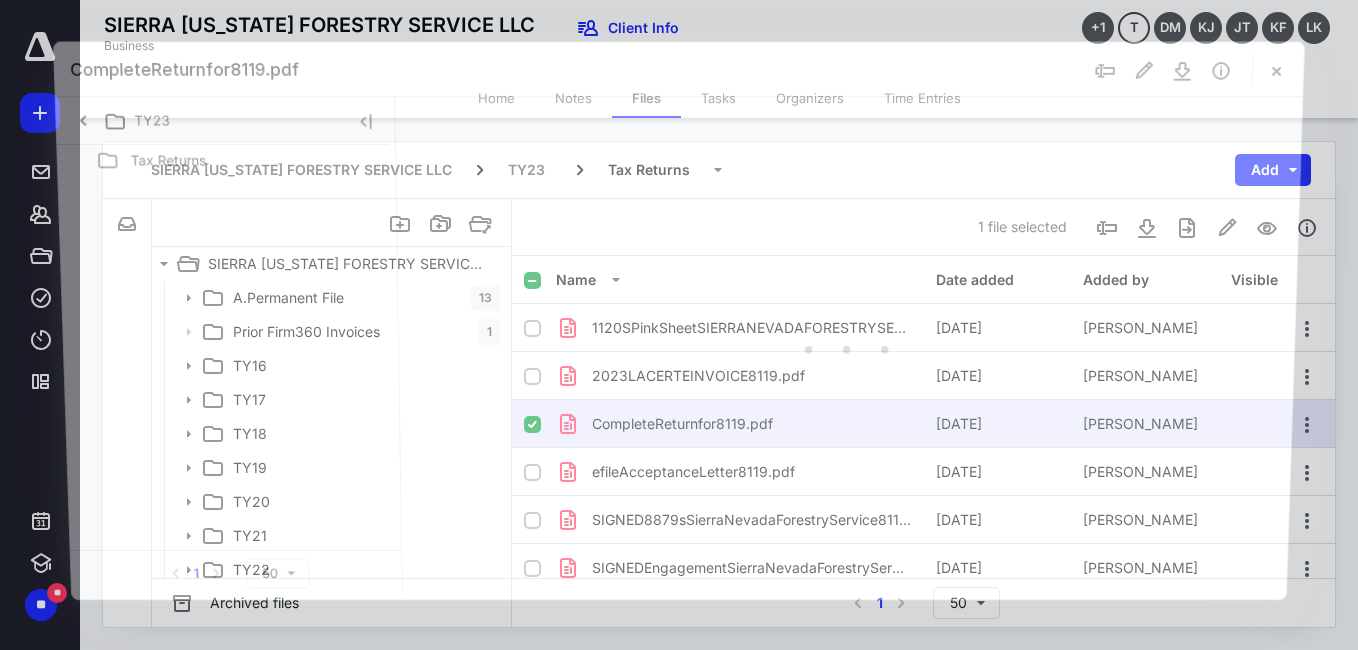 scroll, scrollTop: 111, scrollLeft: 0, axis: vertical 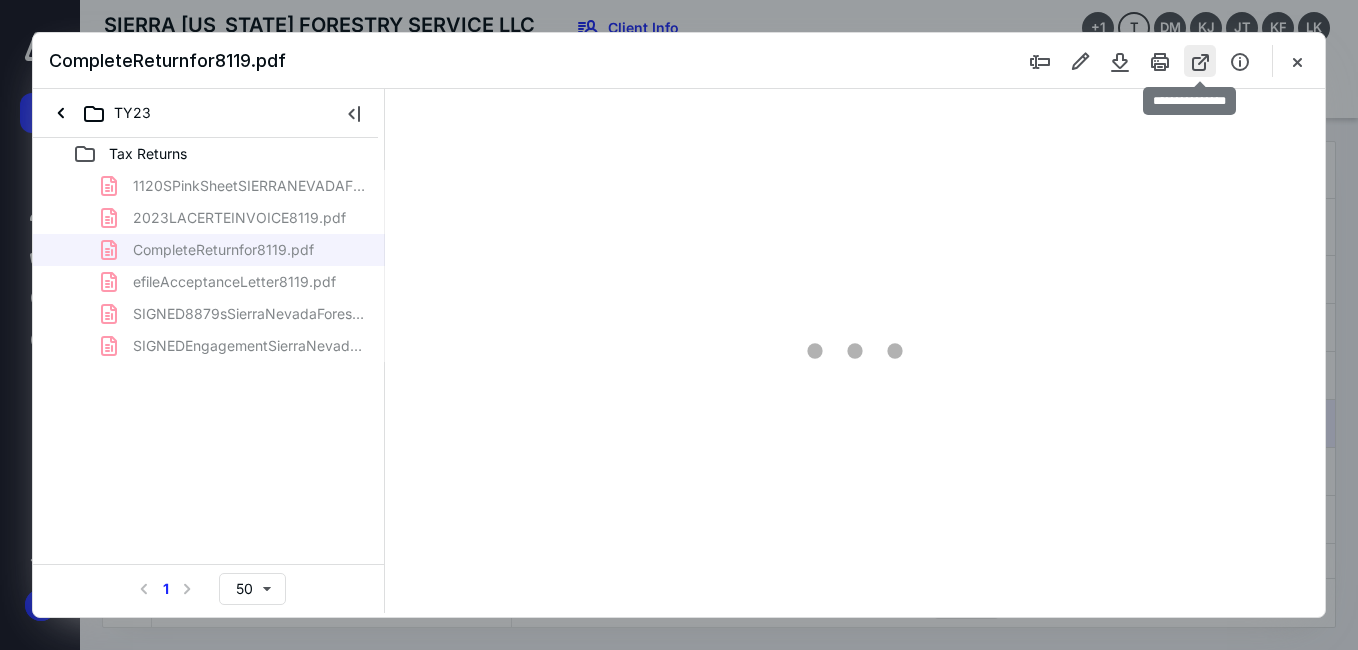 click at bounding box center (1200, 61) 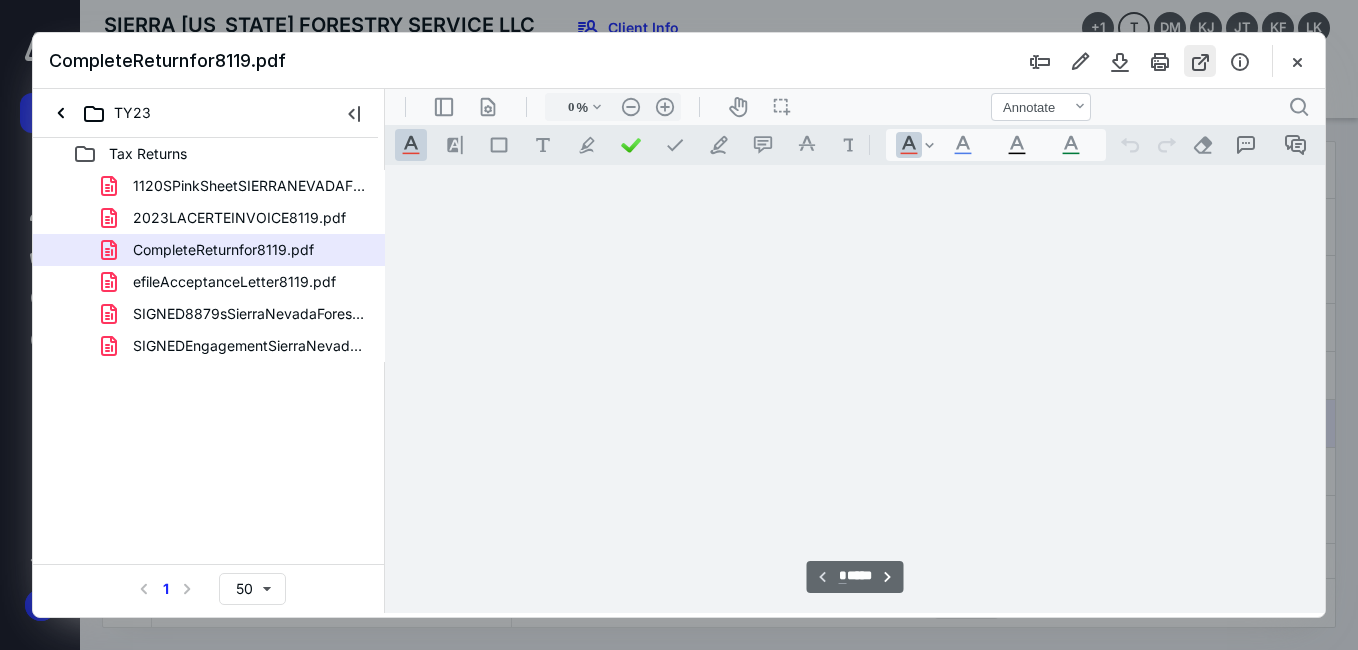 type on "57" 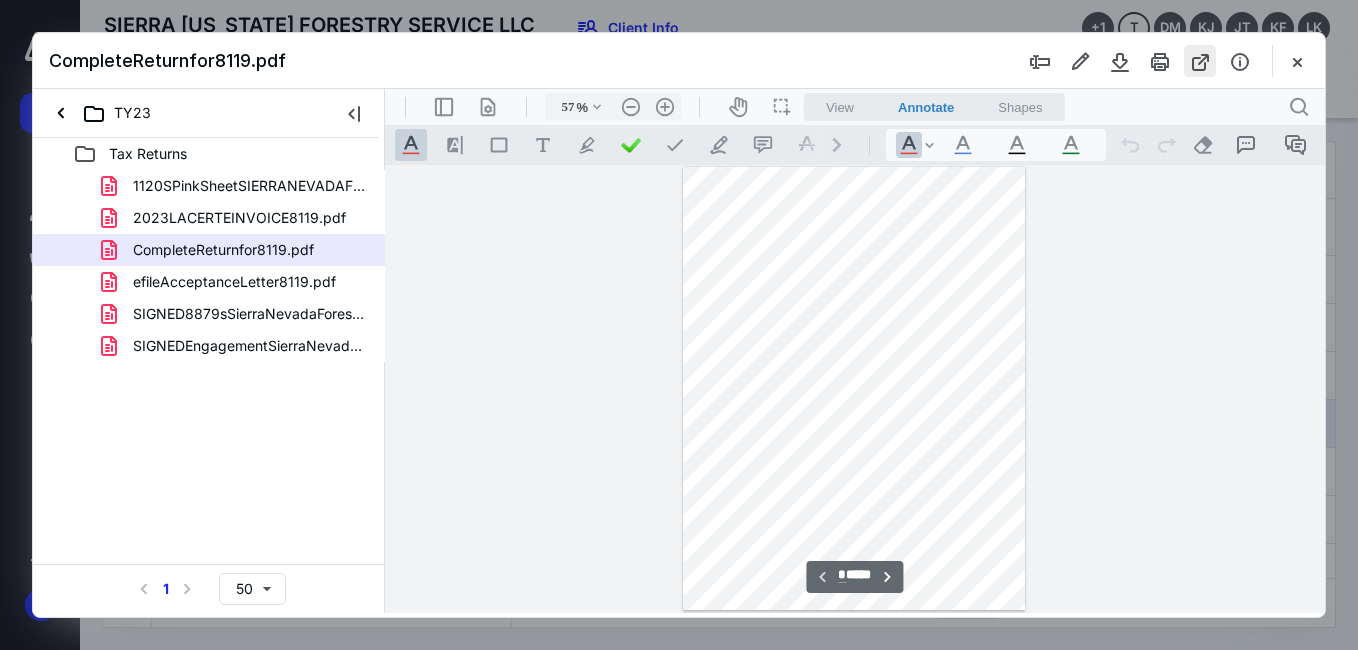 scroll, scrollTop: 78, scrollLeft: 0, axis: vertical 